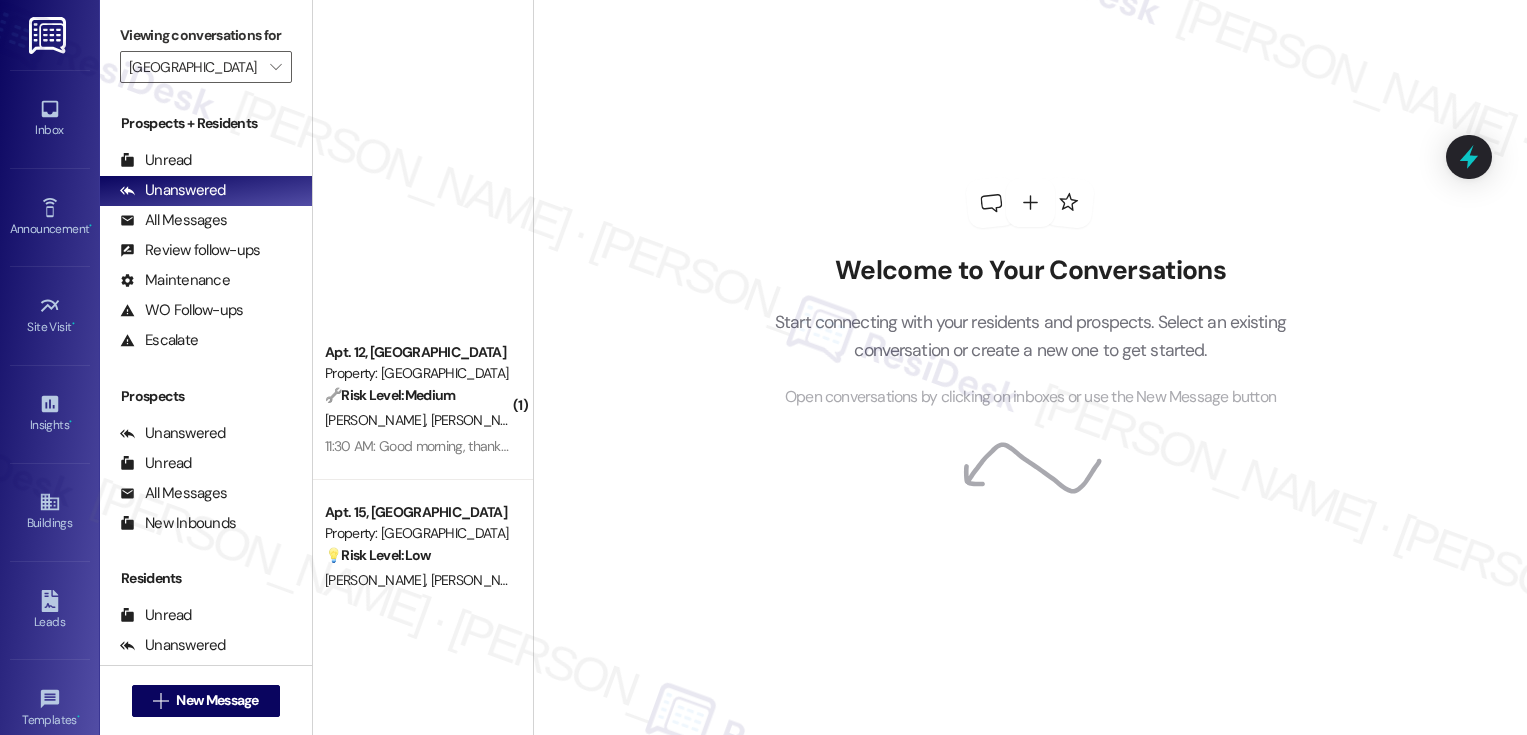 scroll, scrollTop: 0, scrollLeft: 0, axis: both 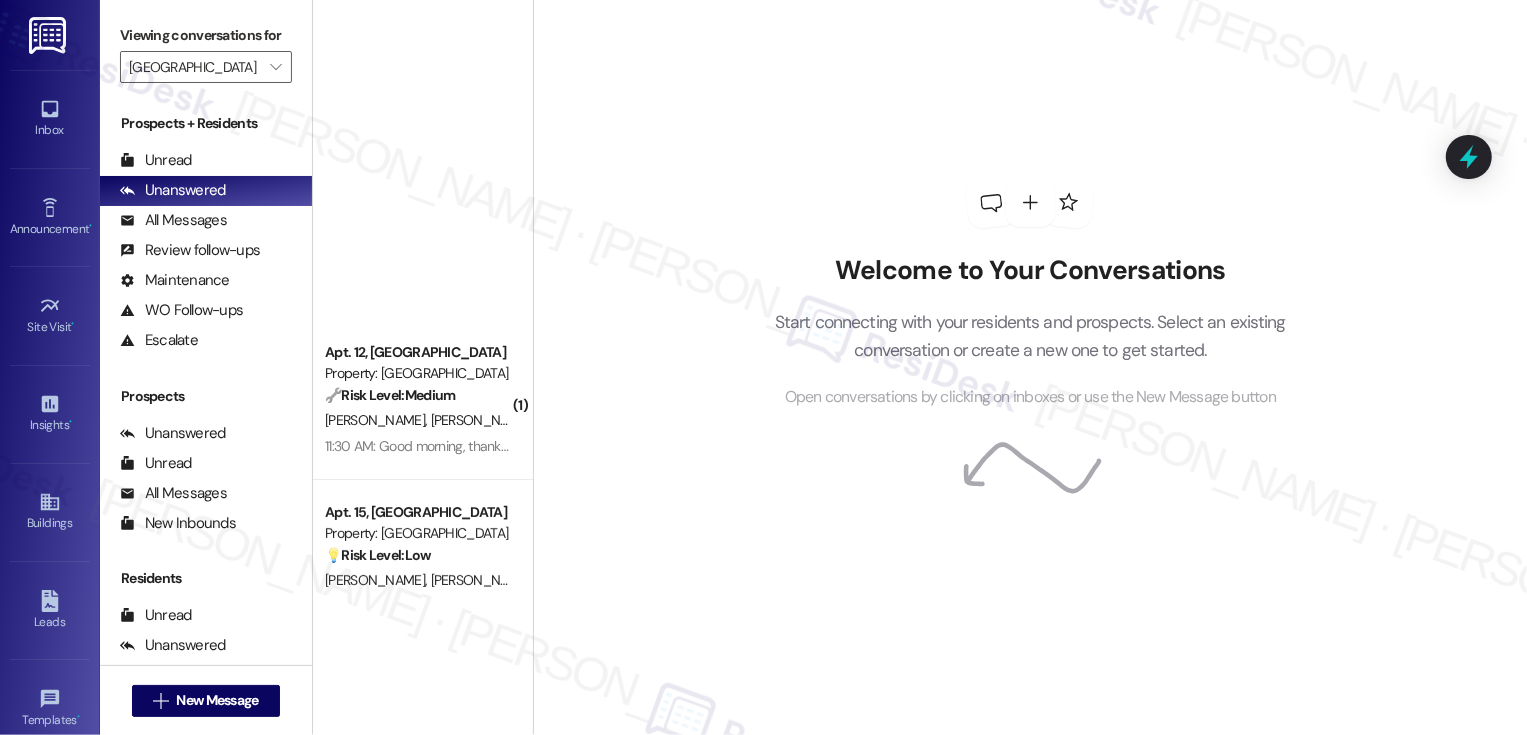 click on "🌟  Risk Level:  Positive The resident is responding positively to an introductory message and expressing willingness to provide feedback. This is a positive engagement opportunity." at bounding box center [417, 875] 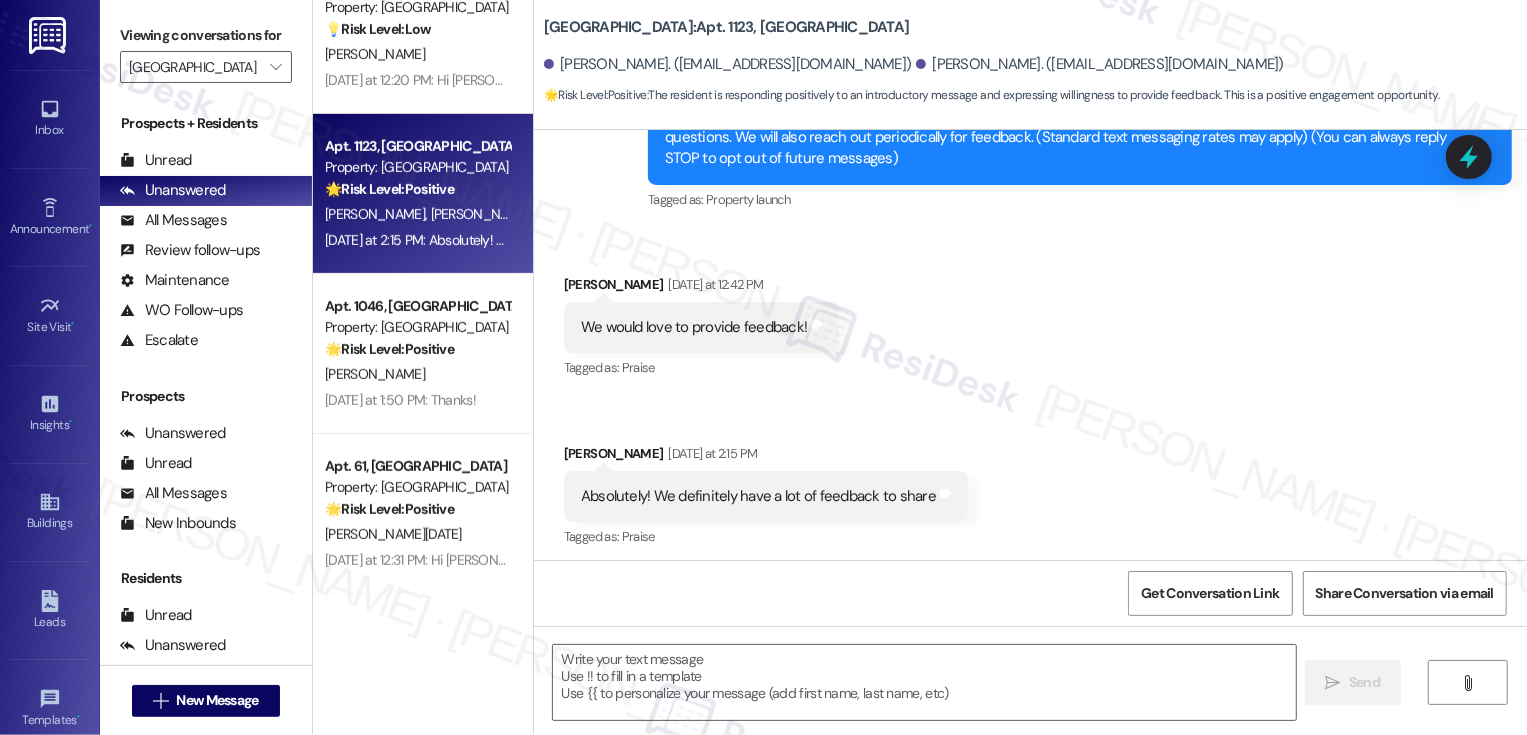 click on "🌟  Risk Level:  Positive The resident is responding positively to an introductory message and expressing willingness to provide feedback. This is a positive engagement opportunity." at bounding box center (417, 189) 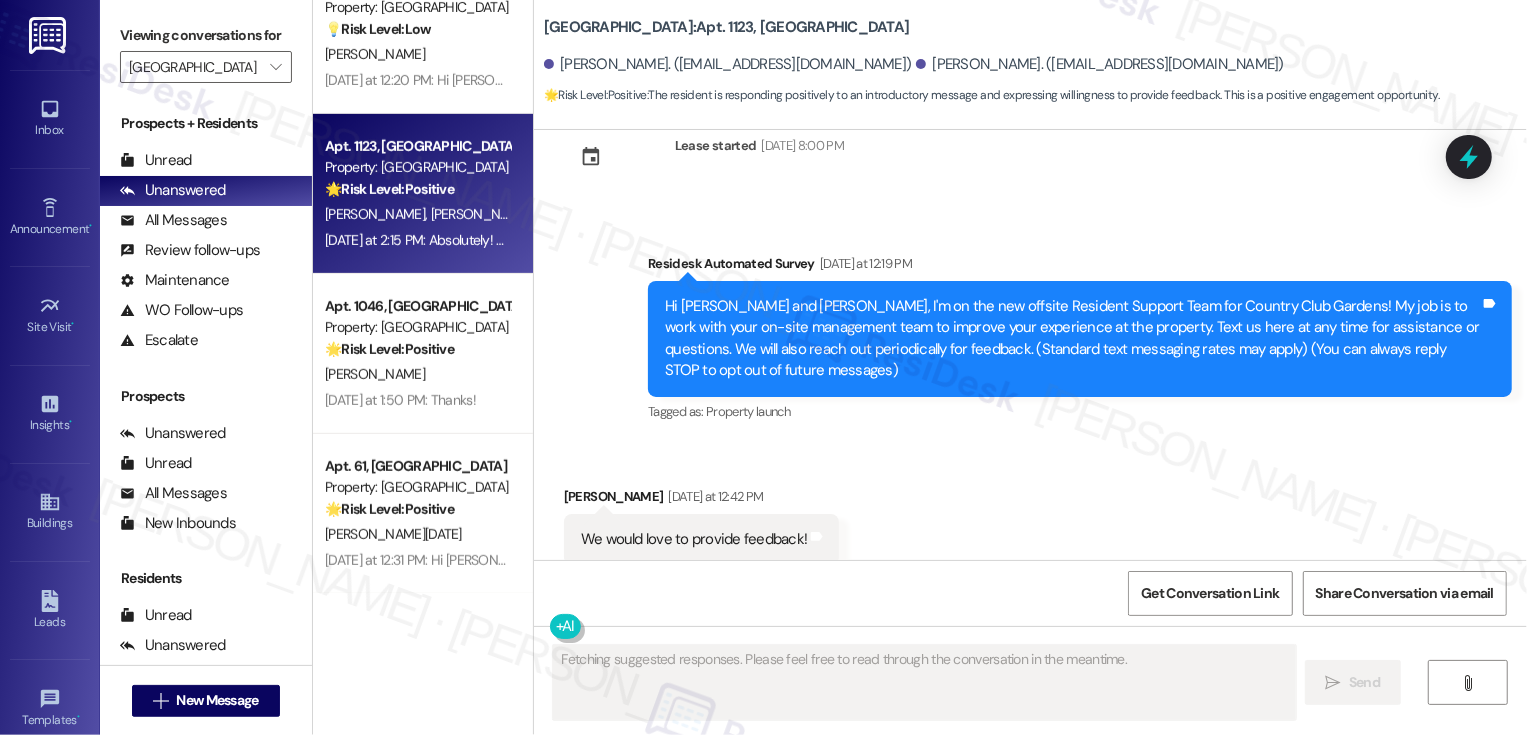 scroll, scrollTop: 0, scrollLeft: 0, axis: both 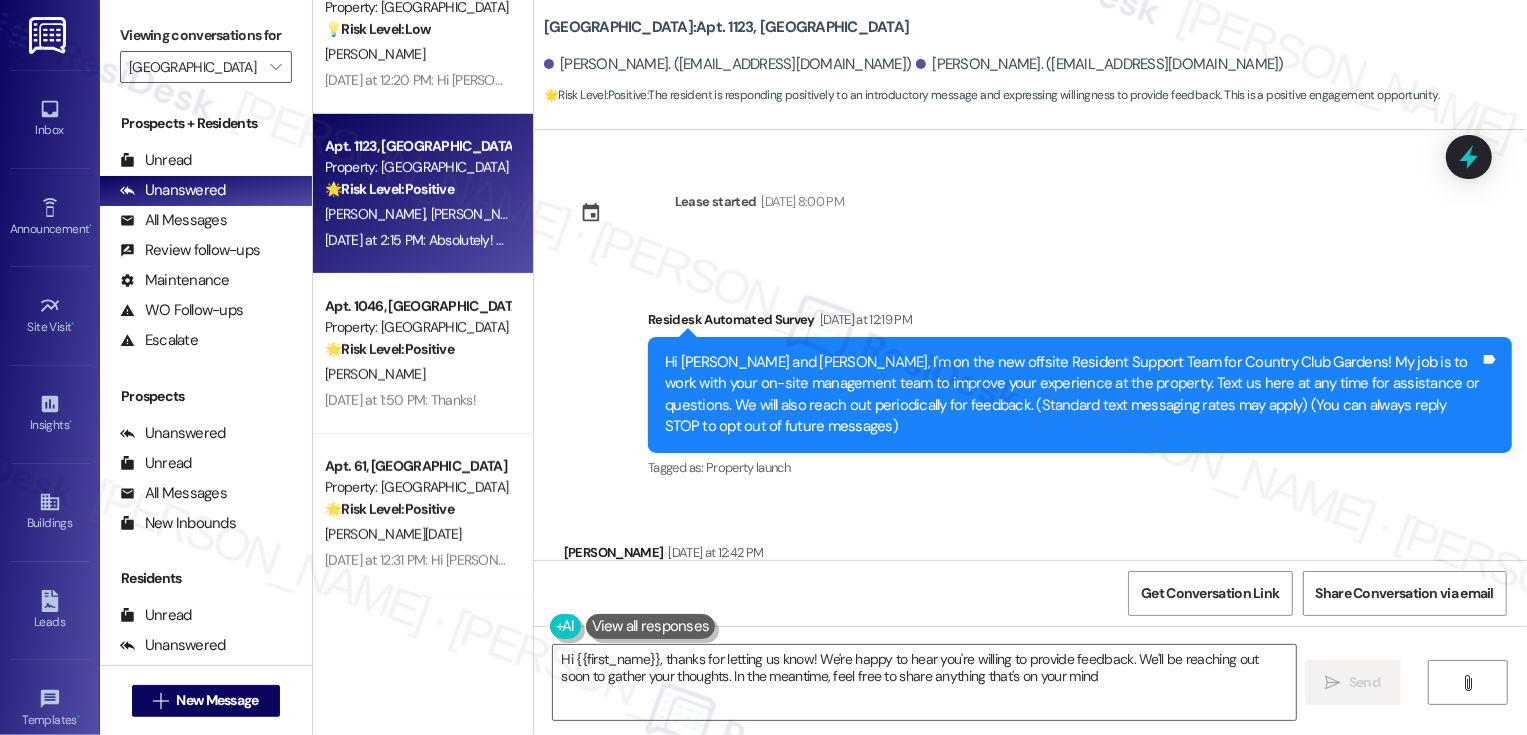 type on "Hi {{first_name}}, thanks for letting us know! We're happy to hear you're willing to provide feedback. We'll be reaching out soon to gather your thoughts. In the meantime, feel free to share anything that's on your mind!" 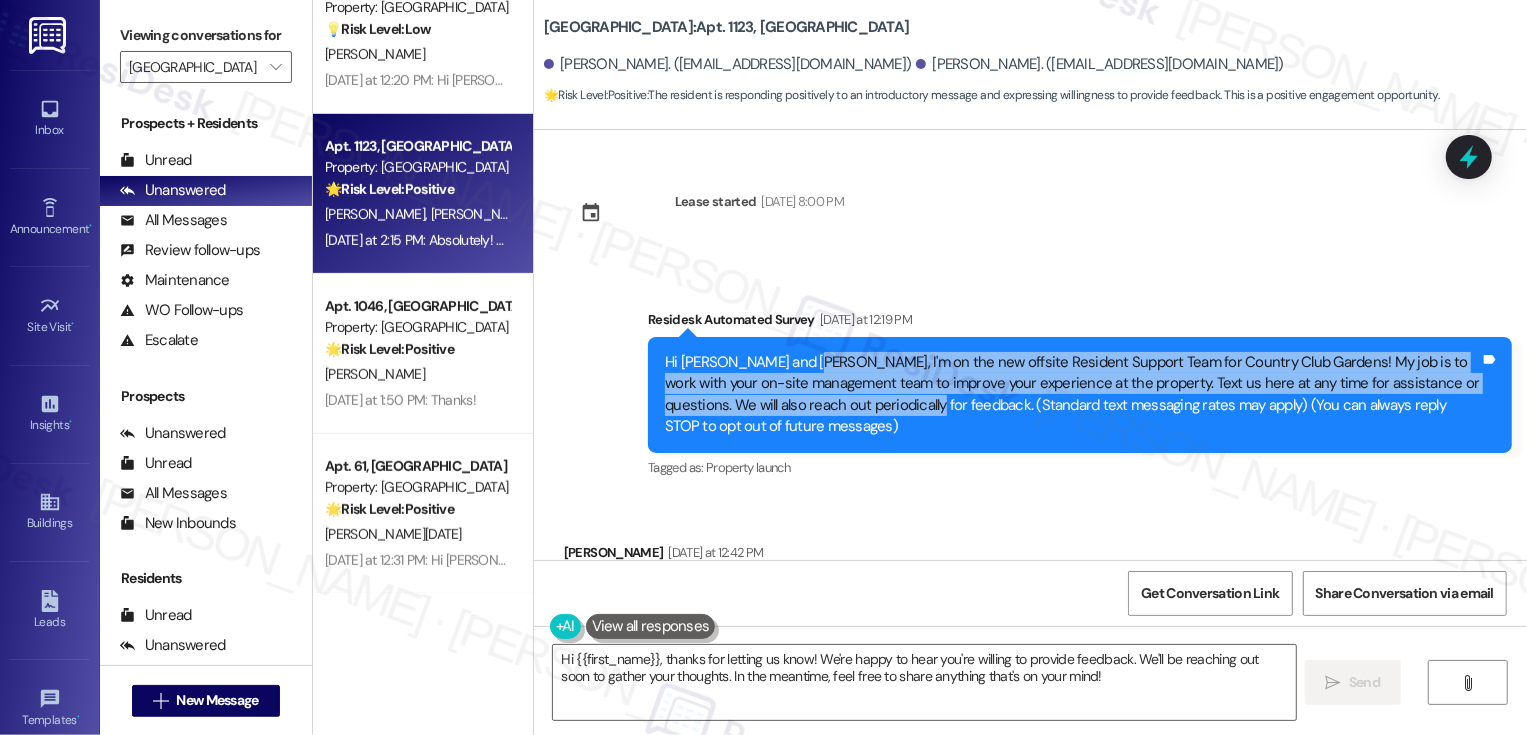 drag, startPoint x: 781, startPoint y: 362, endPoint x: 872, endPoint y: 403, distance: 99.80982 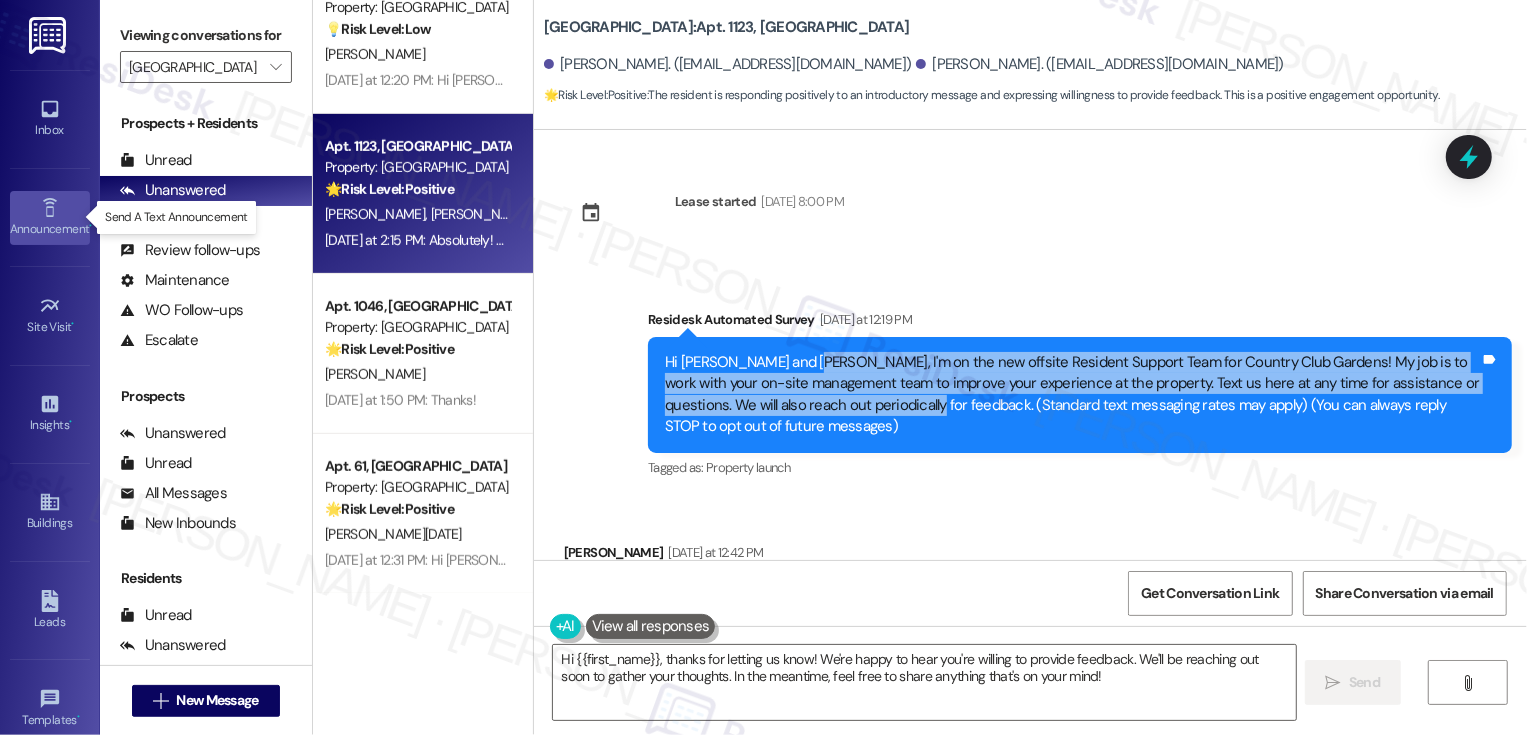 click on "Announcement   •" at bounding box center [50, 229] 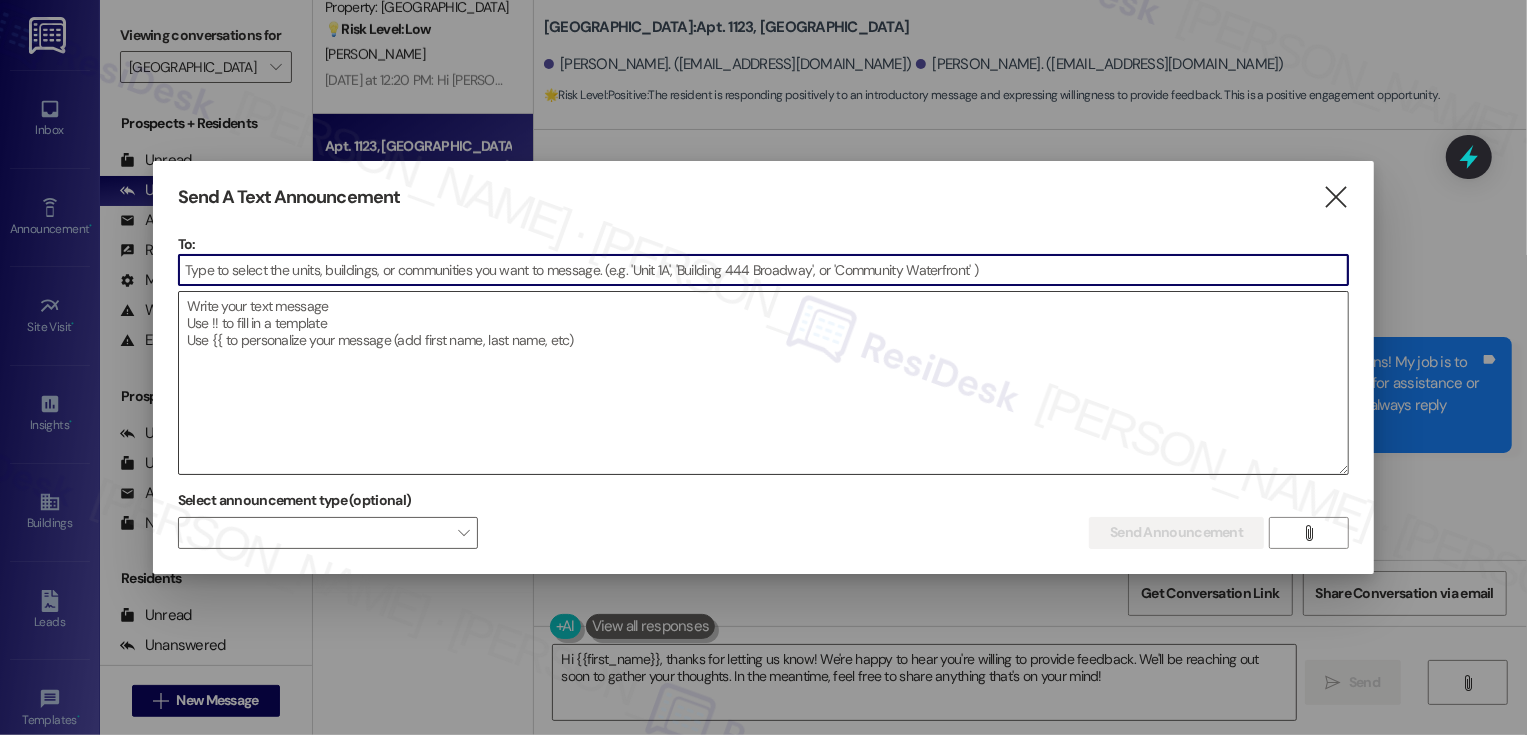 click at bounding box center [764, 383] 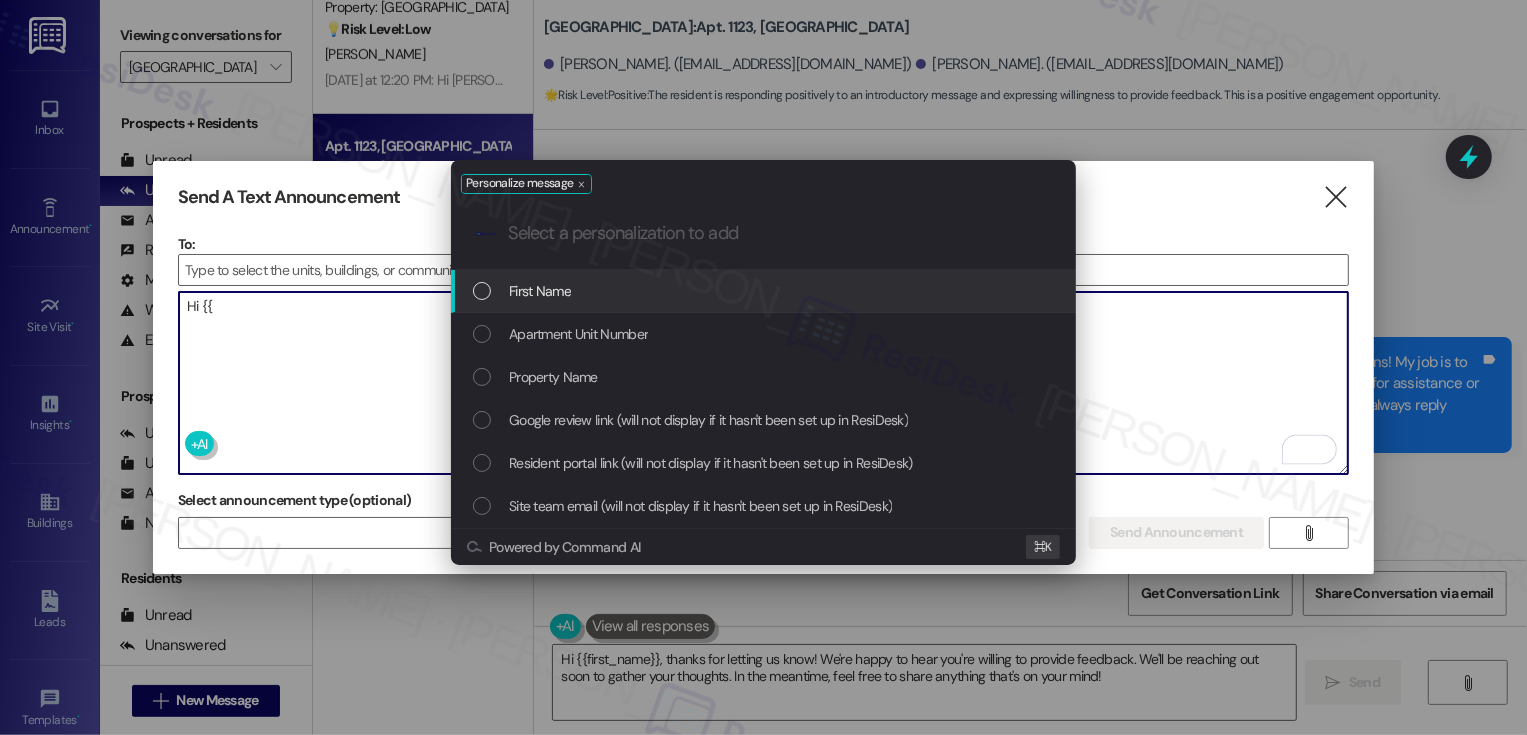 click at bounding box center (482, 291) 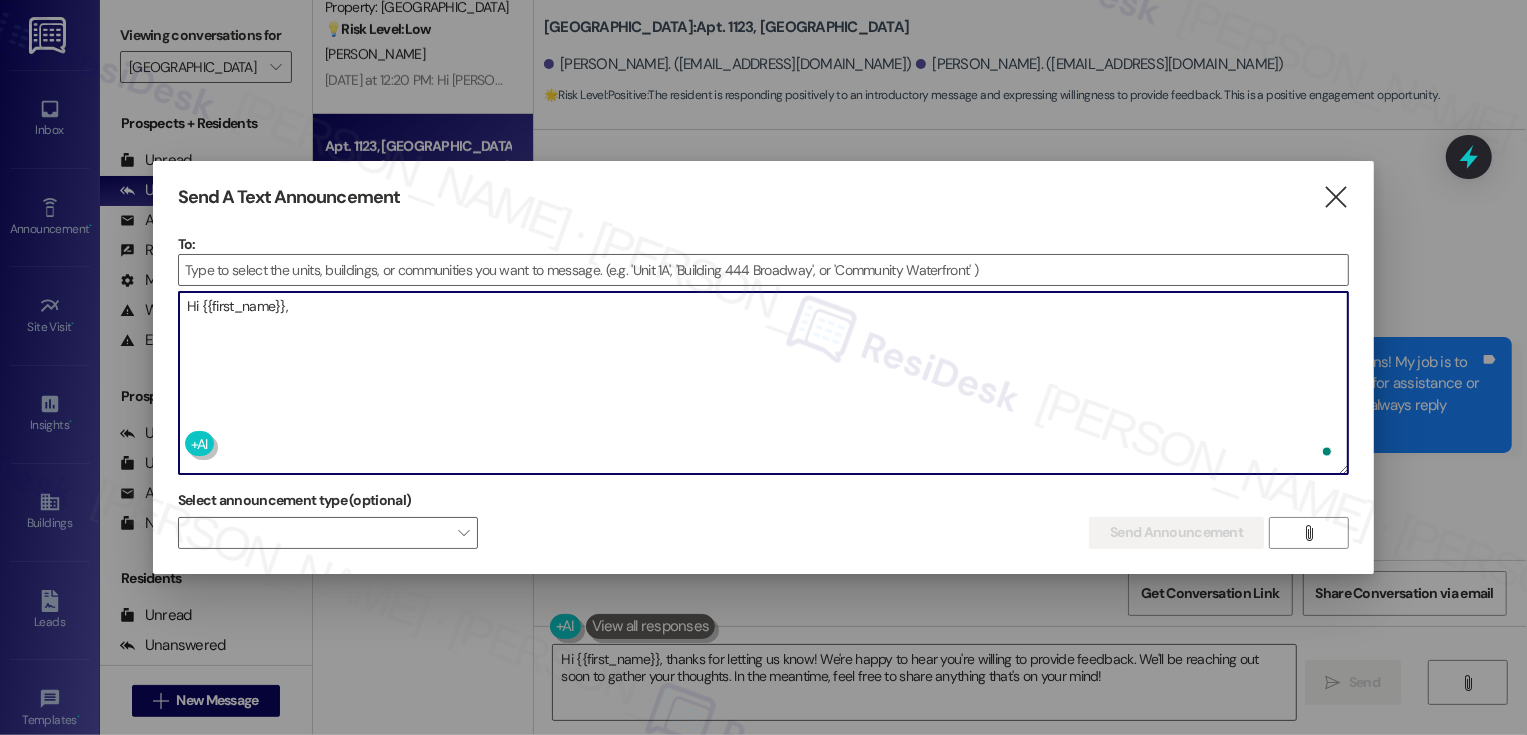 paste on "I'm on the new offsite Resident Support Team for Country Club Gardens! My job is to work with your on-site management team to improve your experience at the property. Text us here at any time for assistance or questions. We will also reach out periodically for feedback." 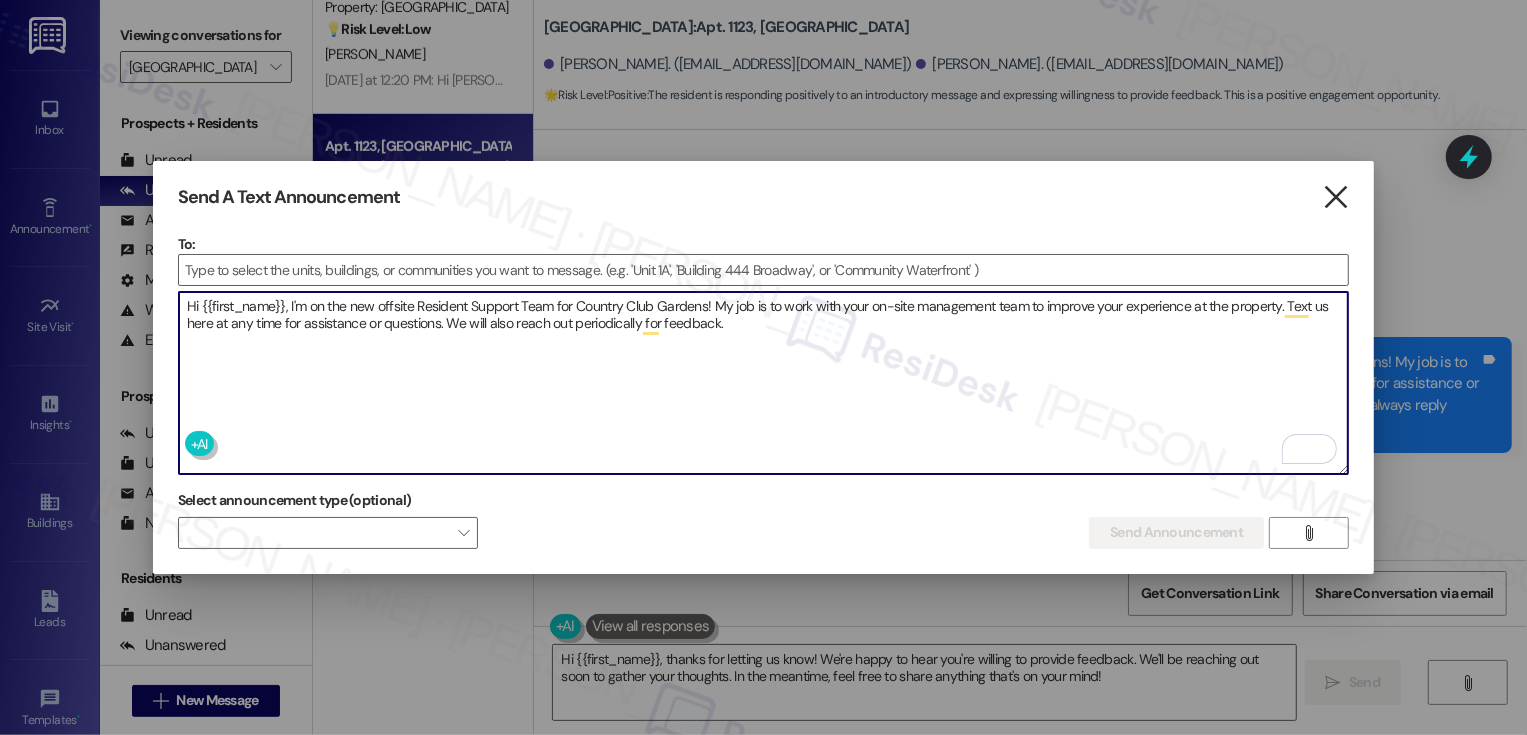click on "" at bounding box center (1336, 197) 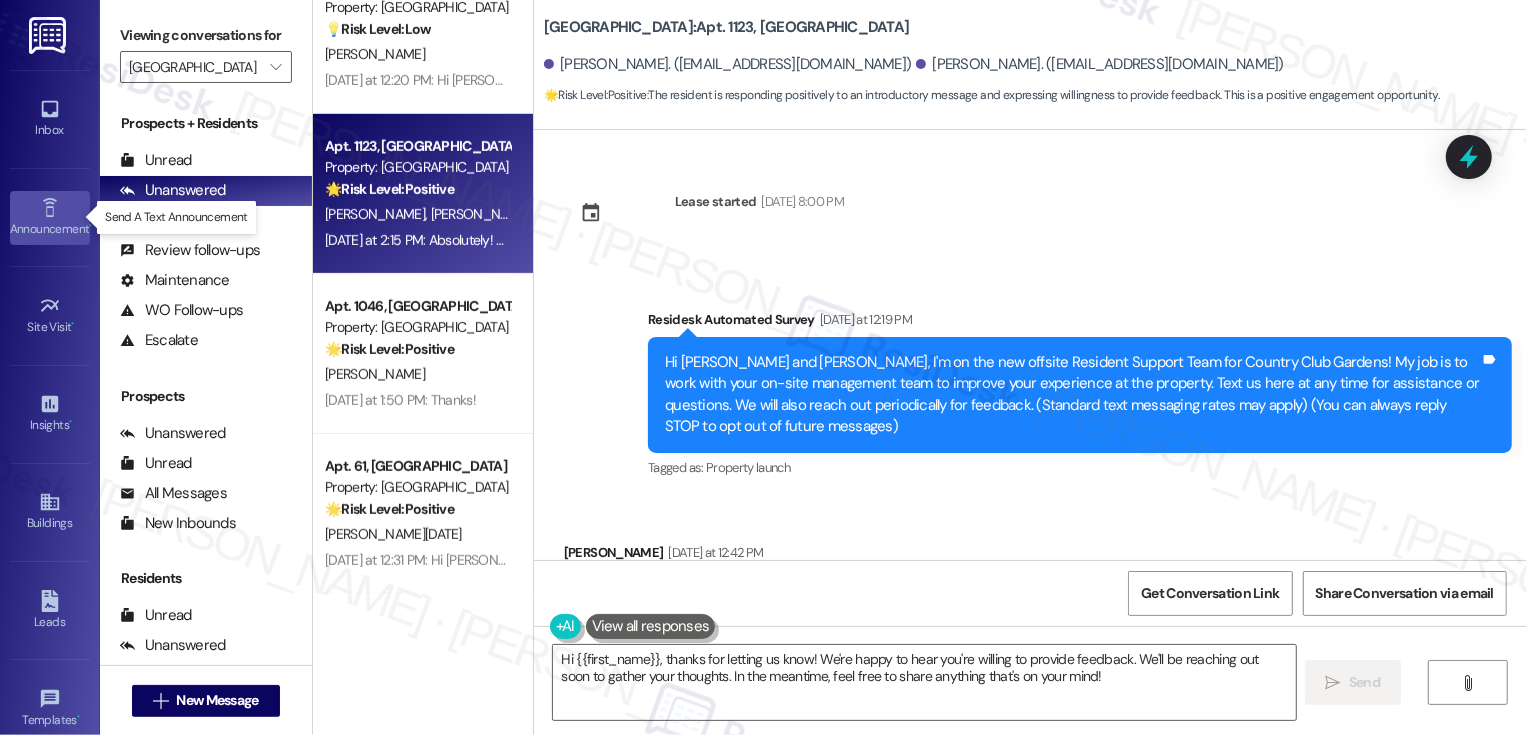 click 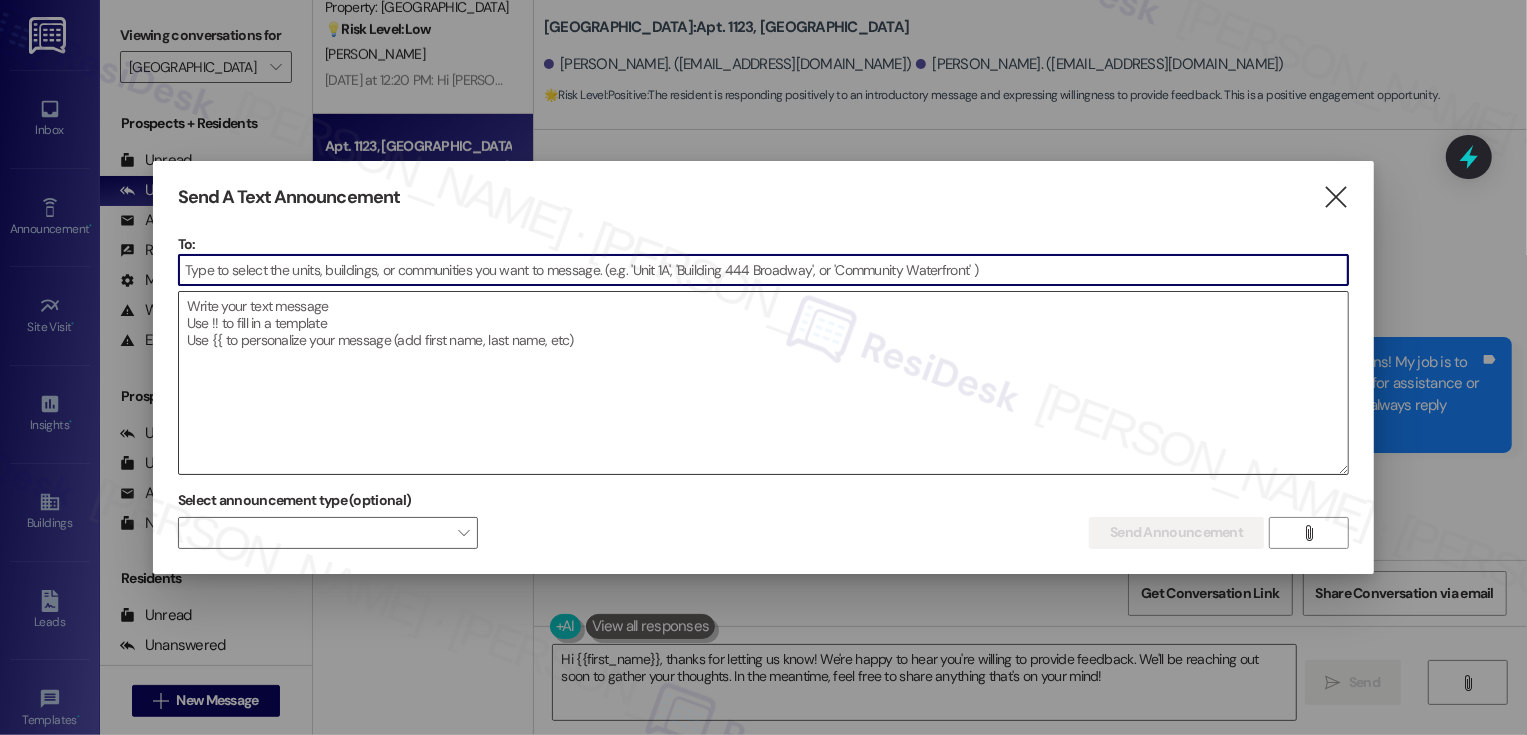 click at bounding box center (764, 383) 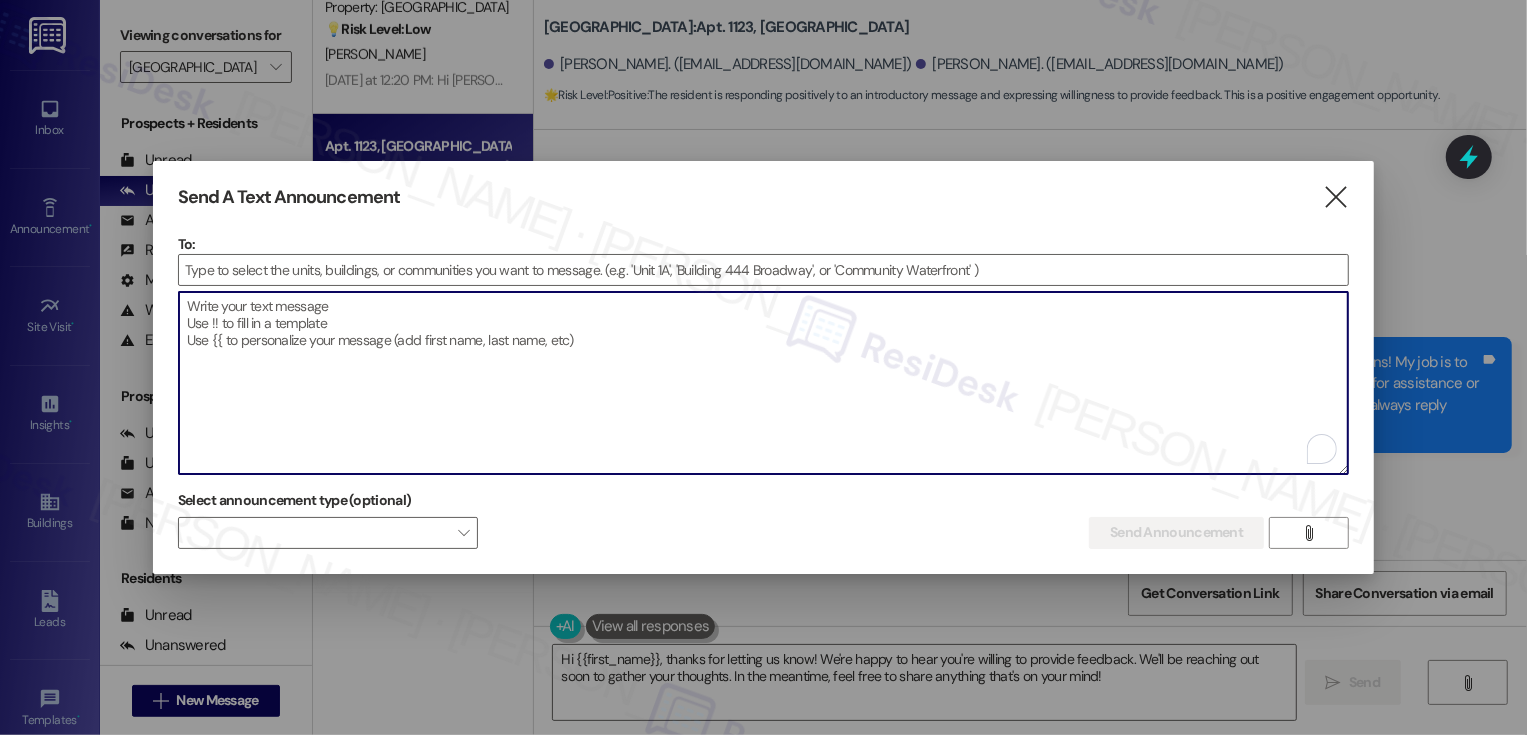 paste on "Hi {{first_name}}, I’m on the new offsite Resident Support Team for {{property}} ! My job is to work with your on-site management team to improve your experience at the property. Text us here at any time for assistance or questions. We will also reach out periodically for feedback." 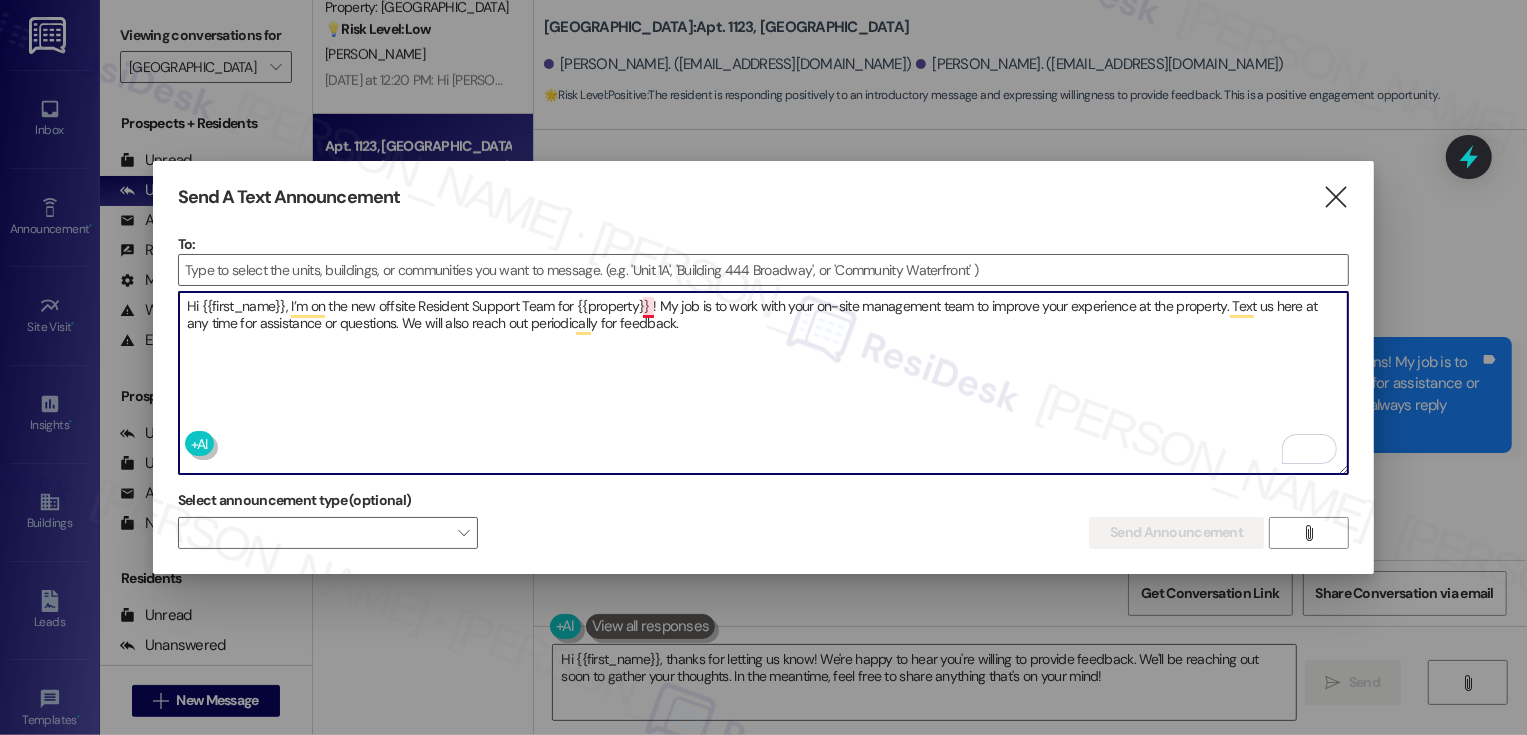 click on "Hi {{first_name}}, I’m on the new offsite Resident Support Team for {{property}} ! My job is to work with your on-site management team to improve your experience at the property. Text us here at any time for assistance or questions. We will also reach out periodically for feedback." at bounding box center (764, 383) 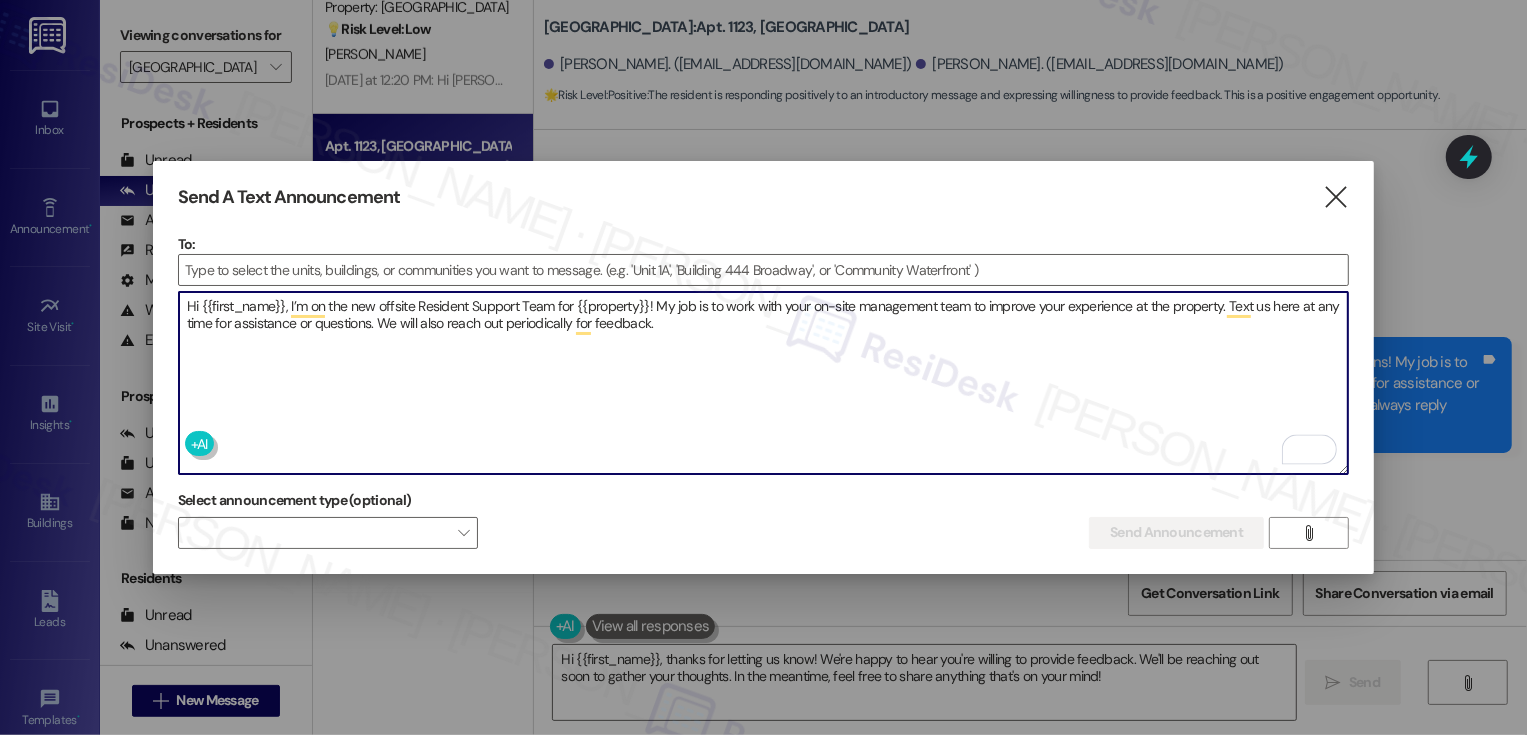 click on "Hi {{first_name}}, I’m on the new offsite Resident Support Team for {{property}}! My job is to work with your on-site management team to improve your experience at the property. Text us here at any time for assistance or questions. We will also reach out periodically for feedback." at bounding box center [764, 383] 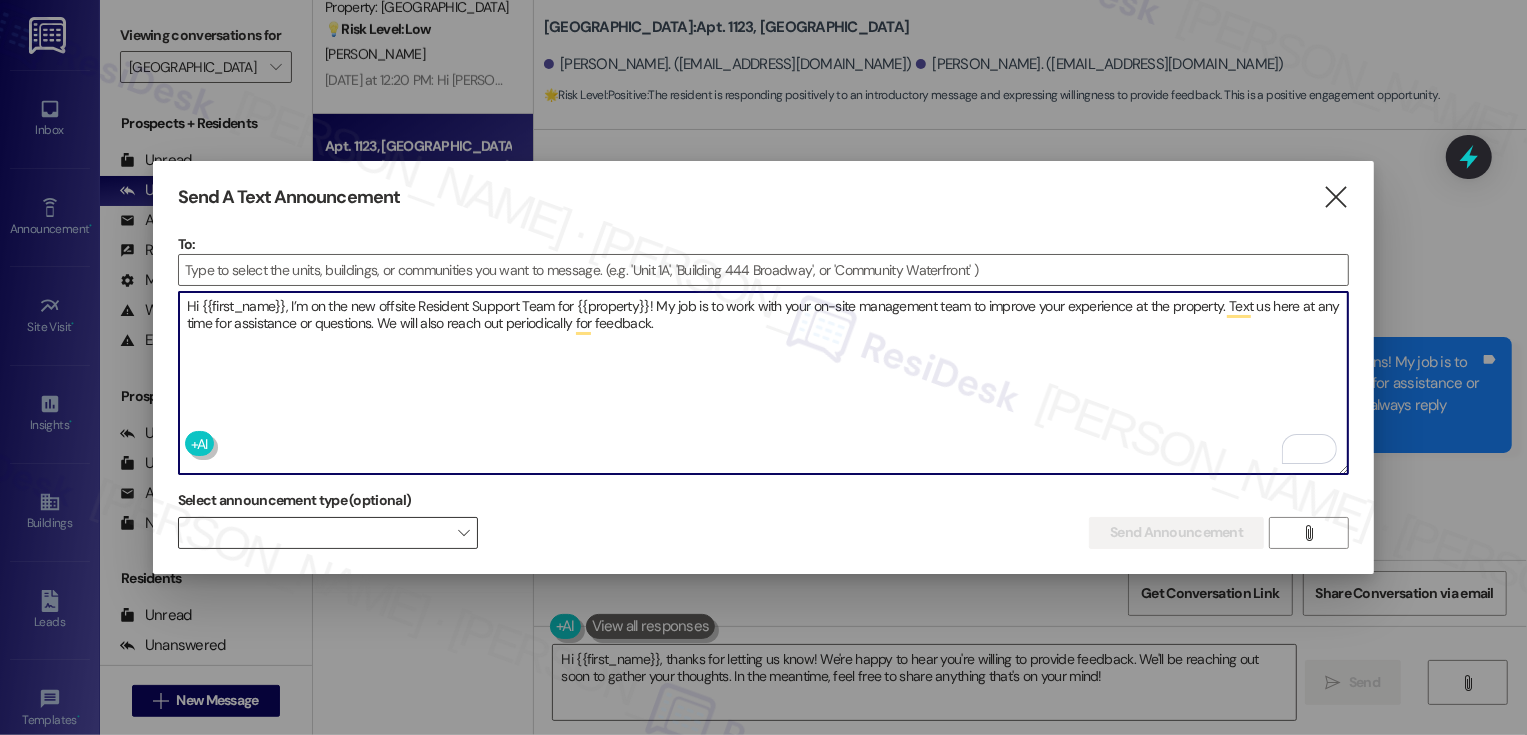 type on "Hi {{first_name}}, I’m on the new offsite Resident Support Team for {{property}}! My job is to work with your on-site management team to improve your experience at the property. Text us here at any time for assistance or questions. We will also reach out periodically for feedback." 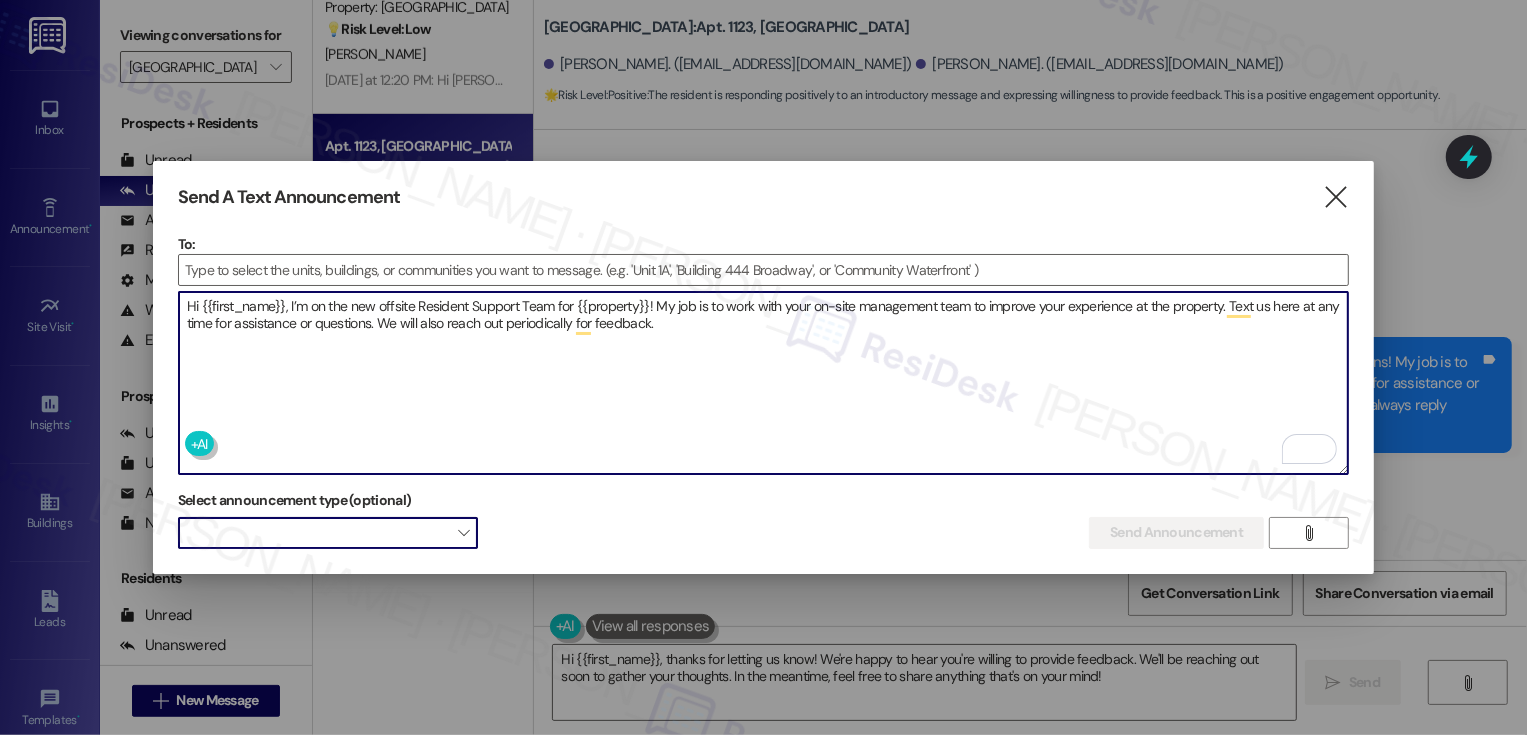 click on "" at bounding box center (463, 533) 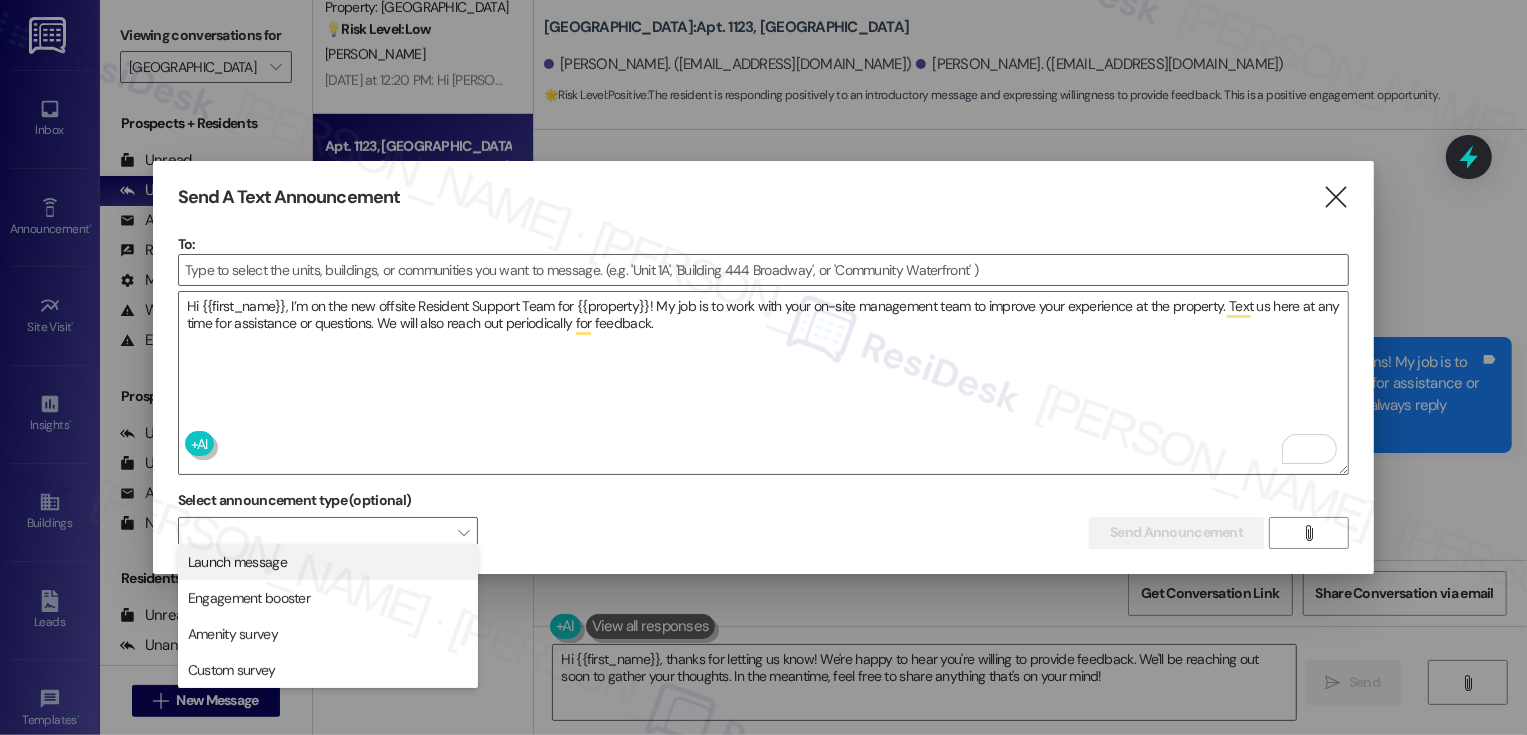 click on "Launch message" at bounding box center (328, 562) 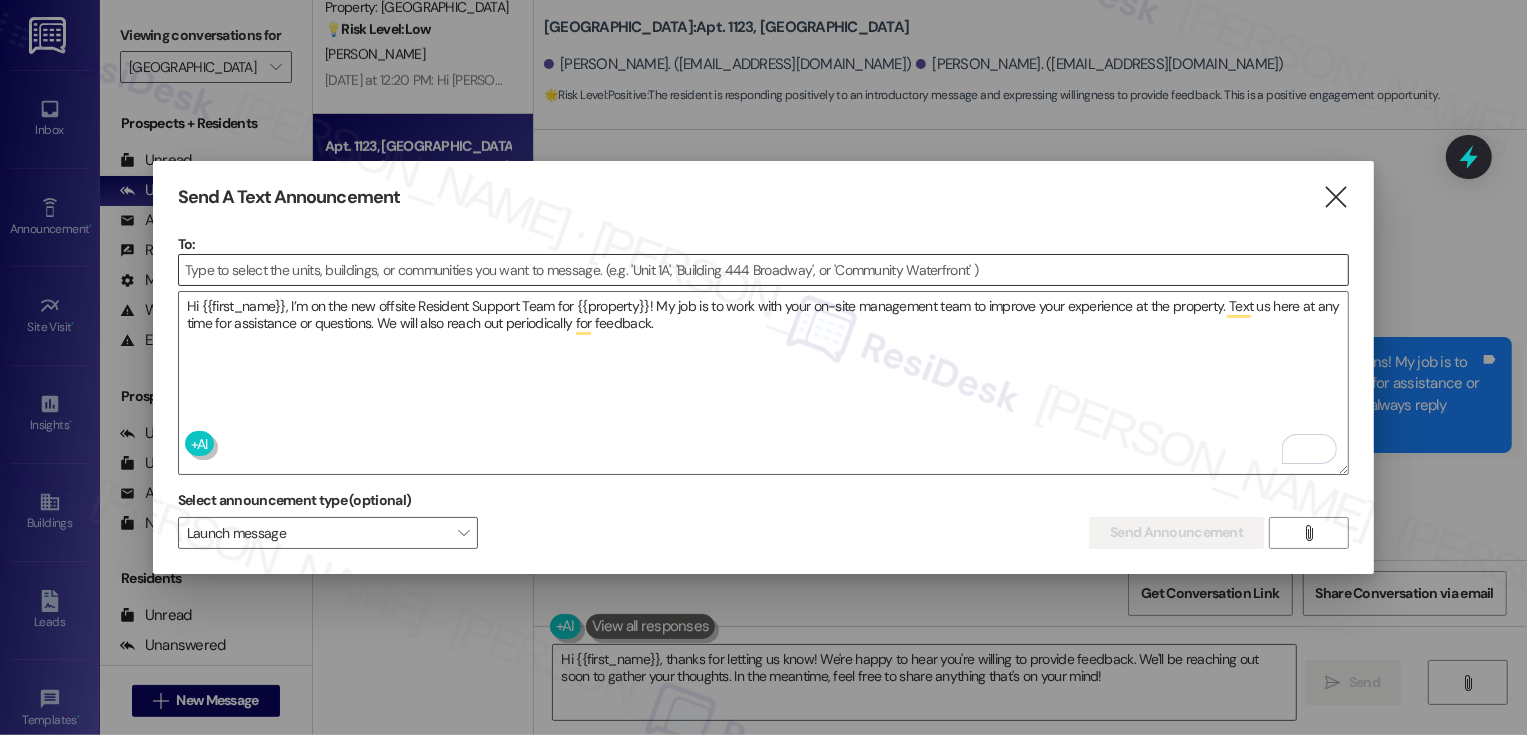 click at bounding box center (764, 270) 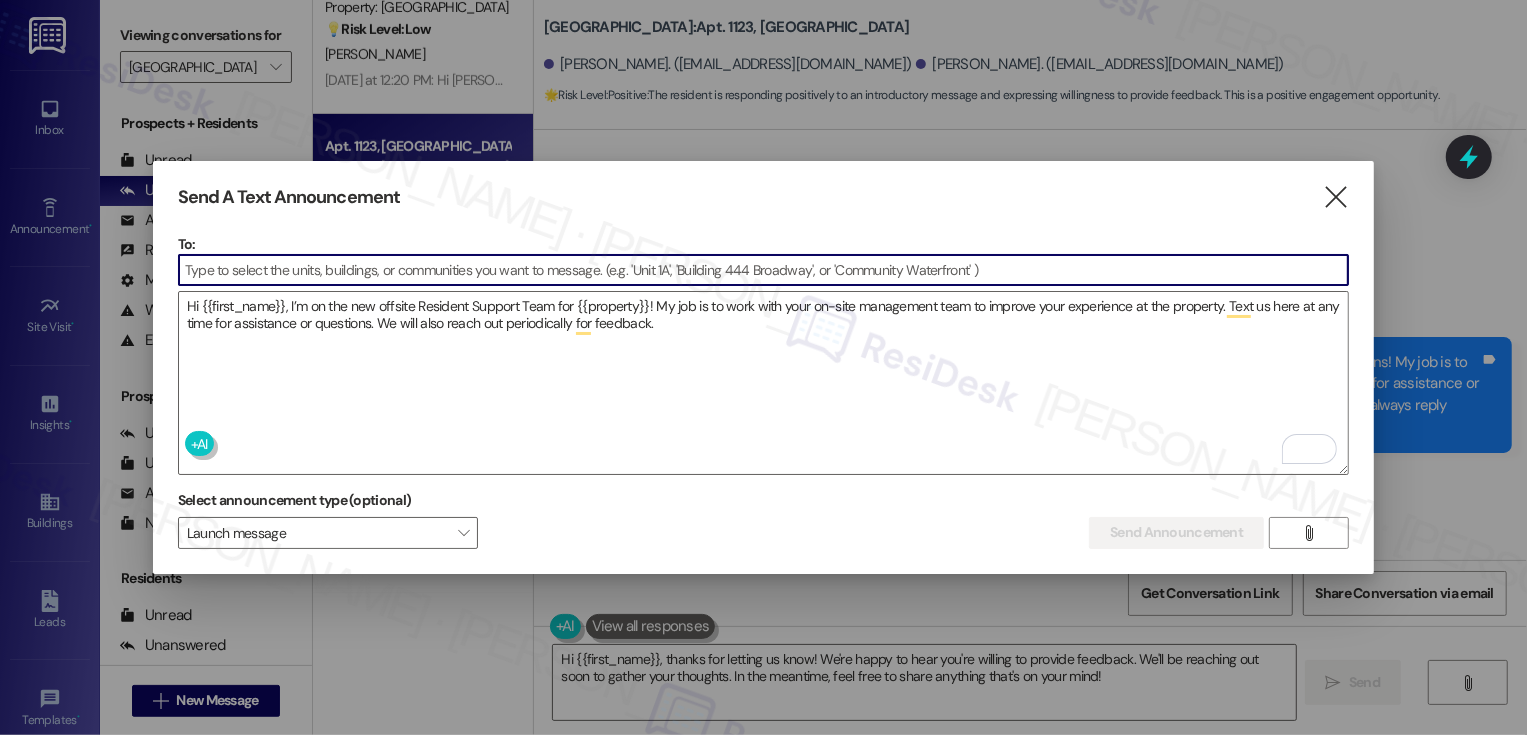 click at bounding box center (764, 270) 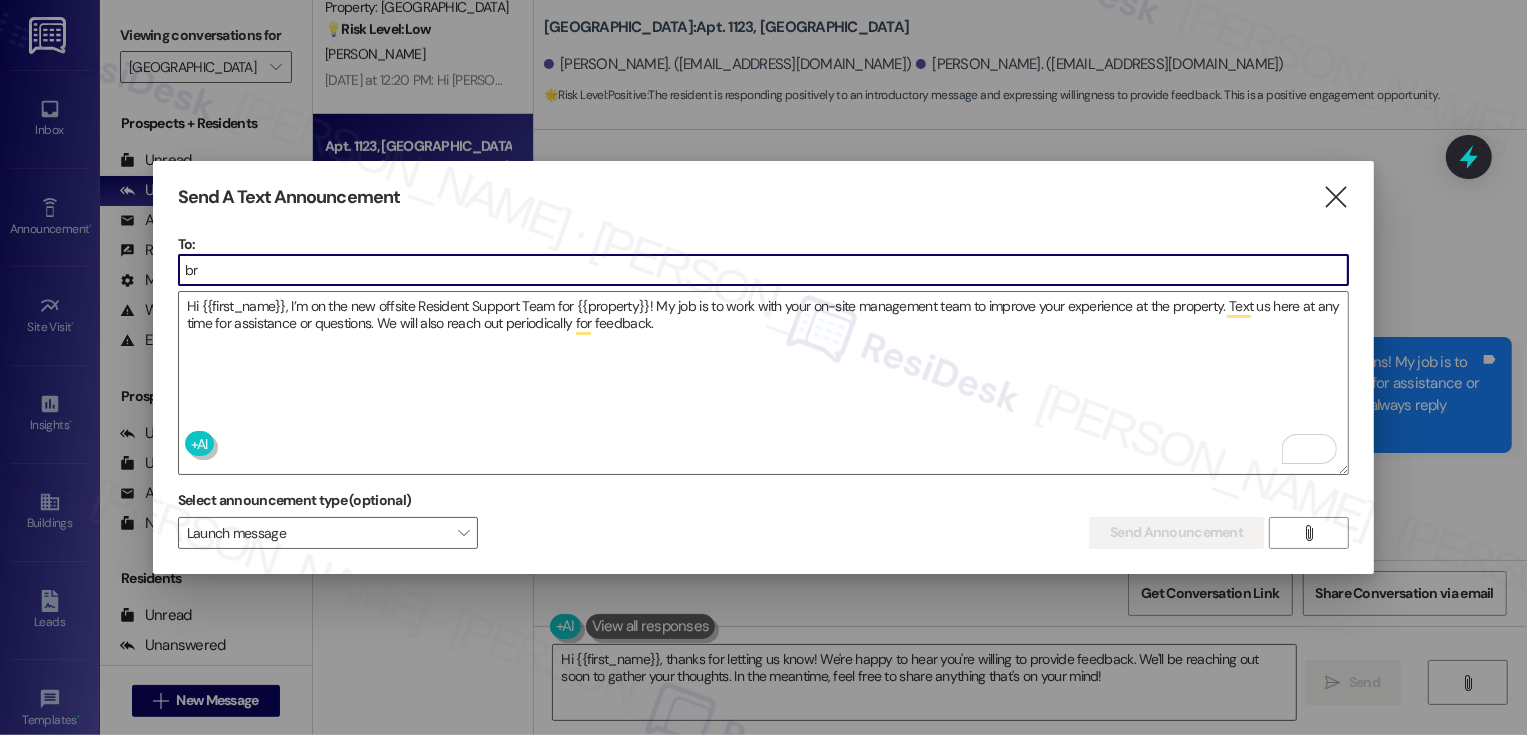 type on "b" 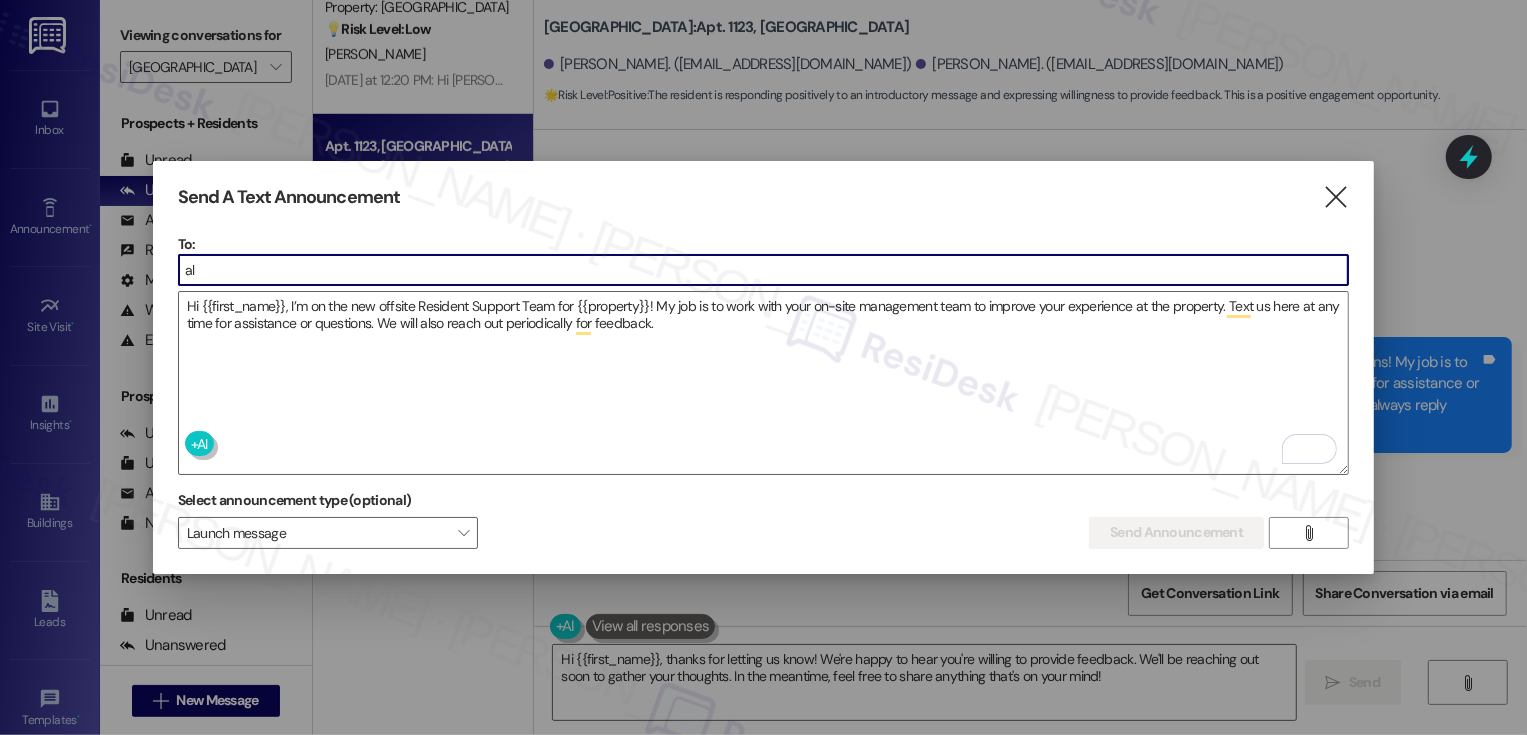 type on "a" 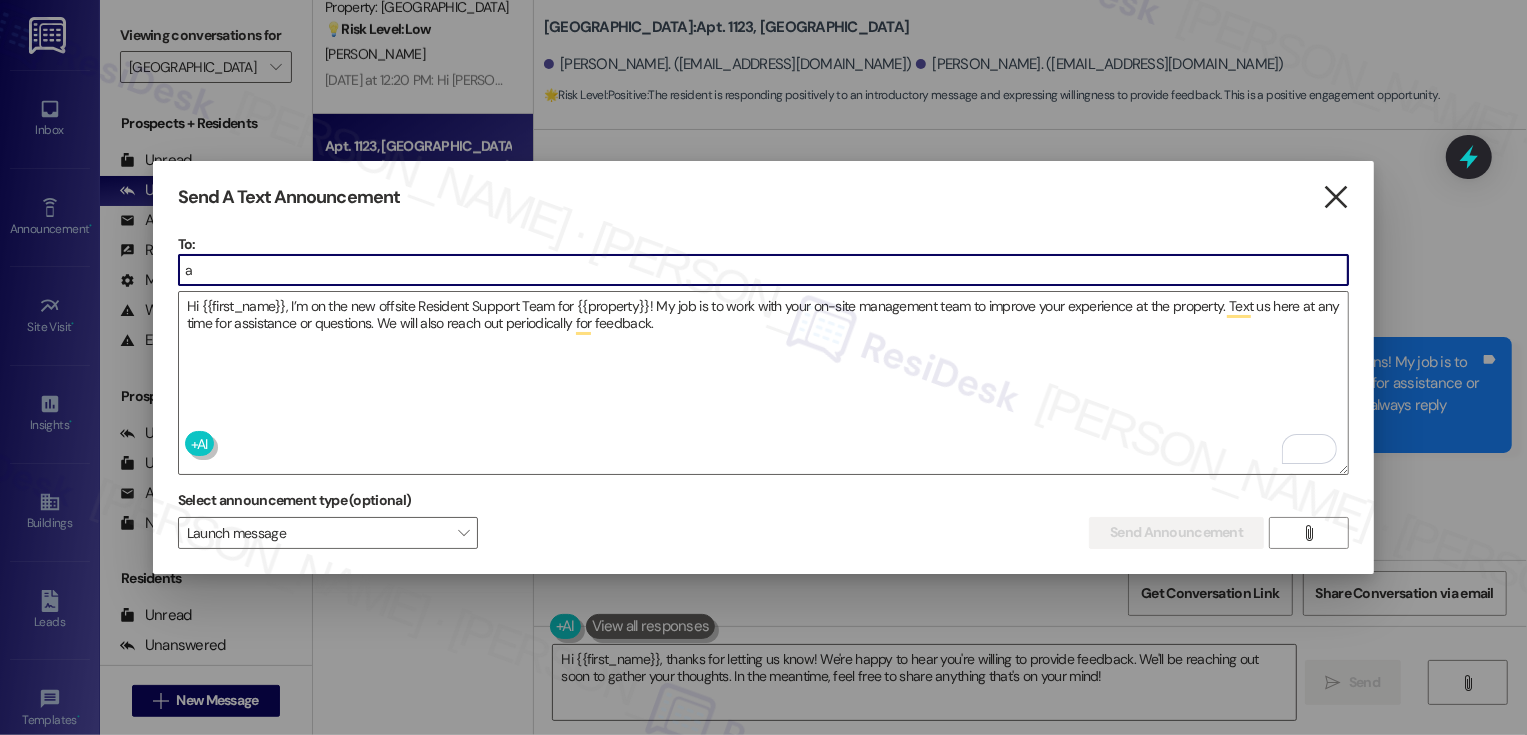 click on "" at bounding box center (1336, 197) 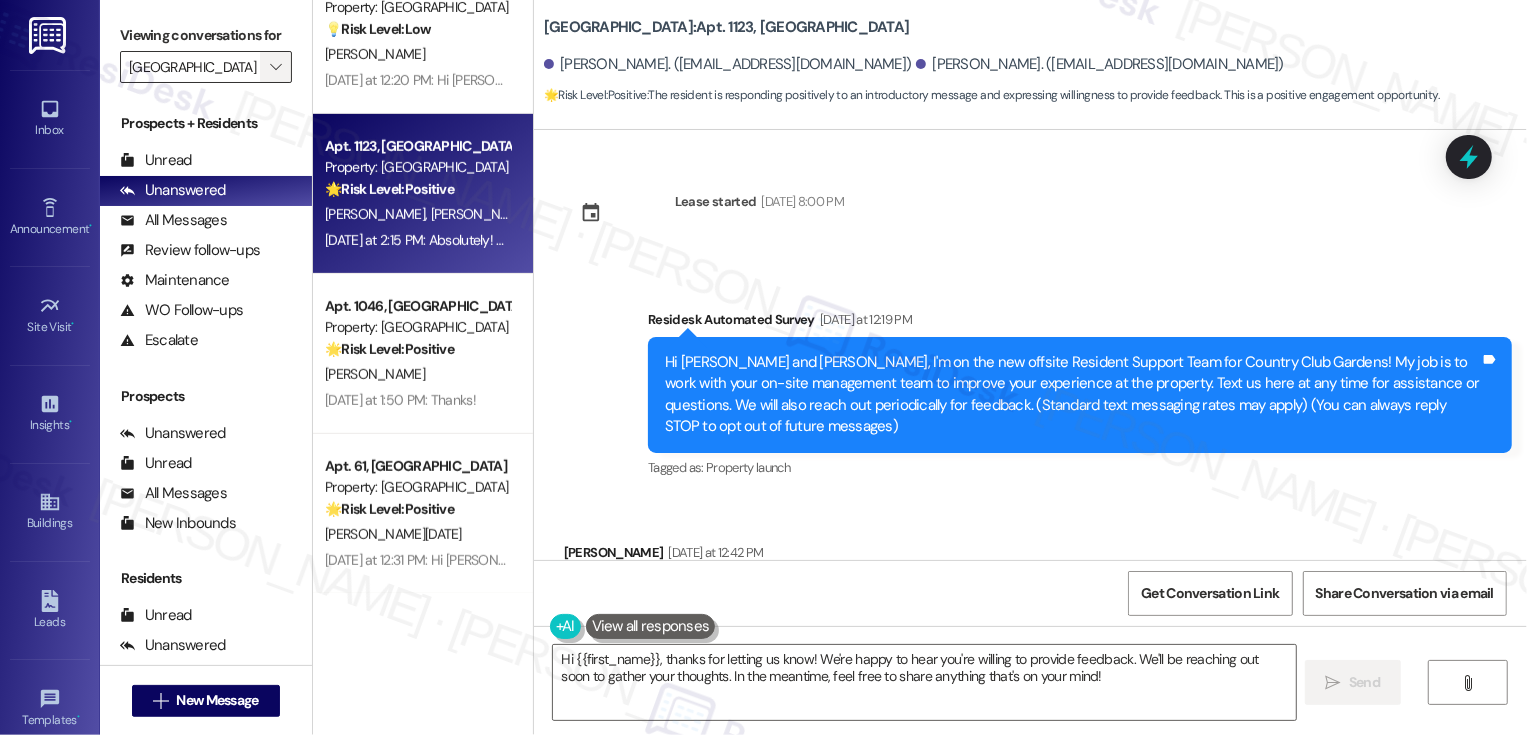 click on "" at bounding box center [275, 67] 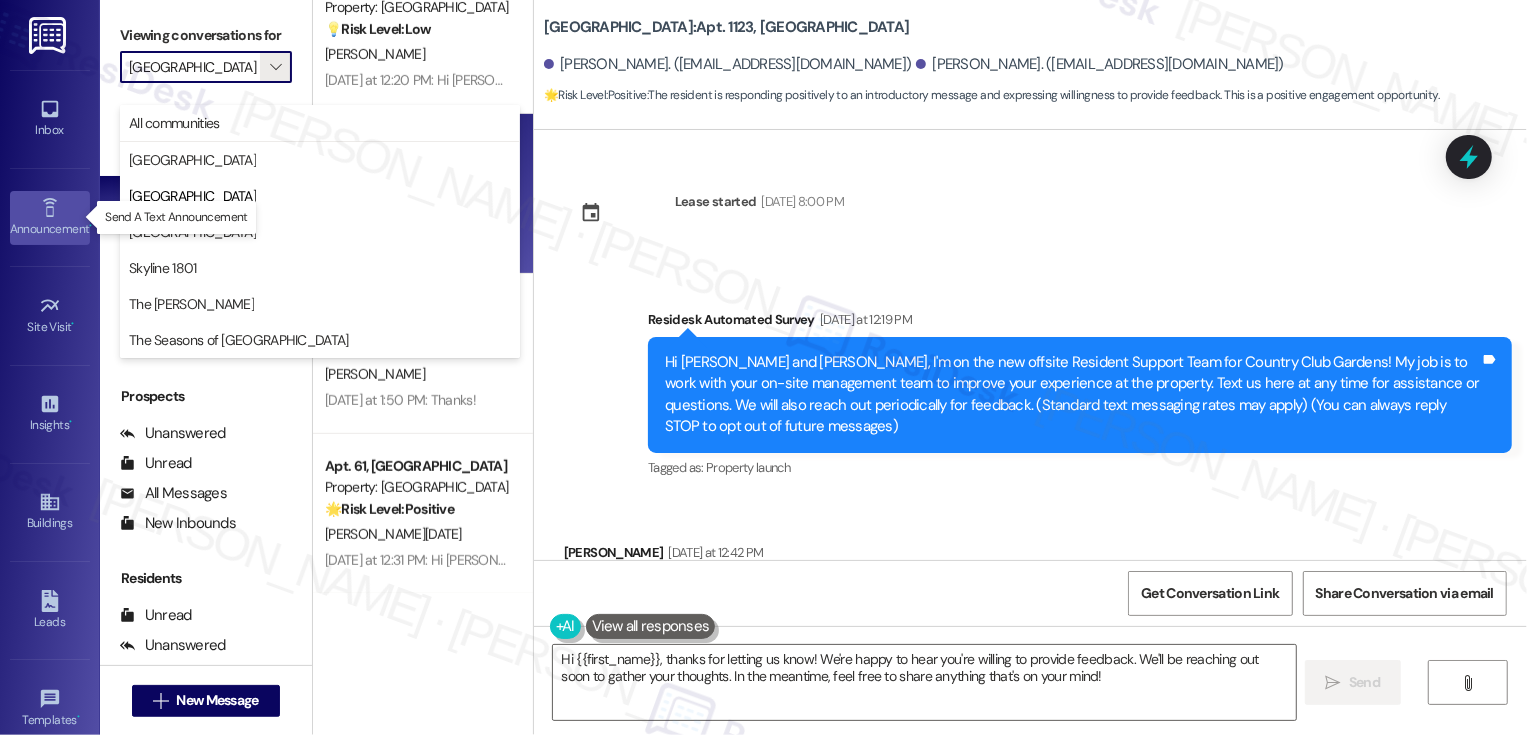 click on "Announcement   •" at bounding box center [50, 229] 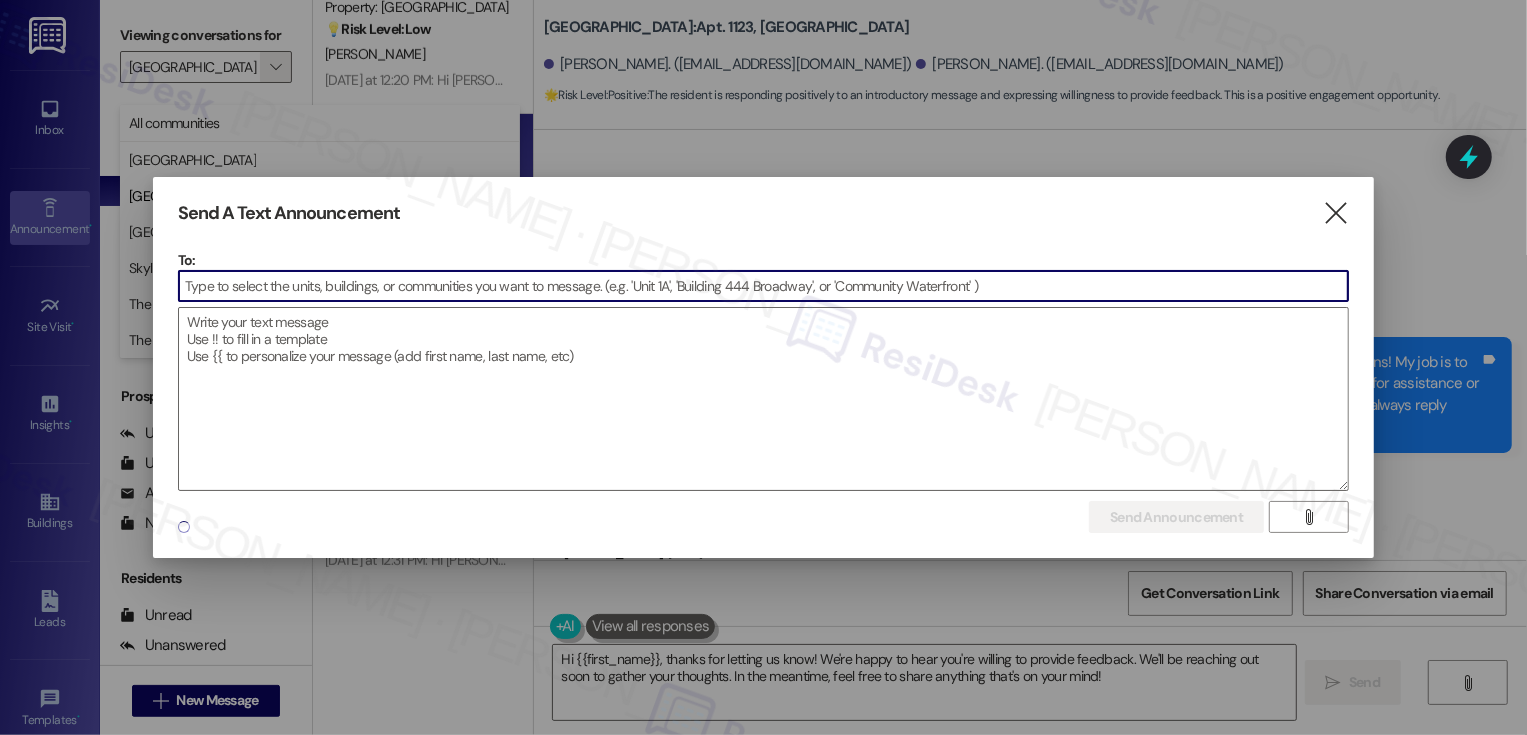 scroll, scrollTop: 0, scrollLeft: 0, axis: both 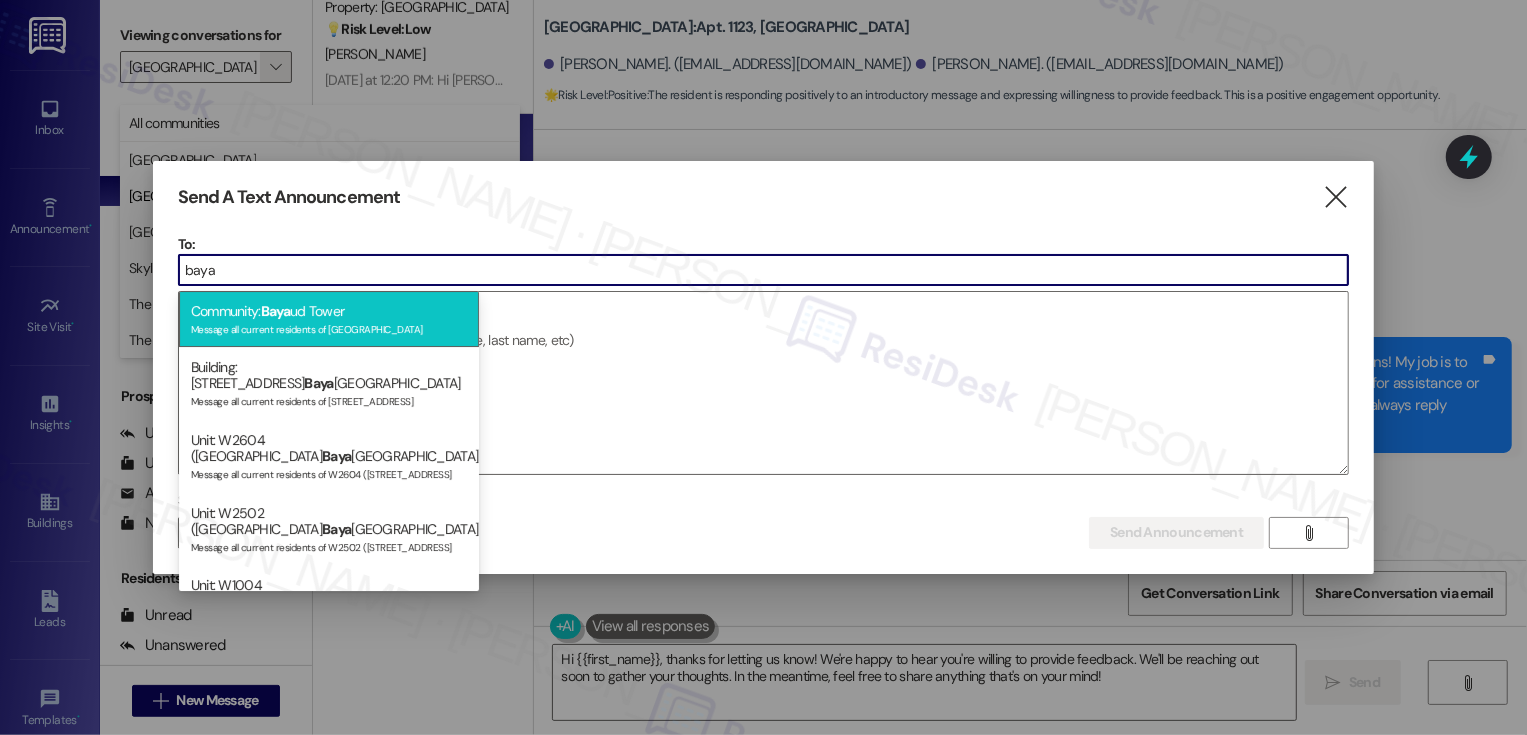 type on "baya" 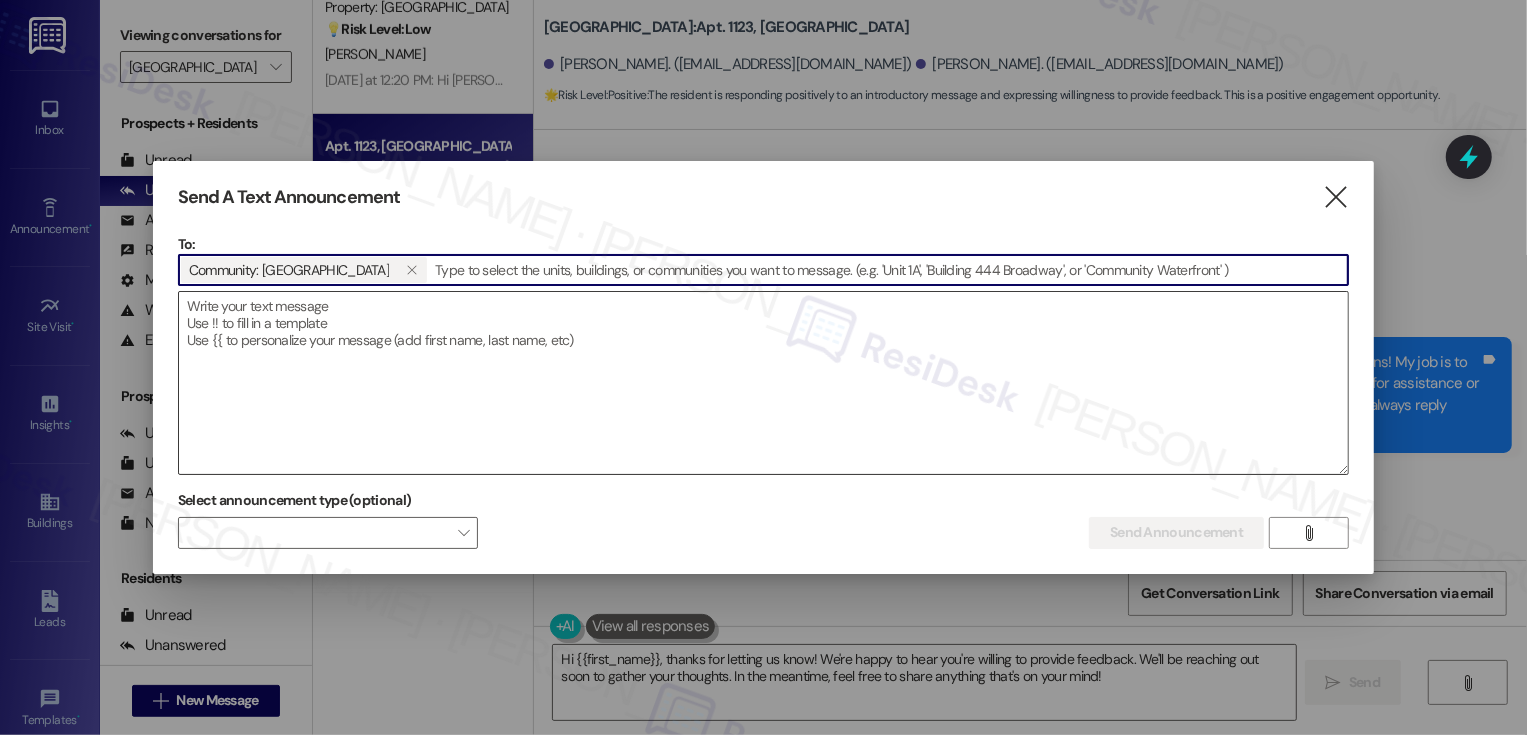 click at bounding box center [764, 383] 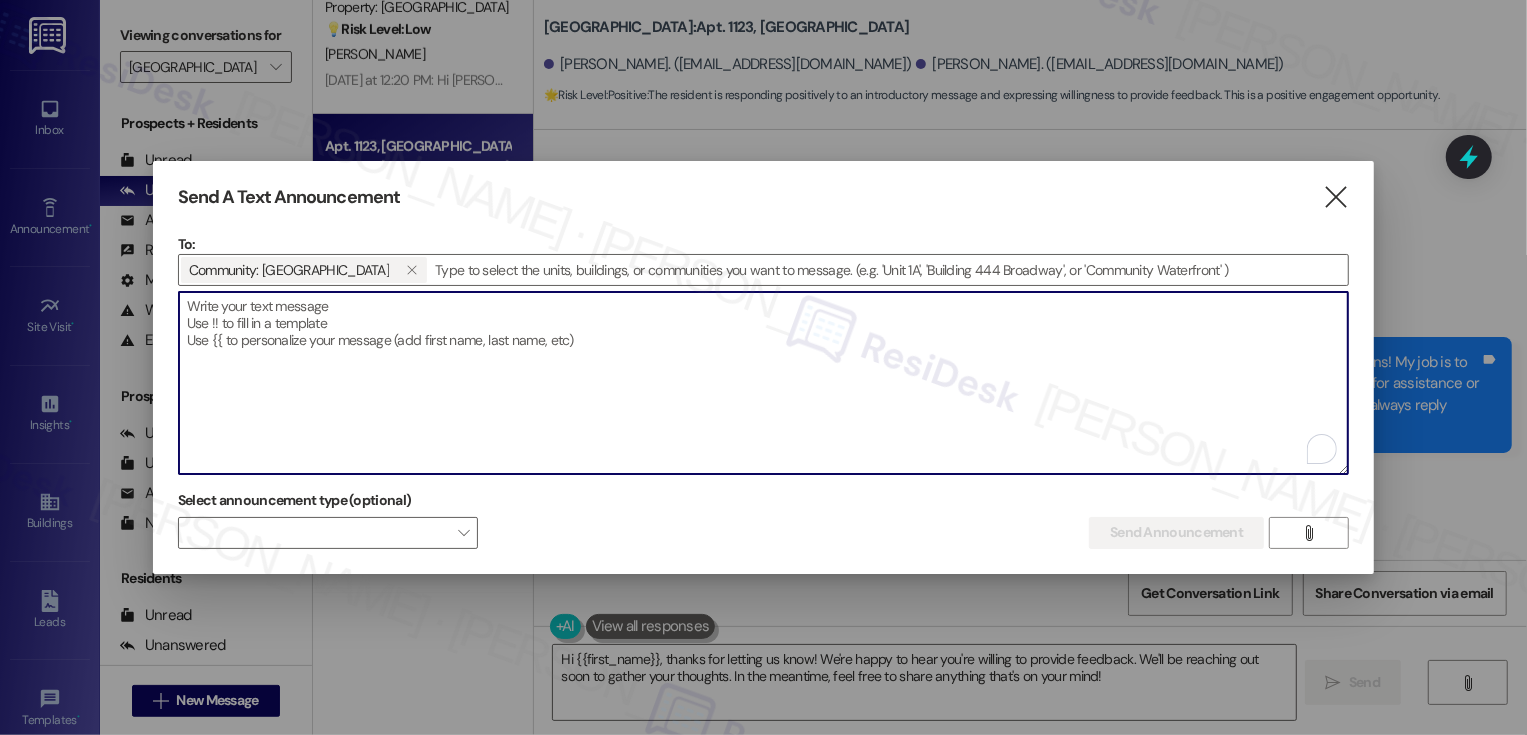 paste on "Hi {{first_name}}, I’m on the new offsite Resident Support Team for {{property}} ! My job is to work with your on-site management team to improve your experience at the property. Text us here at any time for assistance or questions. We will also reach out periodically for feedback." 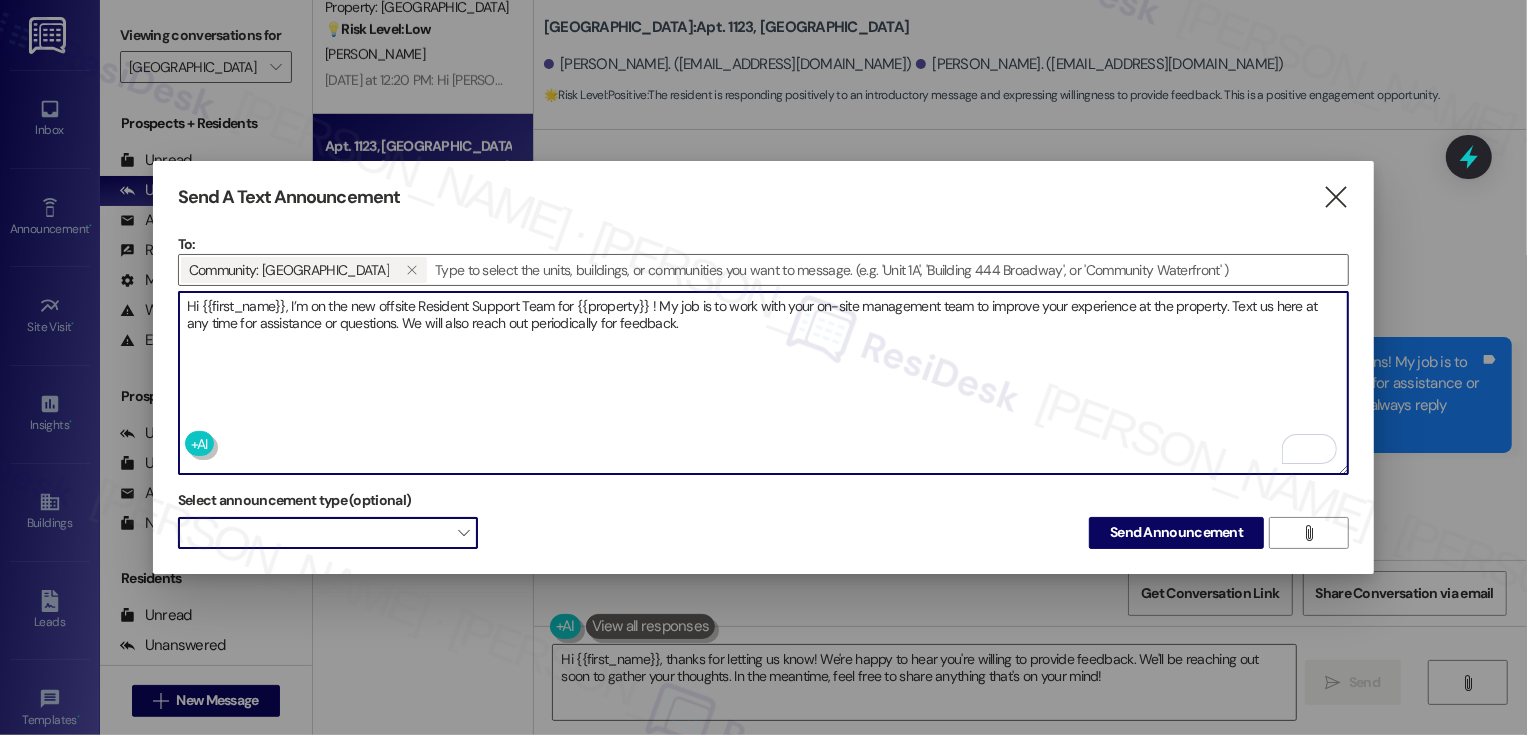 click on "" at bounding box center (463, 533) 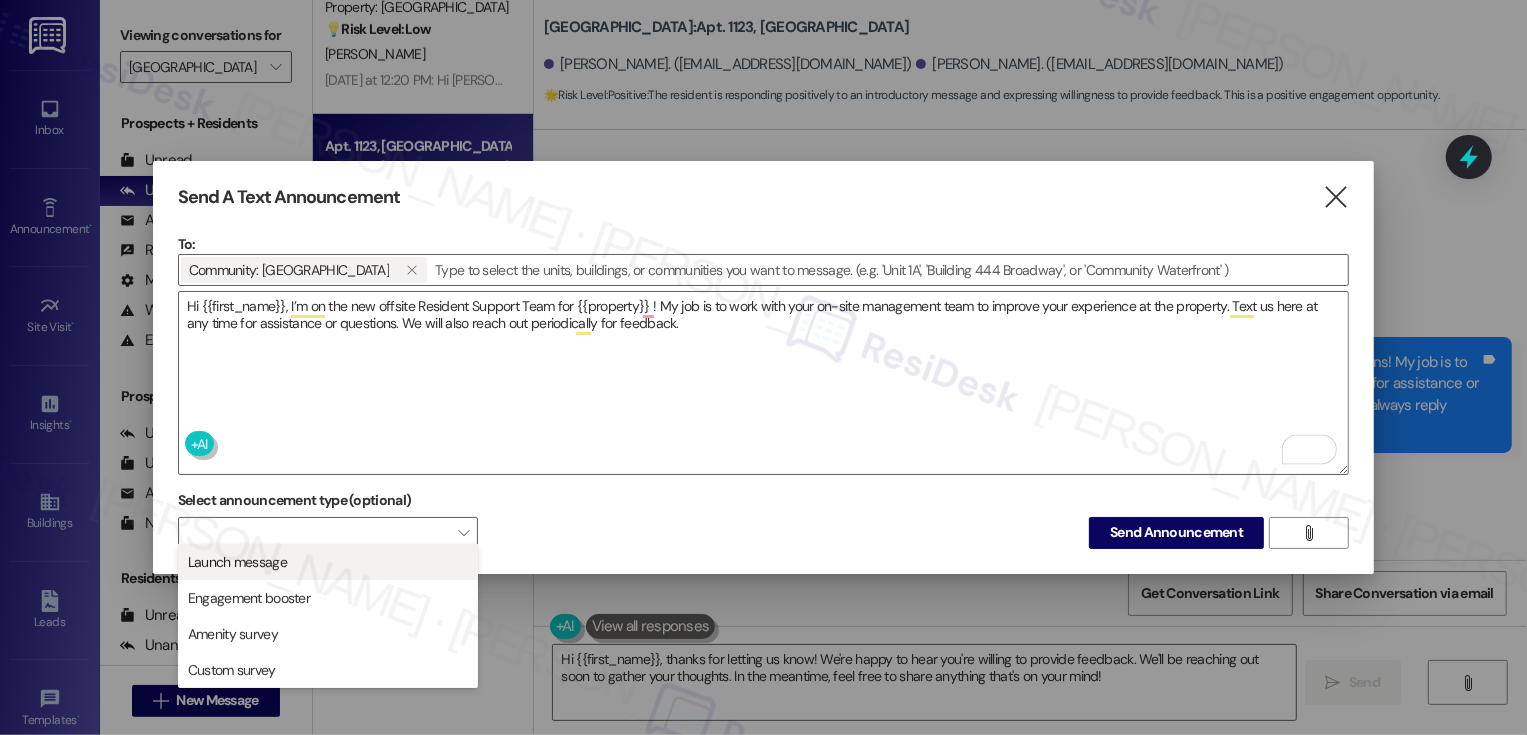 click on "Launch message" at bounding box center (328, 562) 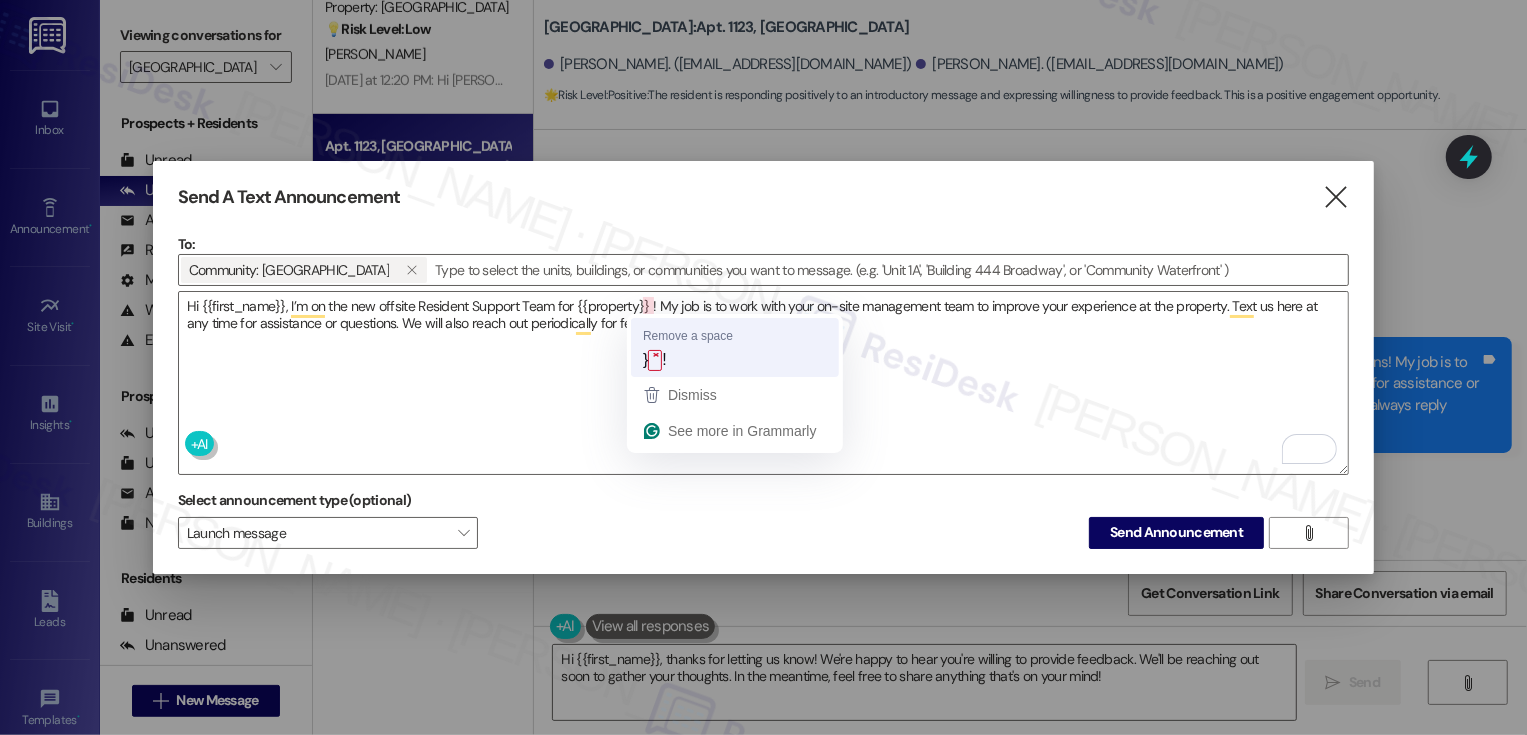 type on "Hi {{first_name}}, I’m on the new offsite Resident Support Team for {{property}}! My job is to work with your on-site management team to improve your experience at the property. Text us here at any time for assistance or questions. We will also reach out periodically for feedback." 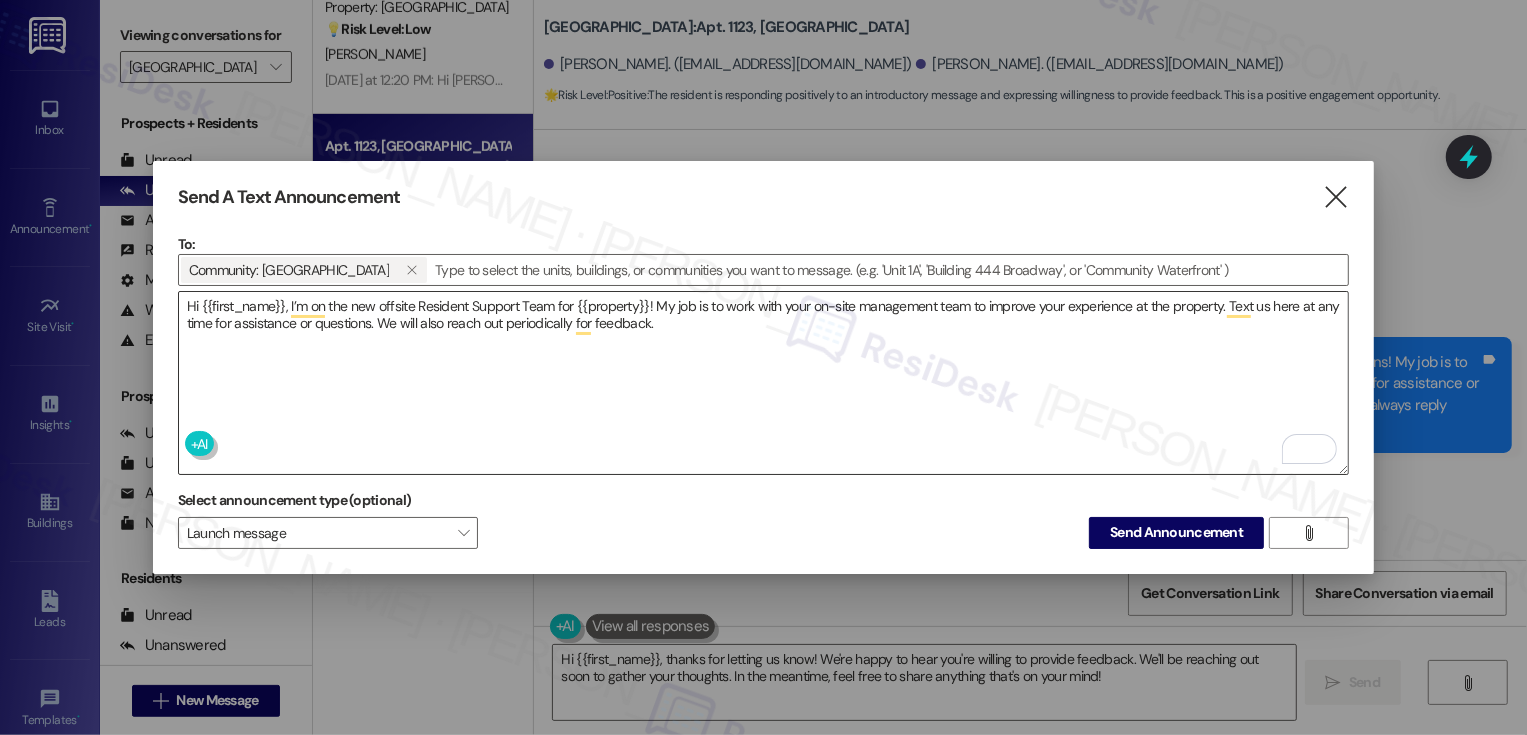click on "Hi {{first_name}}, I’m on the new offsite Resident Support Team for {{property}}! My job is to work with your on-site management team to improve your experience at the property. Text us here at any time for assistance or questions. We will also reach out periodically for feedback." at bounding box center [764, 383] 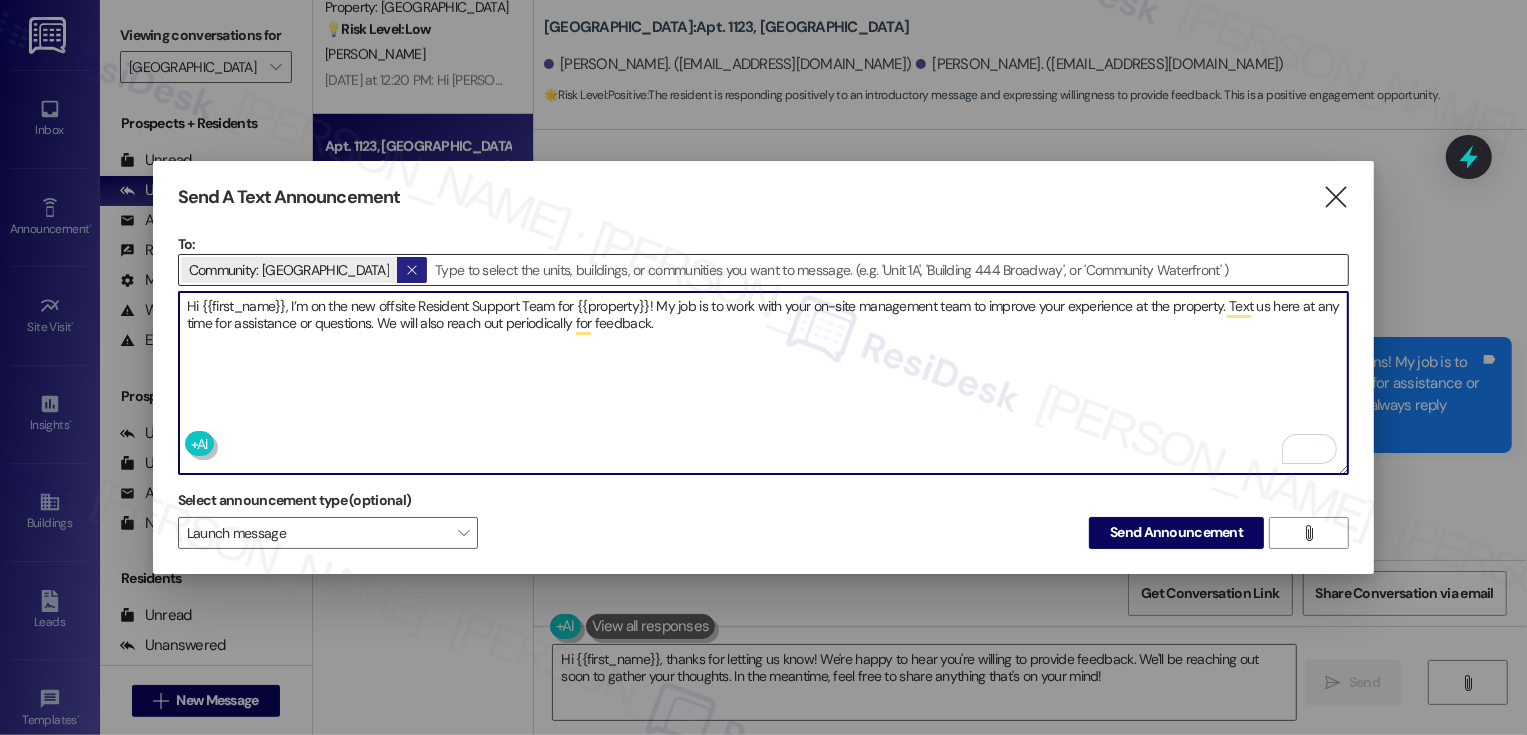 click on "" at bounding box center [411, 270] 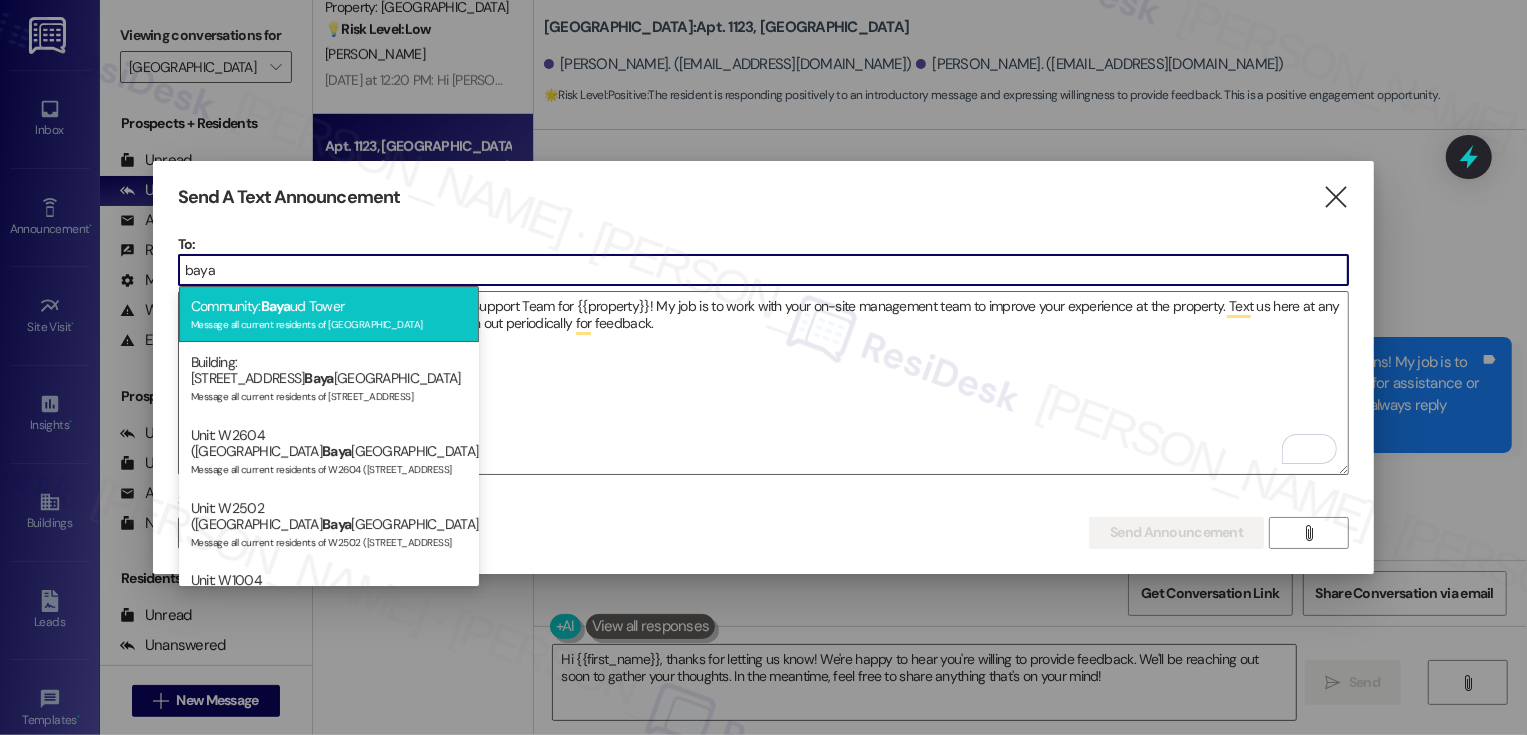 type on "baya" 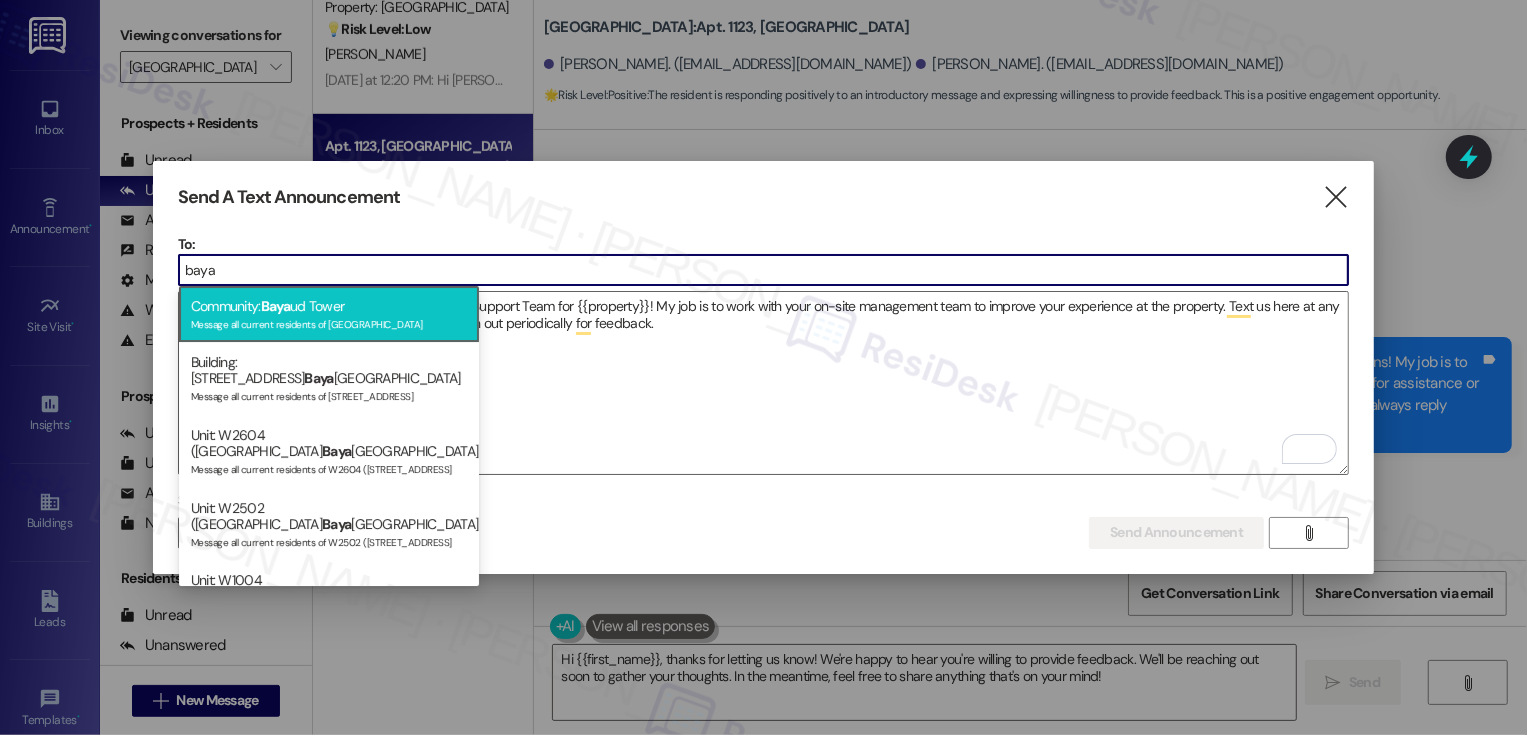 click on "Community:  [GEOGRAPHIC_DATA] Message all current residents of [GEOGRAPHIC_DATA]" at bounding box center (329, 314) 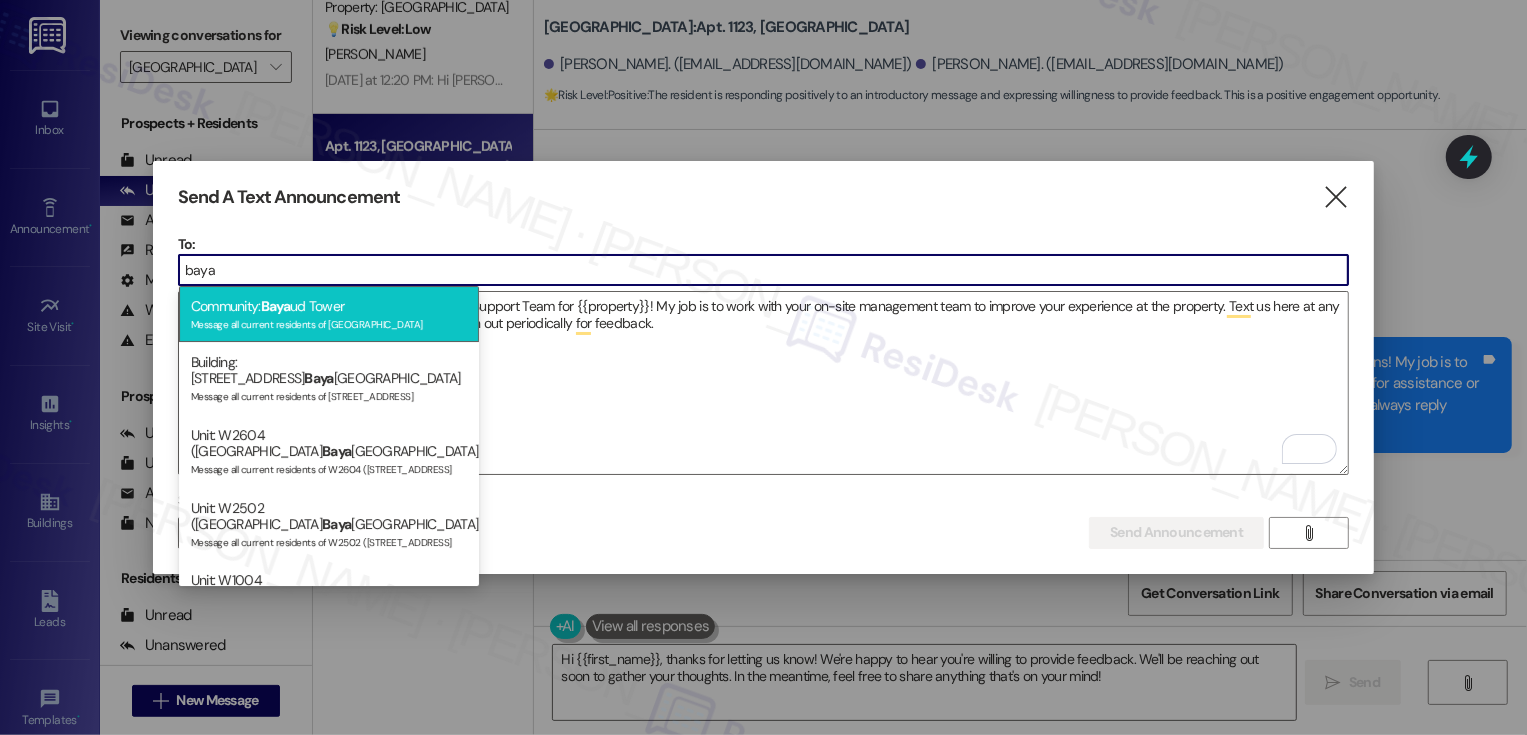 type 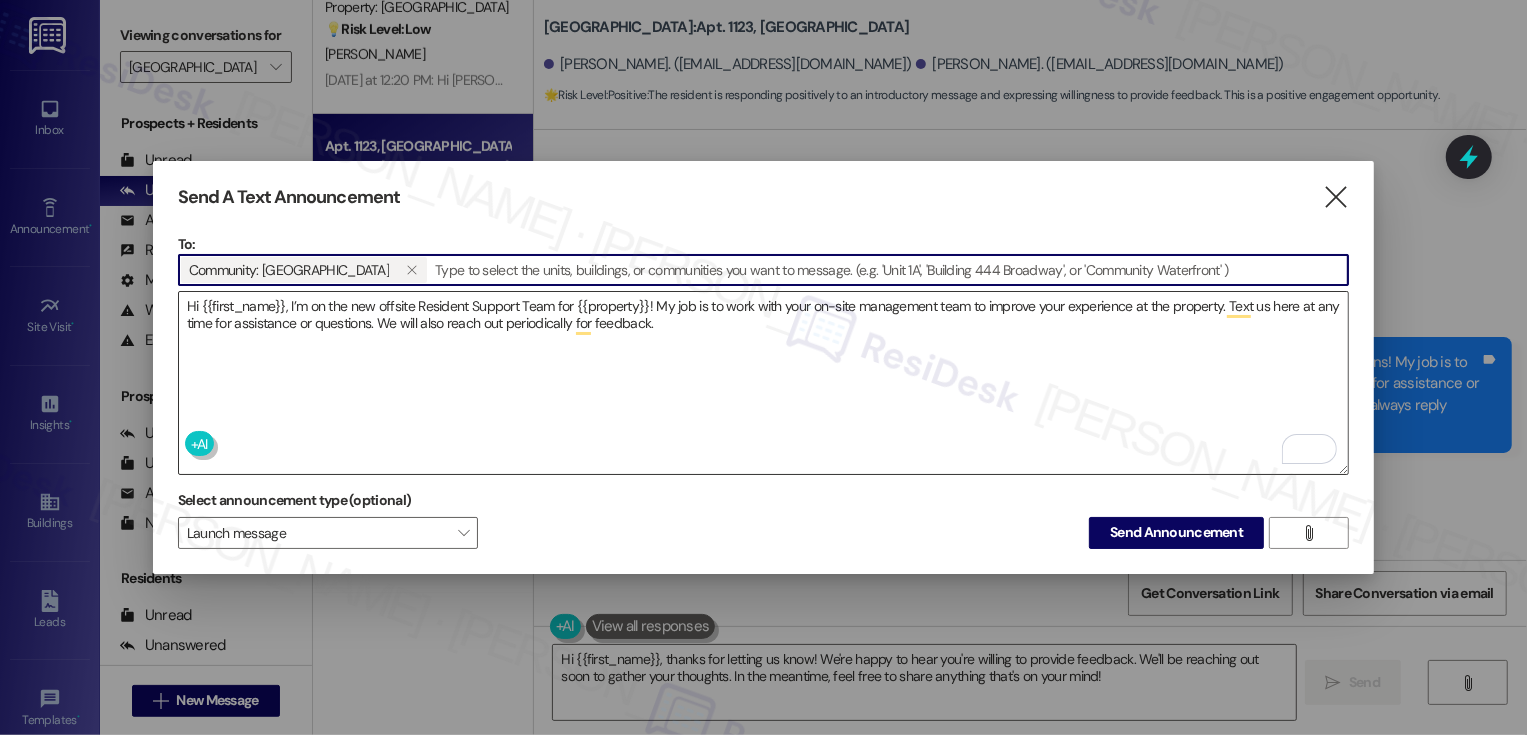 click on "Hi {{first_name}}, I’m on the new offsite Resident Support Team for {{property}}! My job is to work with your on-site management team to improve your experience at the property. Text us here at any time for assistance or questions. We will also reach out periodically for feedback." at bounding box center [764, 383] 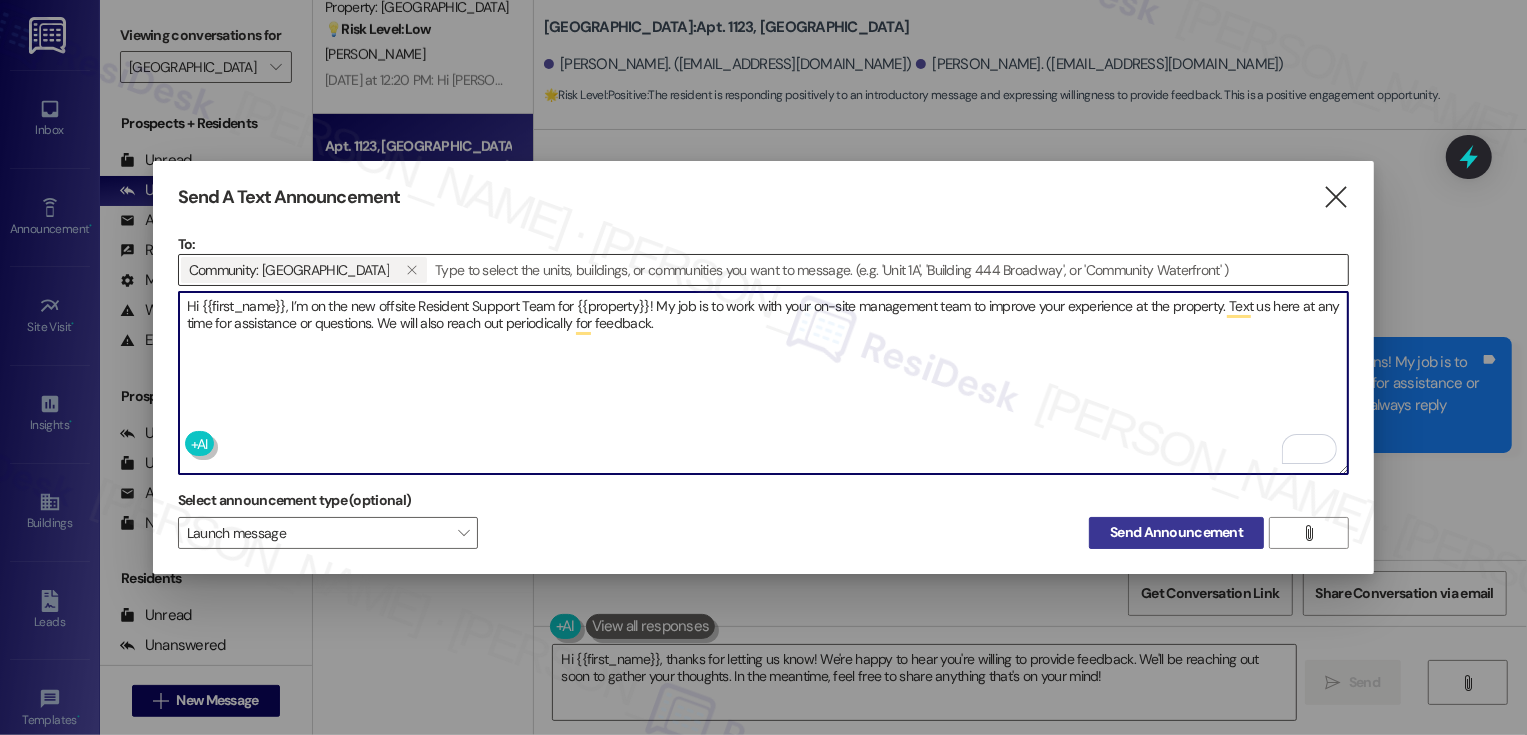 click on "Send Announcement" at bounding box center (1176, 532) 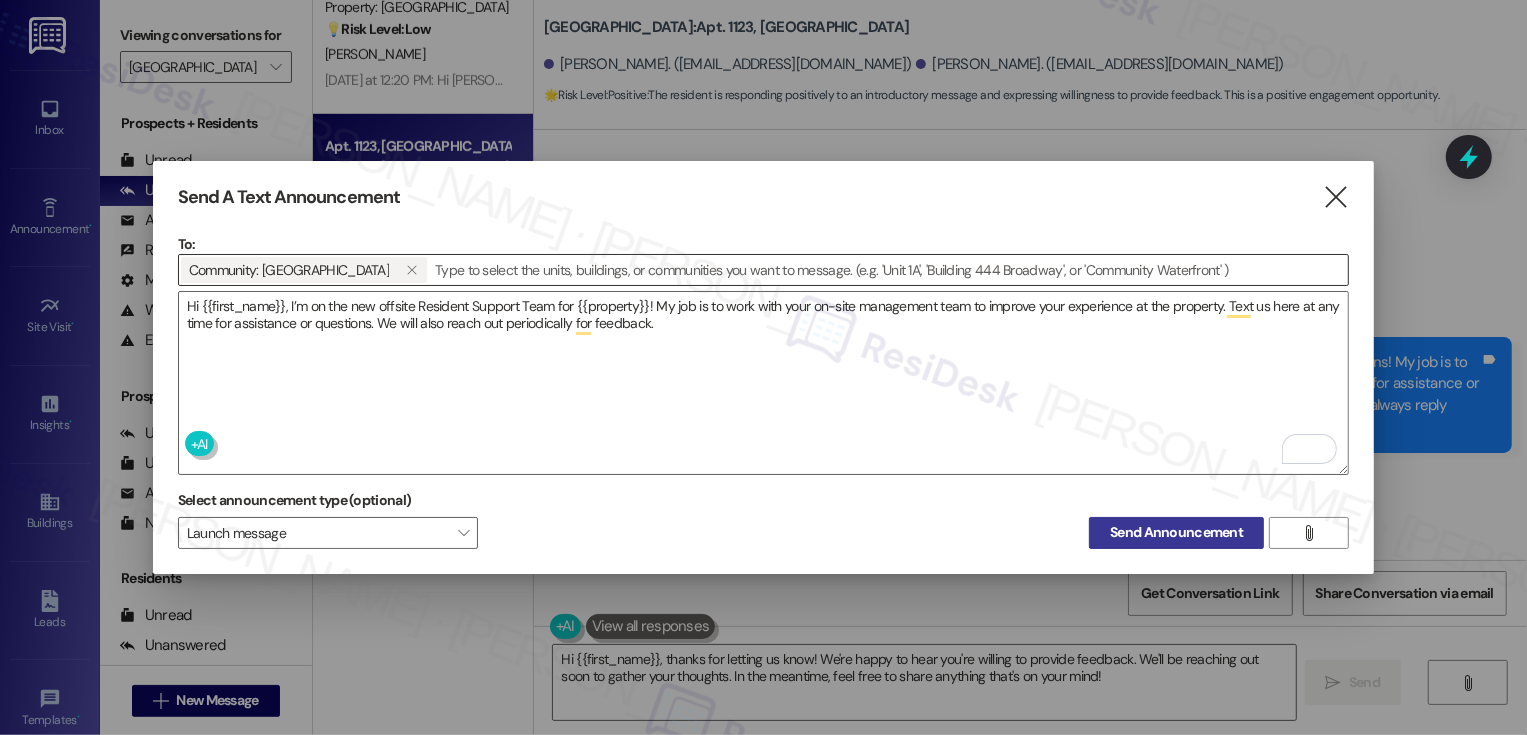 click on "Send Announcement" at bounding box center (1176, 532) 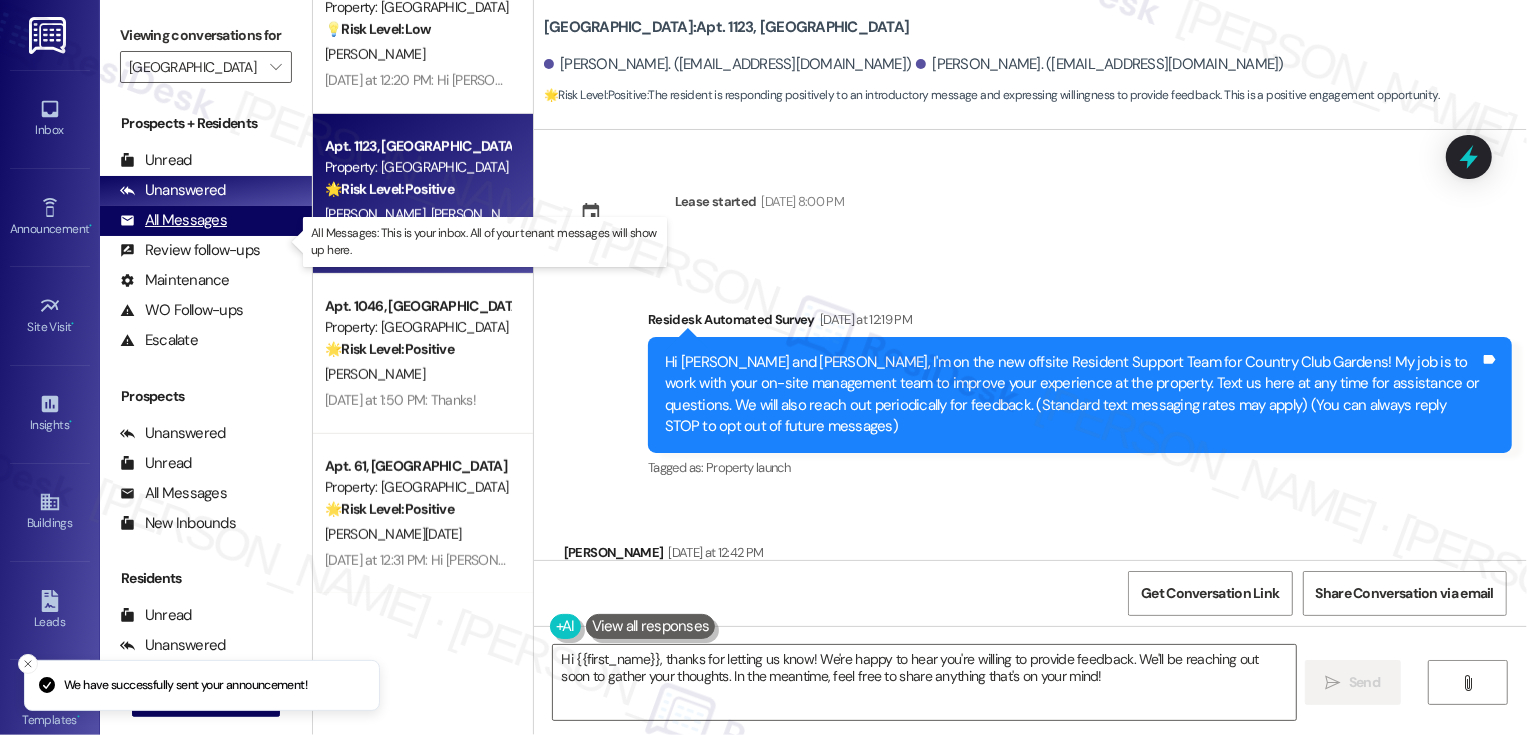 click on "All Messages" at bounding box center [173, 220] 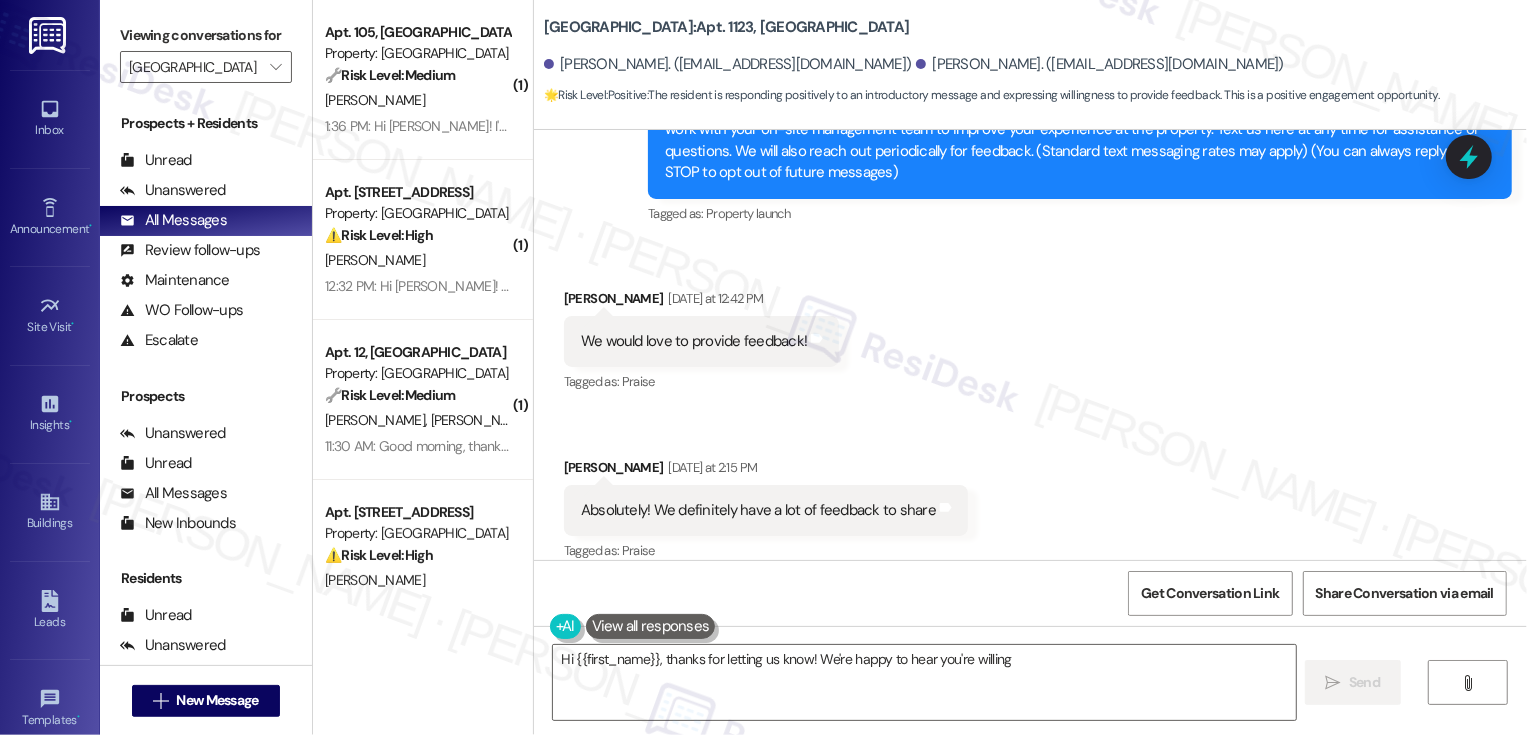 scroll, scrollTop: 274, scrollLeft: 0, axis: vertical 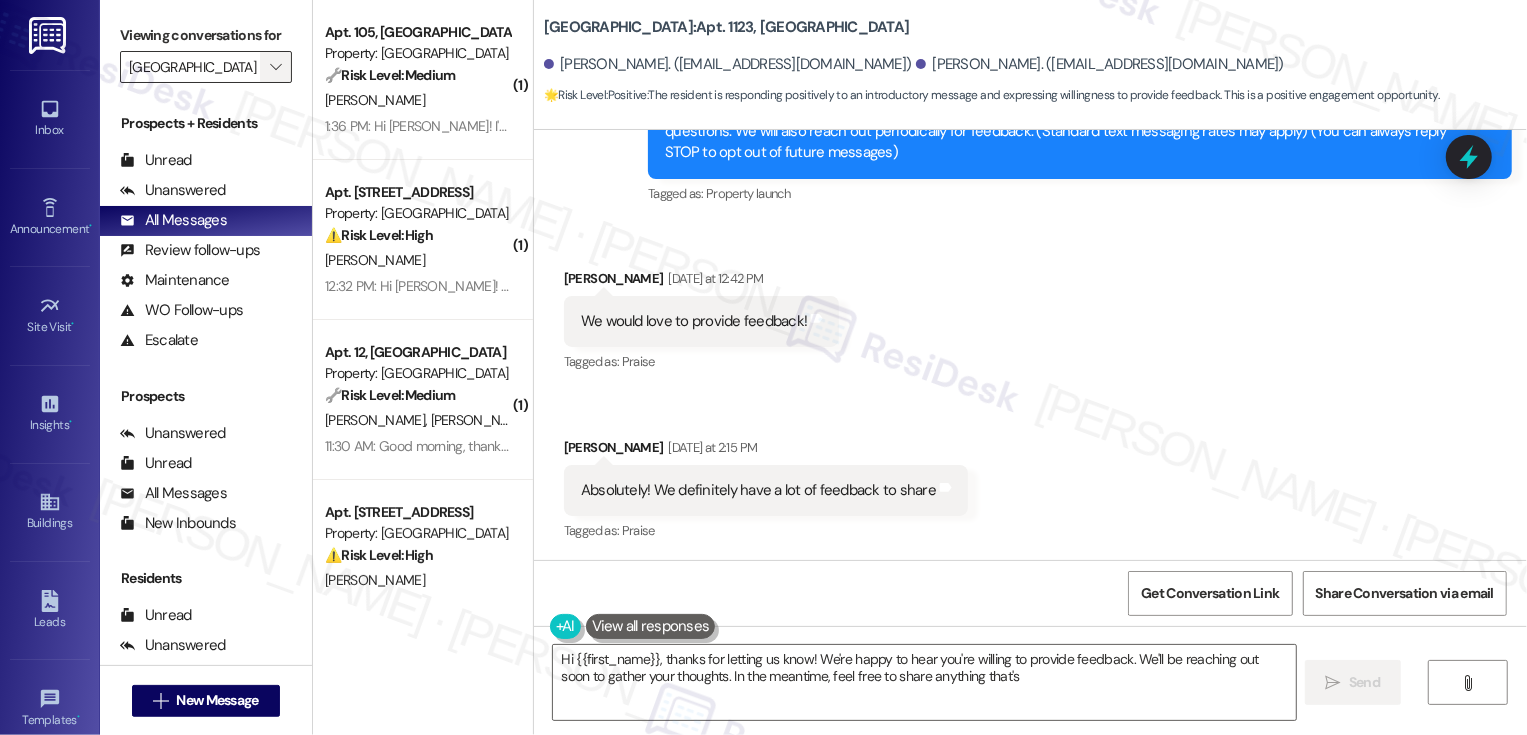 click on "" at bounding box center (275, 67) 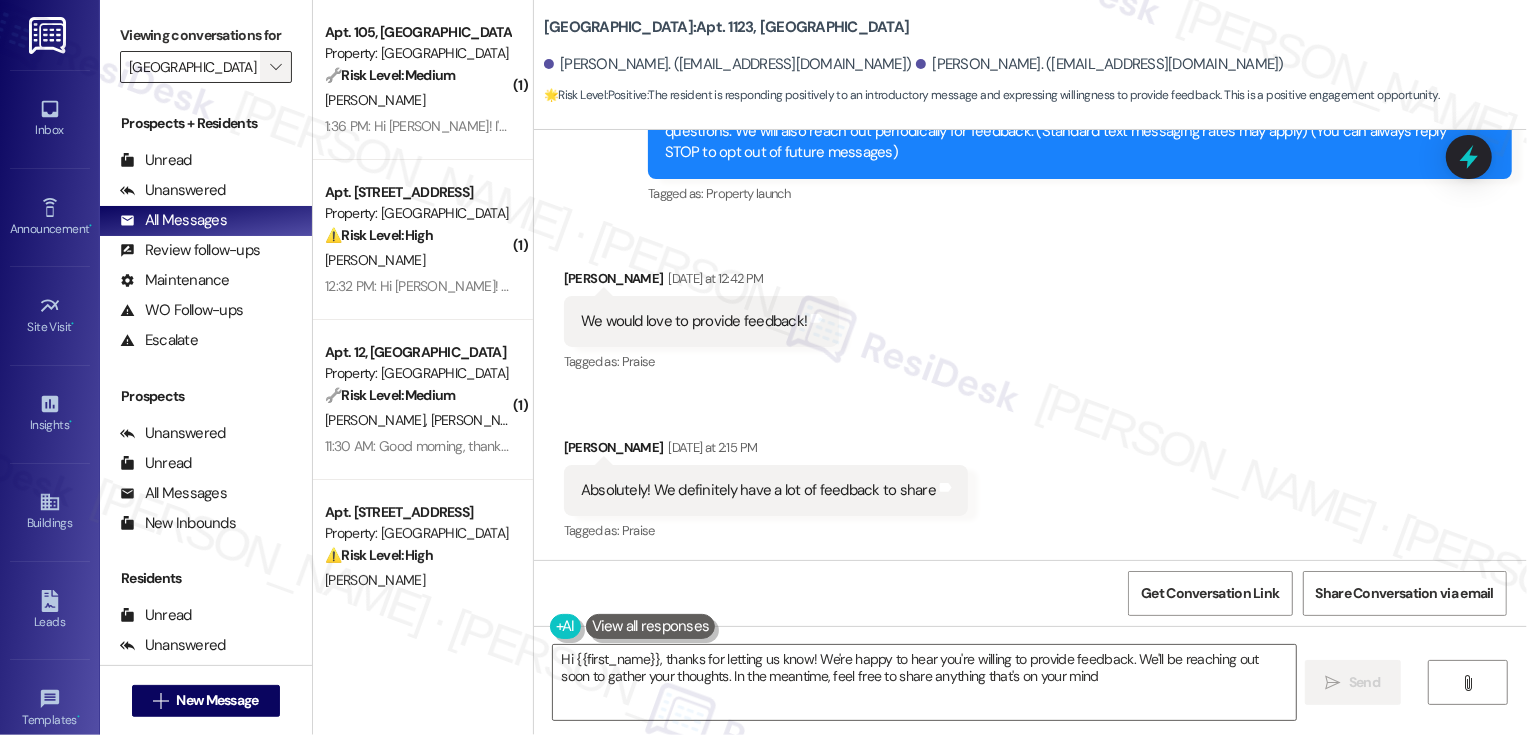 type on "Hi {{first_name}}, thanks for letting us know! We're happy to hear you're willing to provide feedback. We'll be reaching out soon to gather your thoughts. In the meantime, feel free to share anything that's on your mind!" 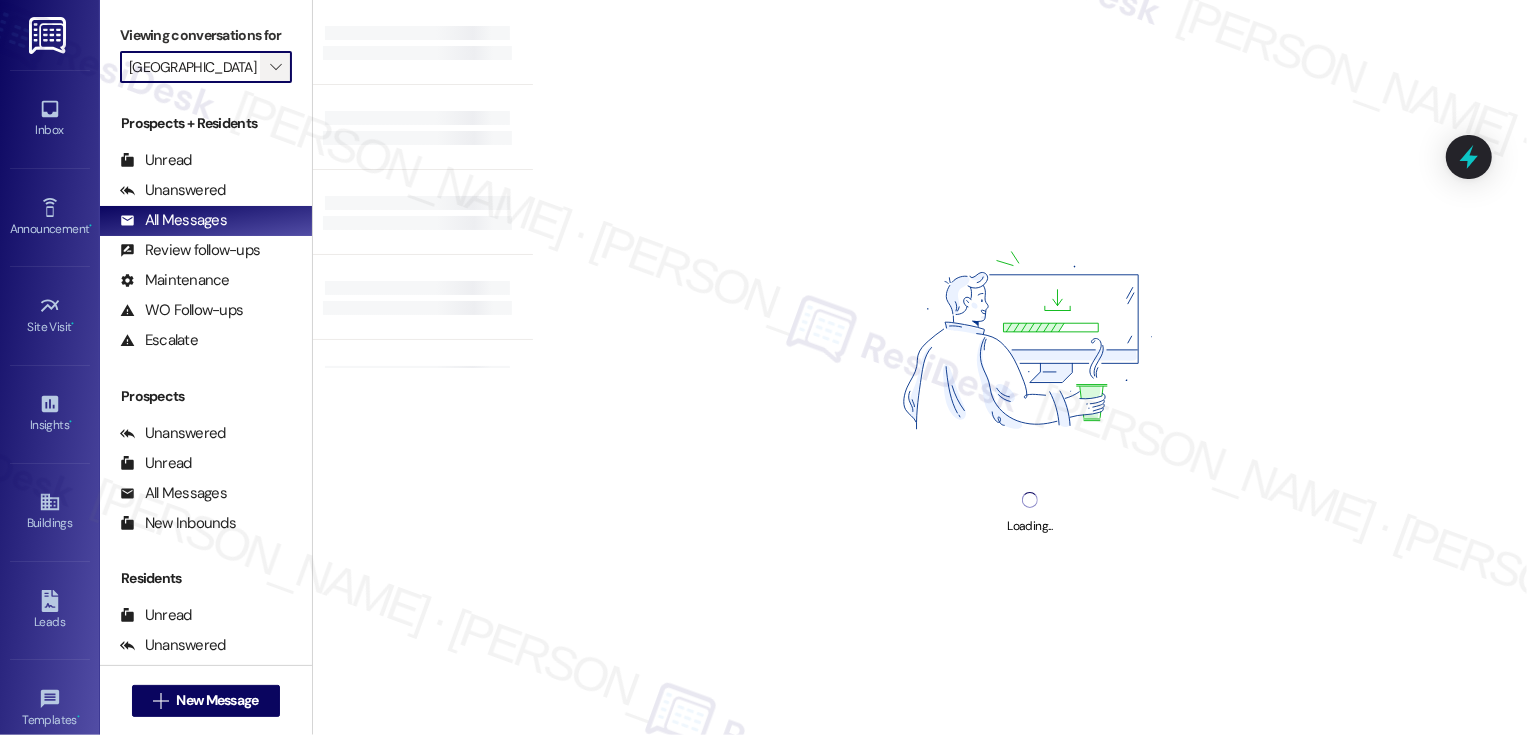 type on "[GEOGRAPHIC_DATA]" 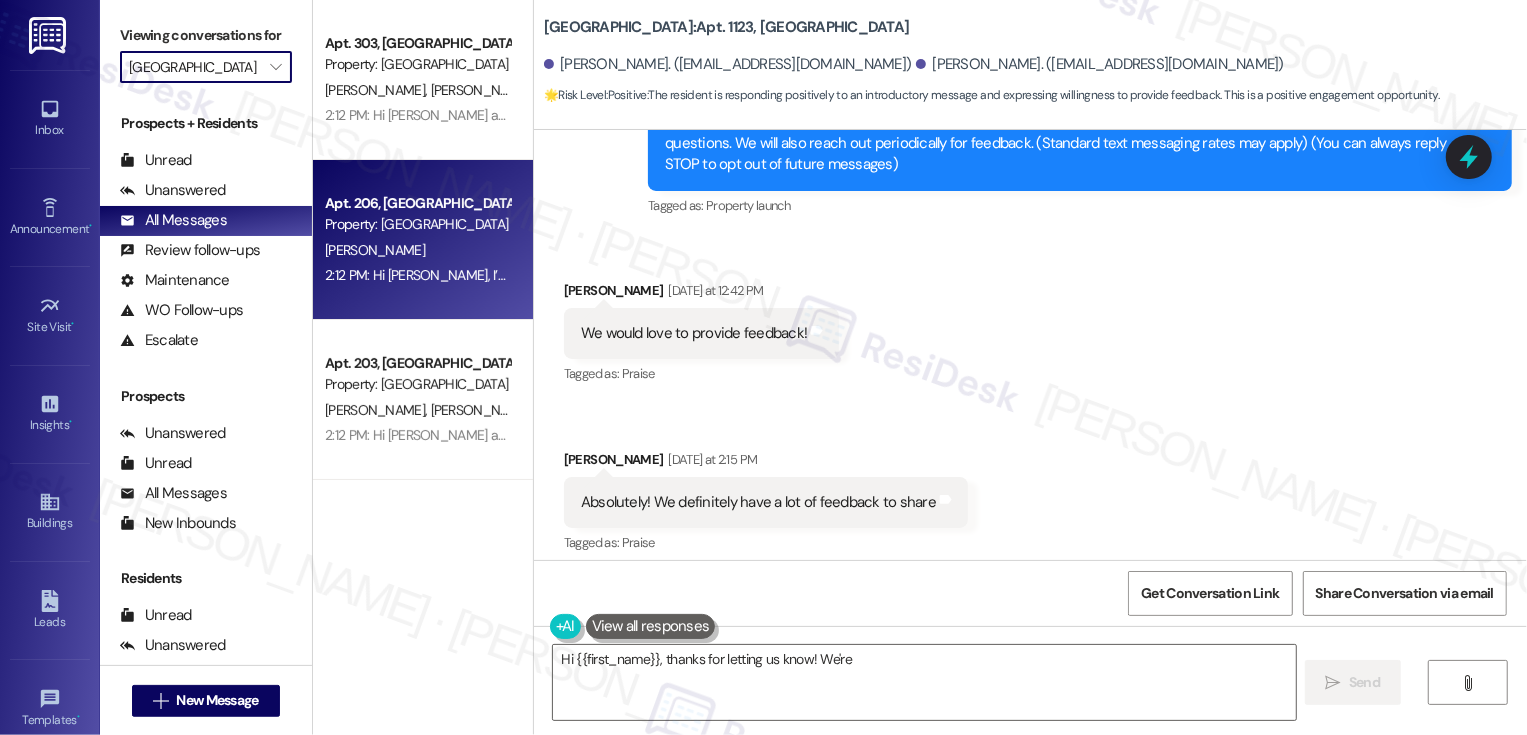 scroll, scrollTop: 274, scrollLeft: 0, axis: vertical 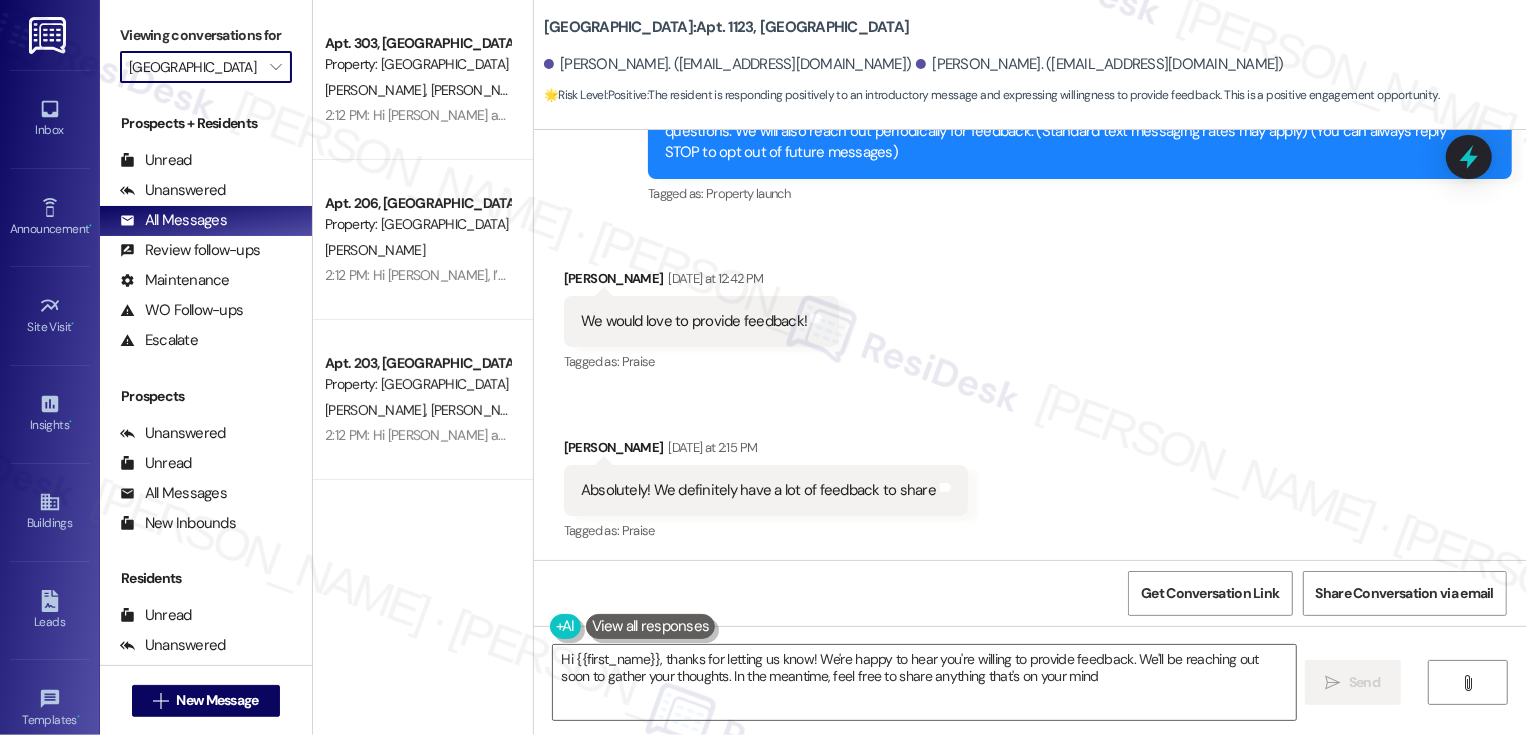 type on "Hi {{first_name}}, thanks for letting us know! We're happy to hear you're willing to provide feedback. We'll be reaching out soon to gather your thoughts. In the meantime, feel free to share anything that's on your mind!" 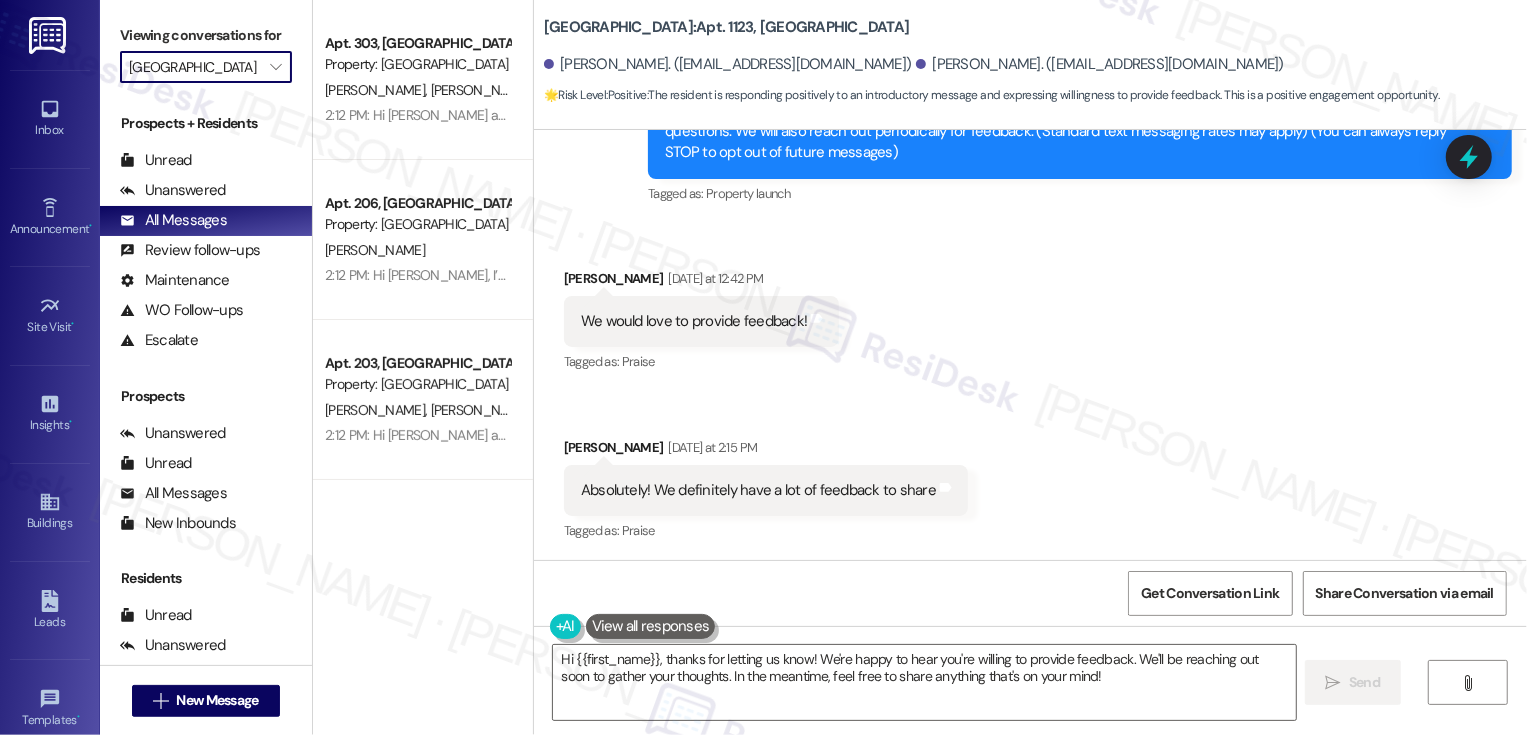 click on "[PERSON_NAME]" at bounding box center [417, 250] 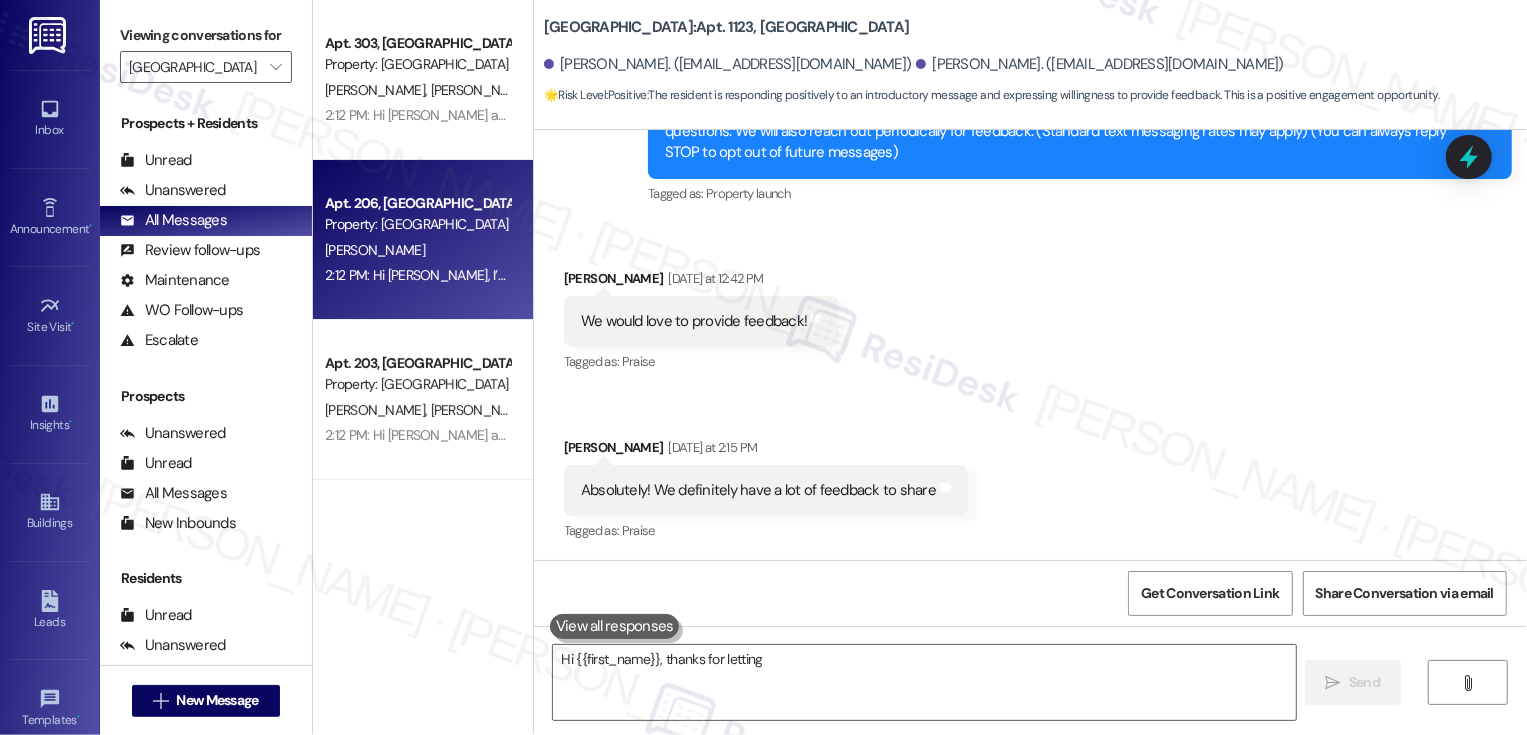 type on "Hi {{first_name}}, thanks for letting" 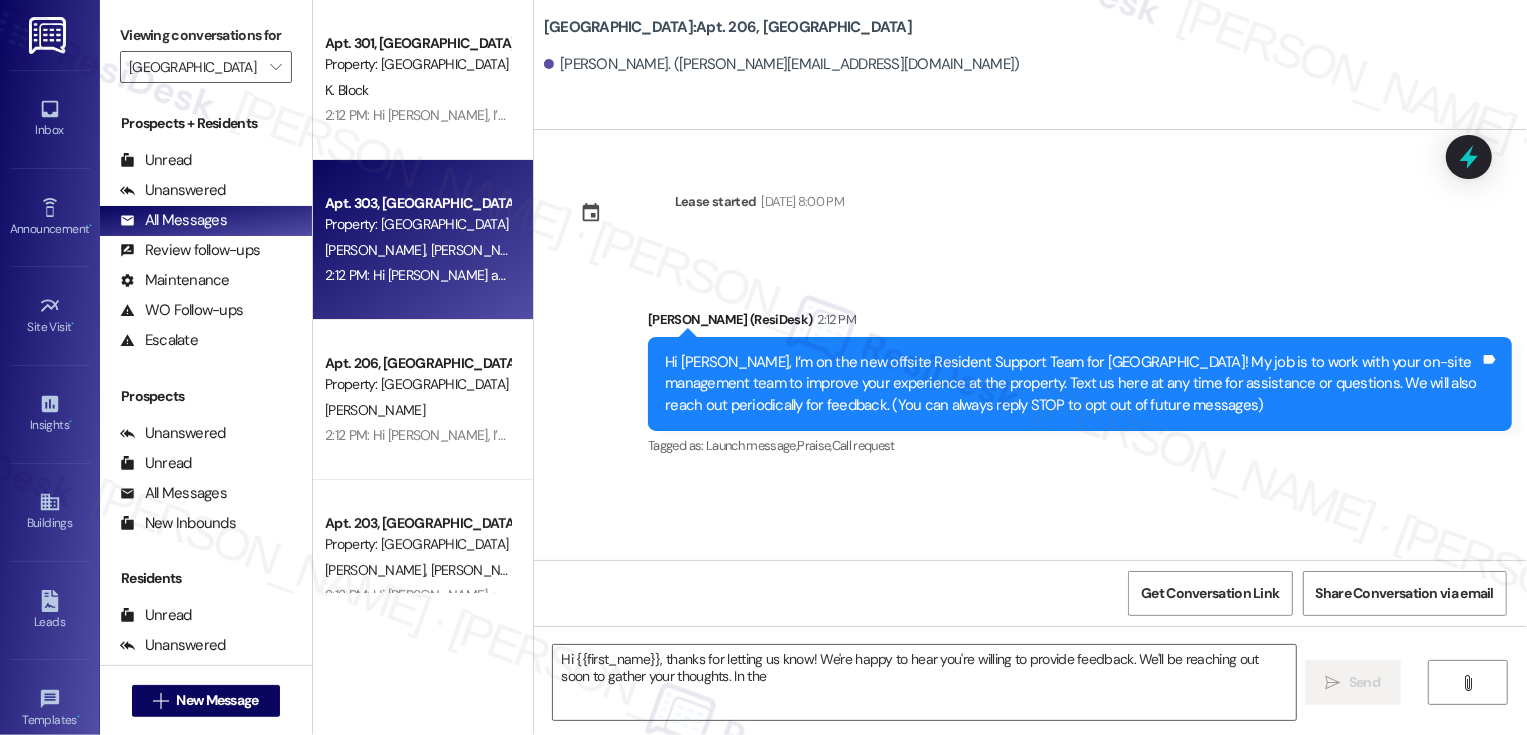scroll, scrollTop: 0, scrollLeft: 0, axis: both 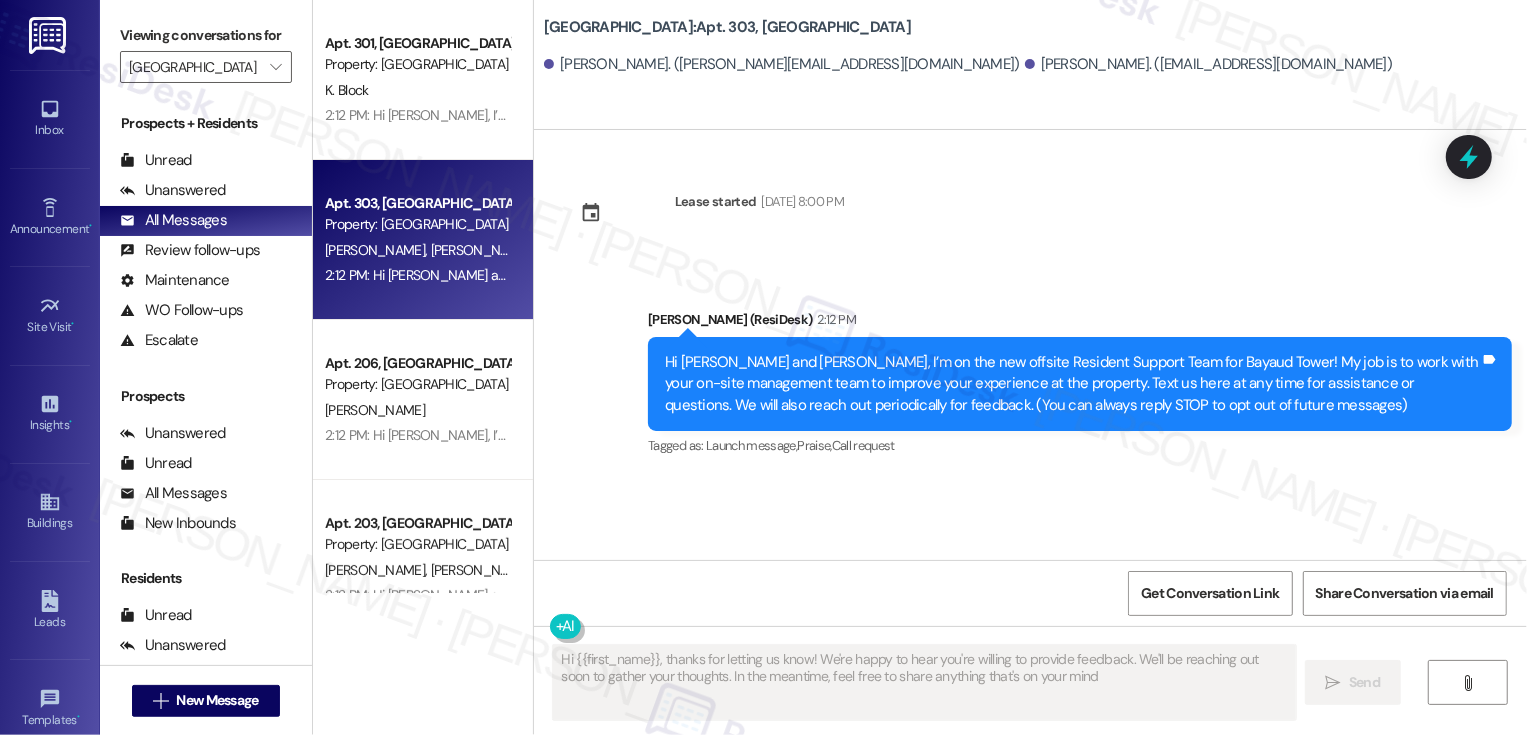 type on "Hi {{first_name}}, thanks for letting us know! We're happy to hear you're willing to provide feedback. We'll be reaching out soon to gather your thoughts. In the meantime, feel free to share anything that's on your mind!" 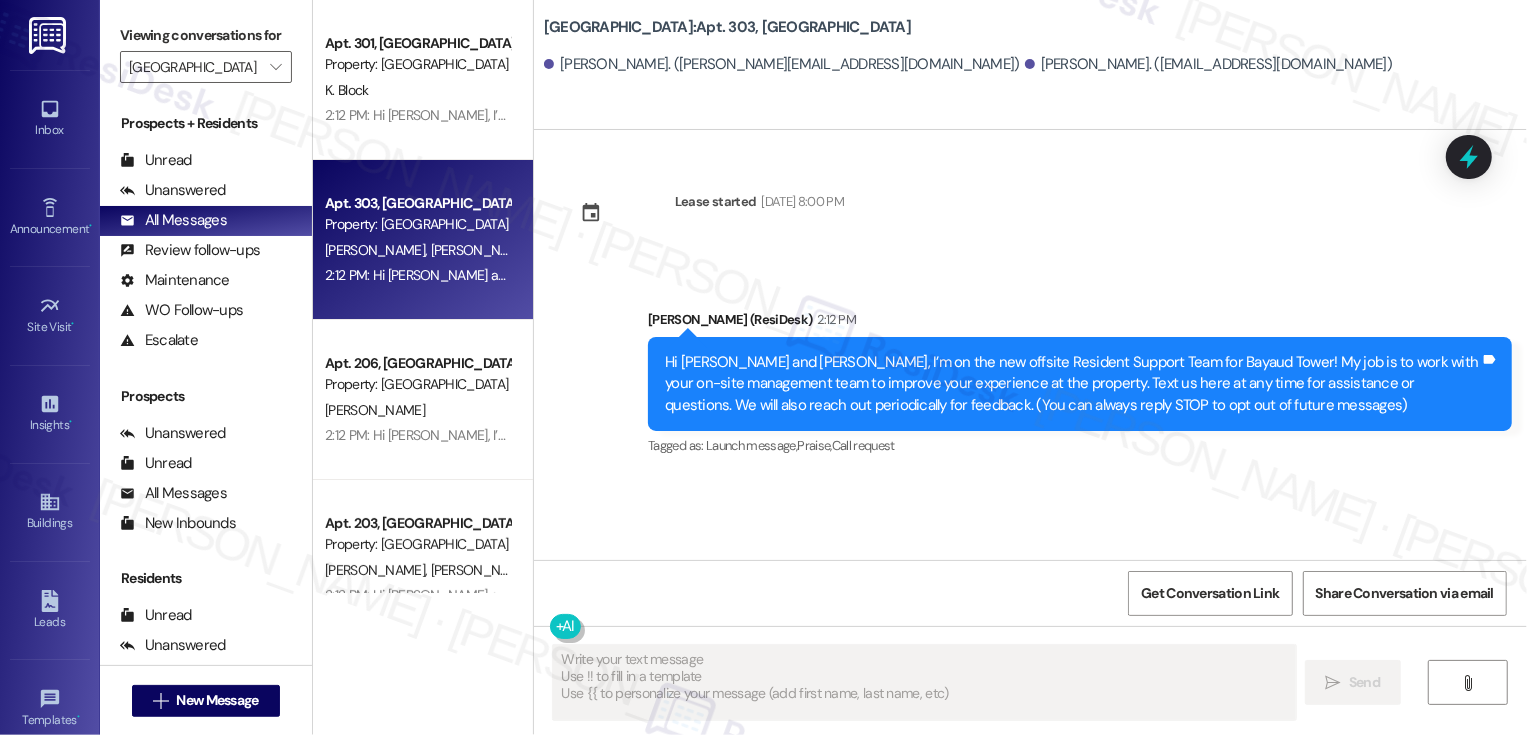 type on "Hi {{first_name}}, thanks for letting us know! We're happy to hear you're willing to provide feedback. We'll be reaching out soon to gather your thoughts. In the meantime, feel free to share anything that's on your mind!" 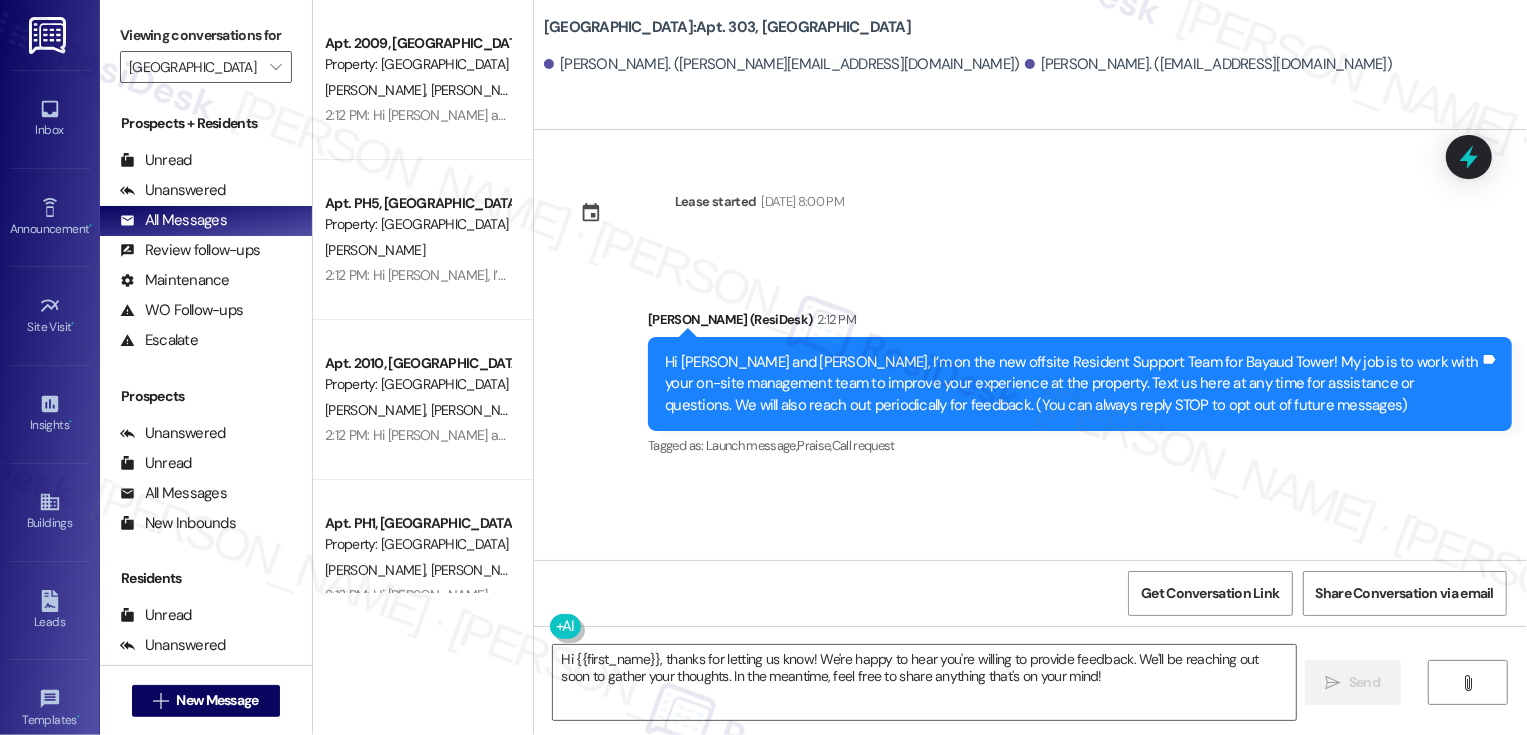 click on "2:12 PM: Hi [PERSON_NAME], I’m on the new offsite Resident Support Team for Bayaud Tower! My job is to work with your on-site management team to improve your experience at the property. Text us here at any time for assistance or questions. We will also reach out periodically for feedback. (You can always reply STOP to opt out of future messages) 2:12 PM: Hi [PERSON_NAME], I’m on the new offsite Resident Support Team for [GEOGRAPHIC_DATA]! My job is to work with your on-site management team to improve your experience at the property. Text us here at any time for assistance or questions. We will also reach out periodically for feedback. (You can always reply STOP to opt out of future messages)" at bounding box center (417, 275) 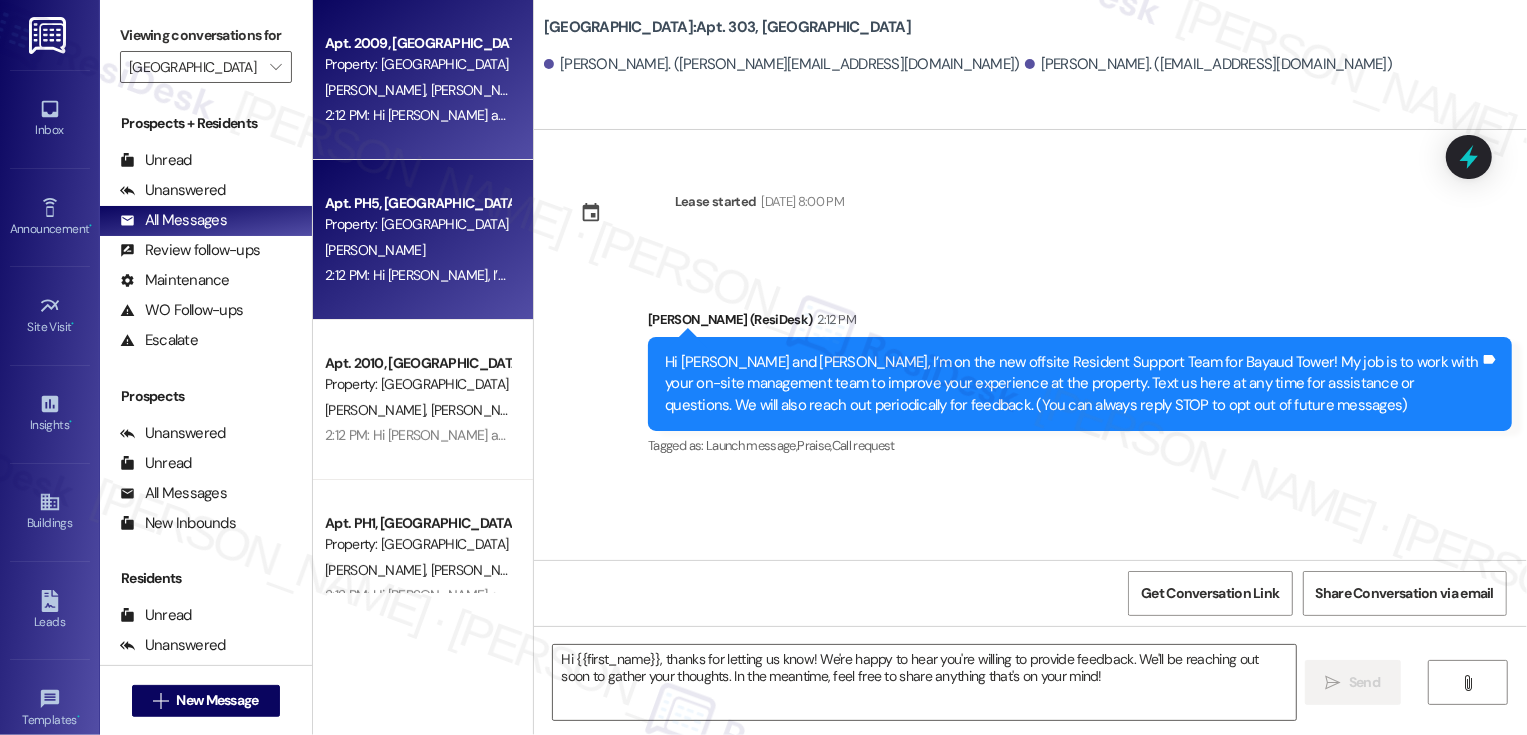 type on "Fetching suggested responses. Please feel free to read through the conversation in the meantime." 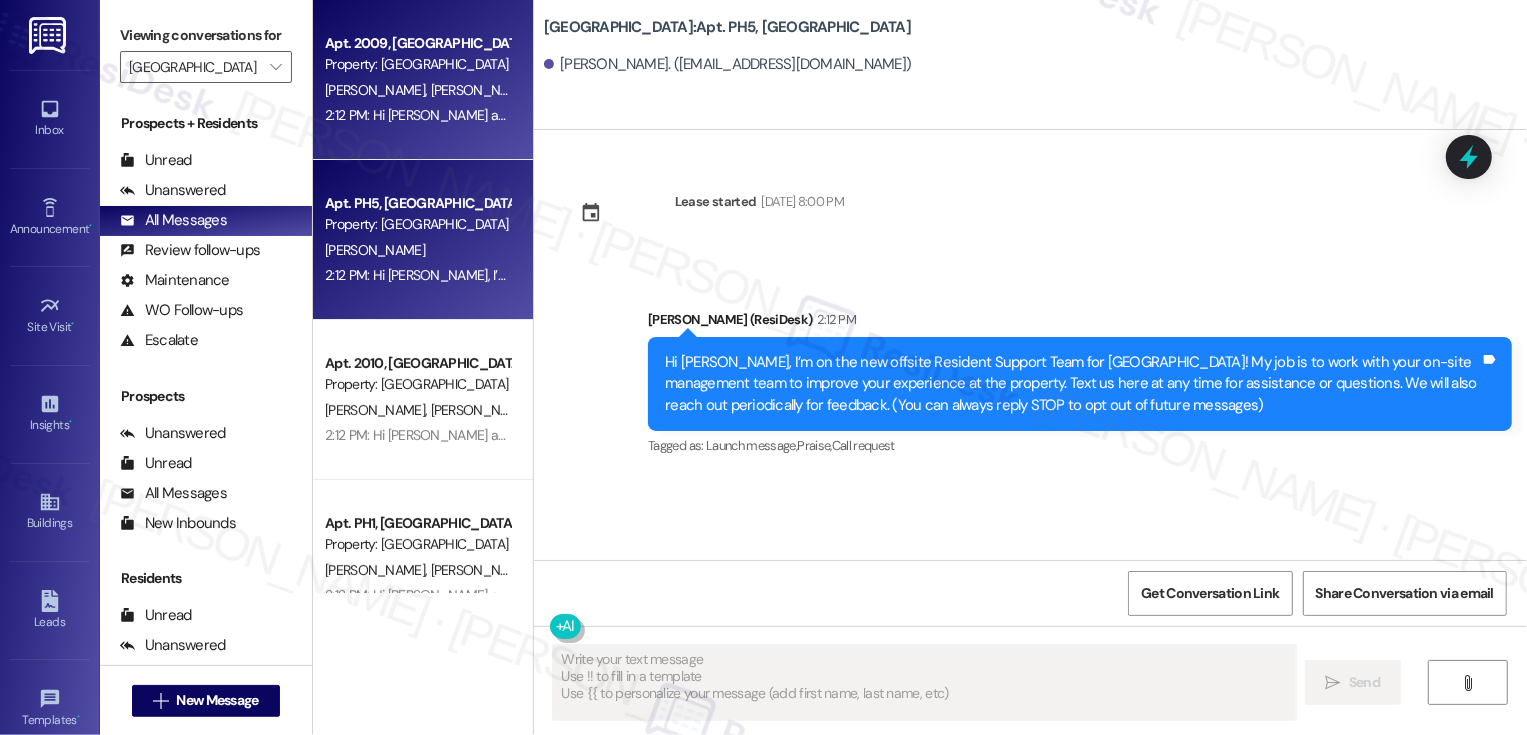 click on "2:12 PM: Hi [PERSON_NAME] and [PERSON_NAME], I’m on the new offsite Resident Support Team for Bayaud Tower! My job is to work with your on-site management team to improve your experience at the property. Text us here at any time for assistance or questions. We will also reach out periodically for feedback. (You can always reply STOP to opt out of future messages) 2:12 PM: Hi [PERSON_NAME] and [PERSON_NAME], I’m on the new offsite Resident Support Team for [GEOGRAPHIC_DATA]! My job is to work with your on-site management team to improve your experience at the property. Text us here at any time for assistance or questions. We will also reach out periodically for feedback. (You can always reply STOP to opt out of future messages)" at bounding box center (417, 115) 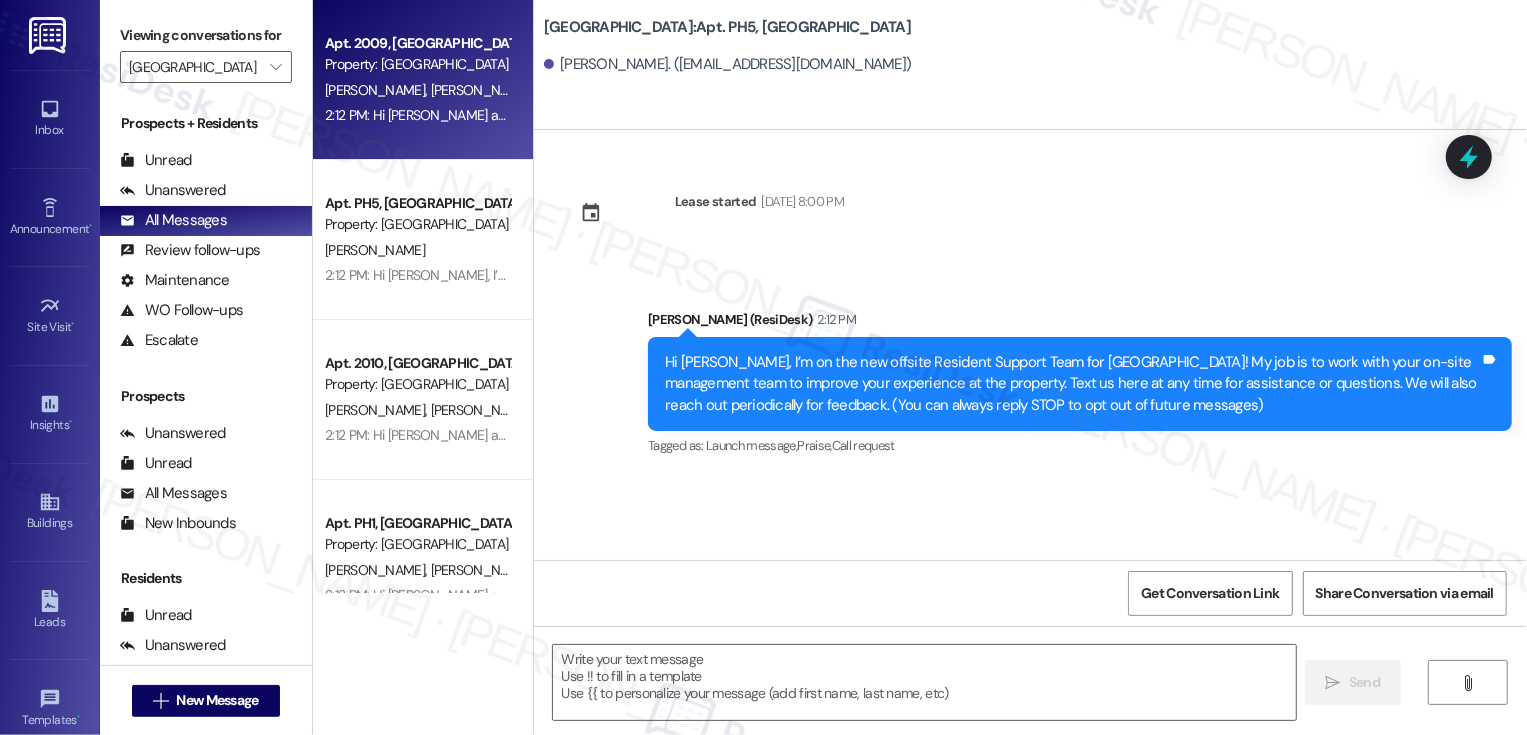 type on "Fetching suggested responses. Please feel free to read through the conversation in the meantime." 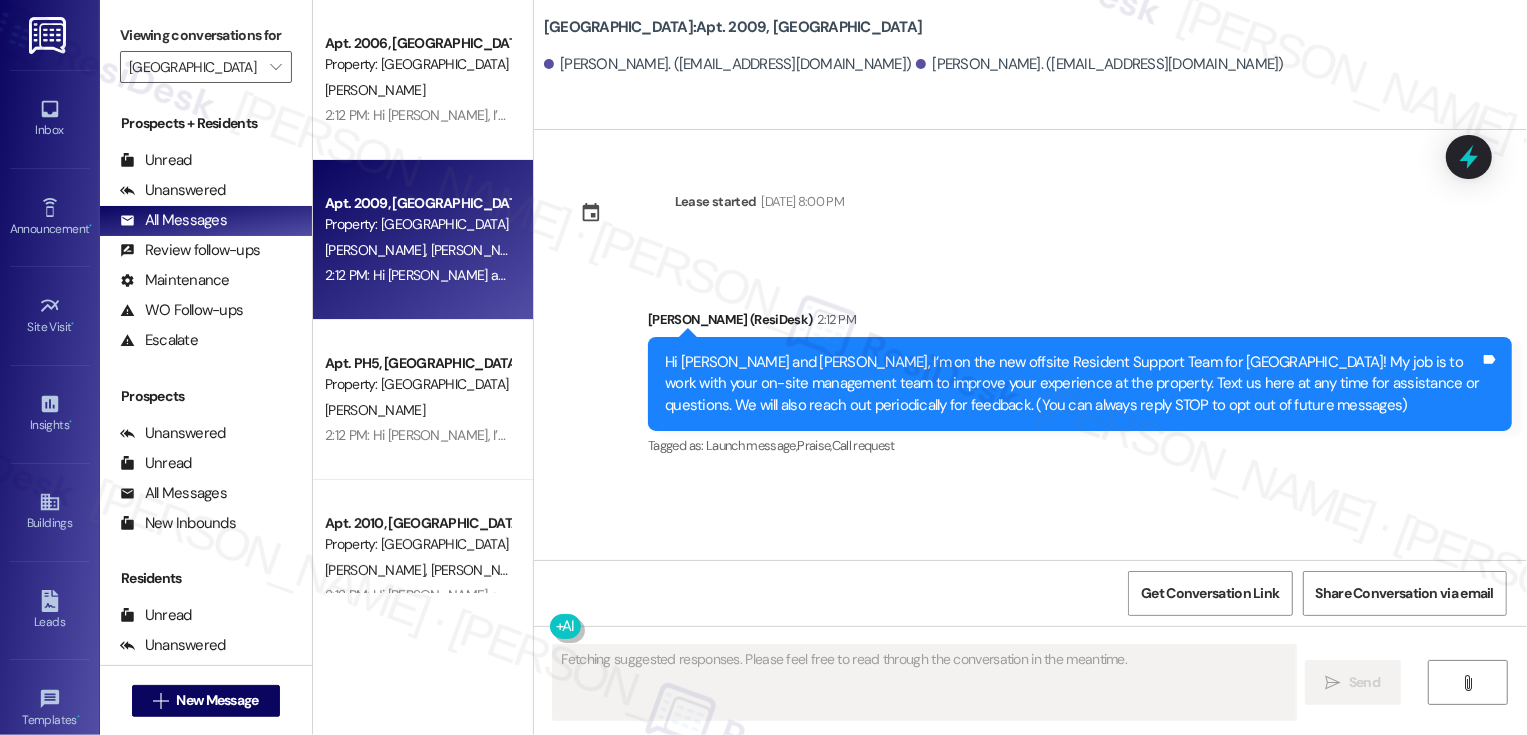 type 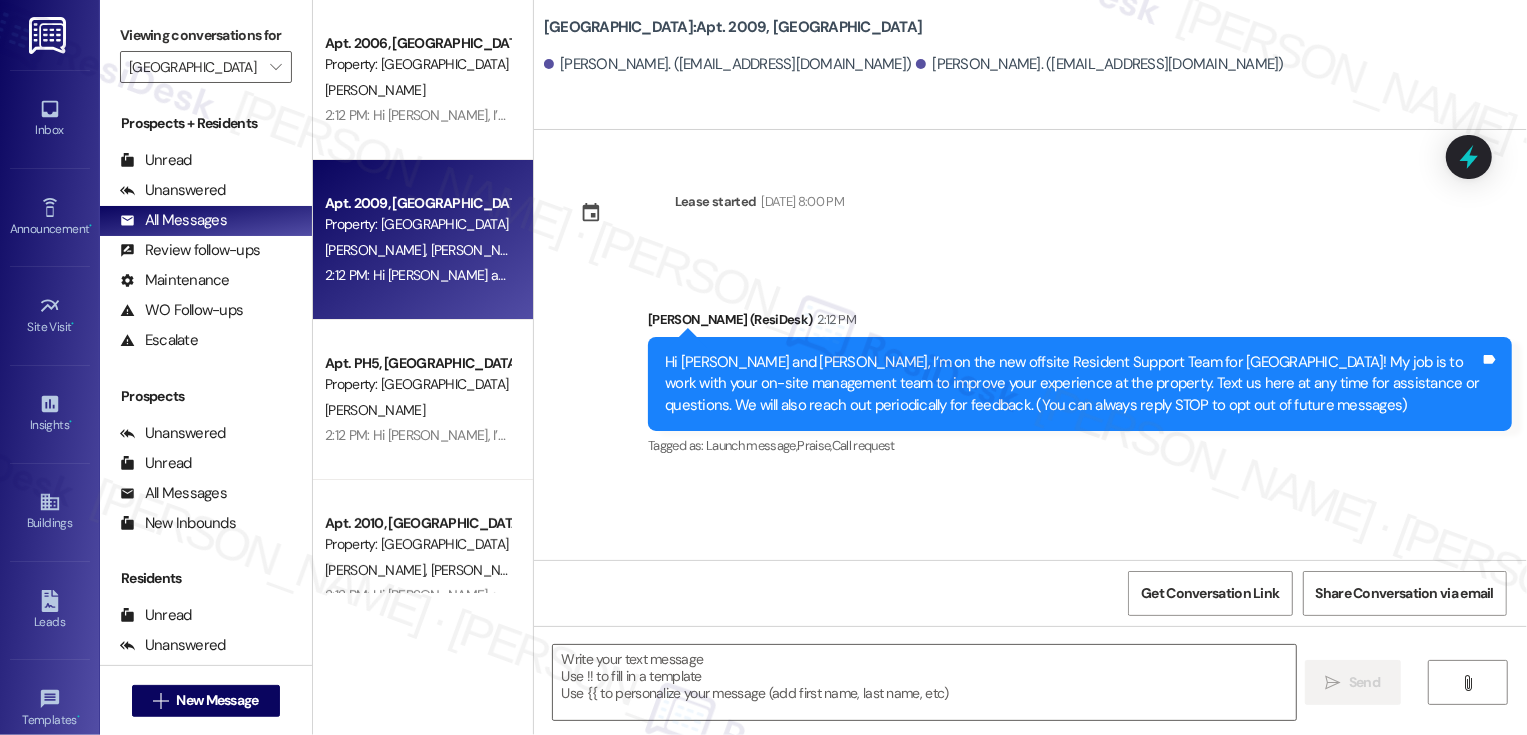click on "Property: [GEOGRAPHIC_DATA]" at bounding box center [417, 64] 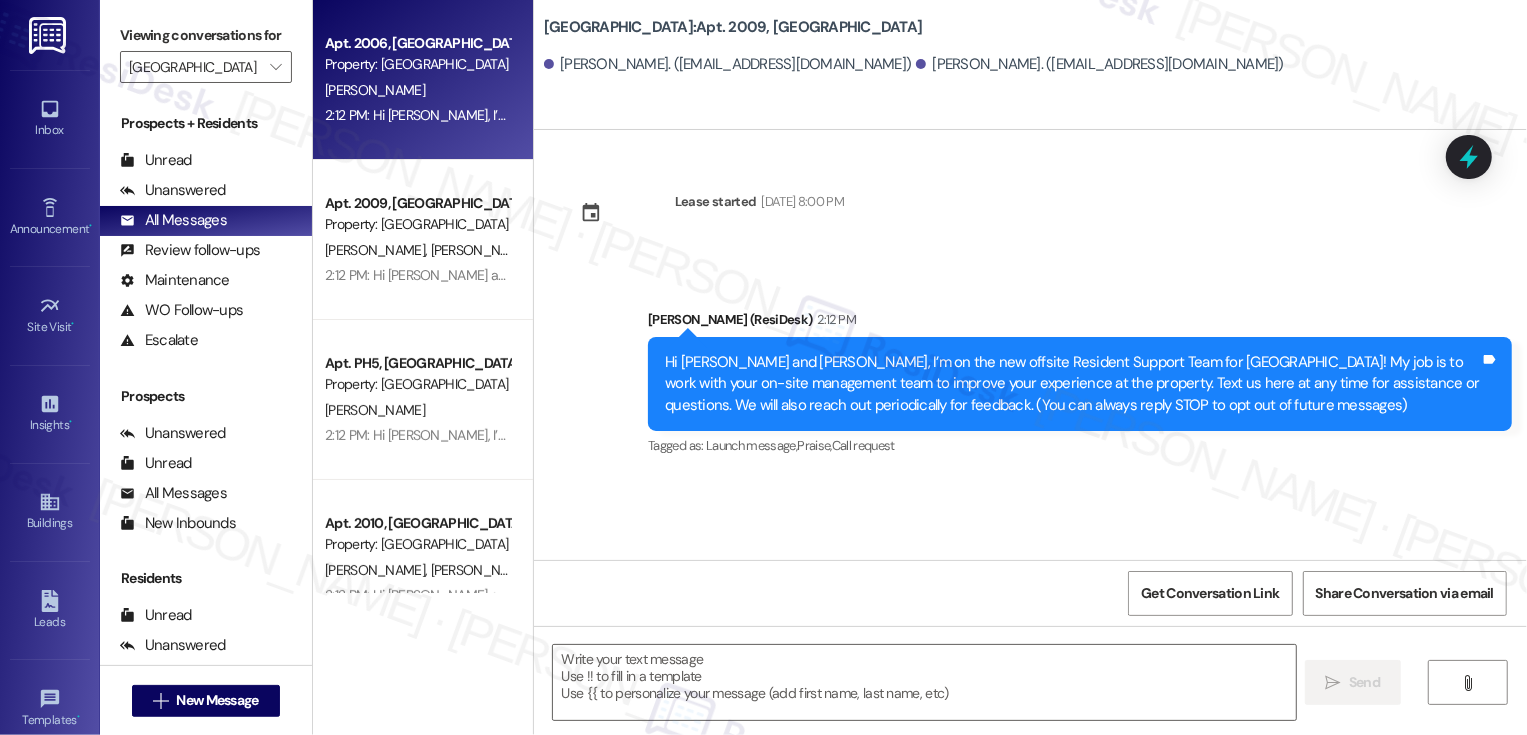 type on "Fetching suggested responses. Please feel free to read through the conversation in the meantime." 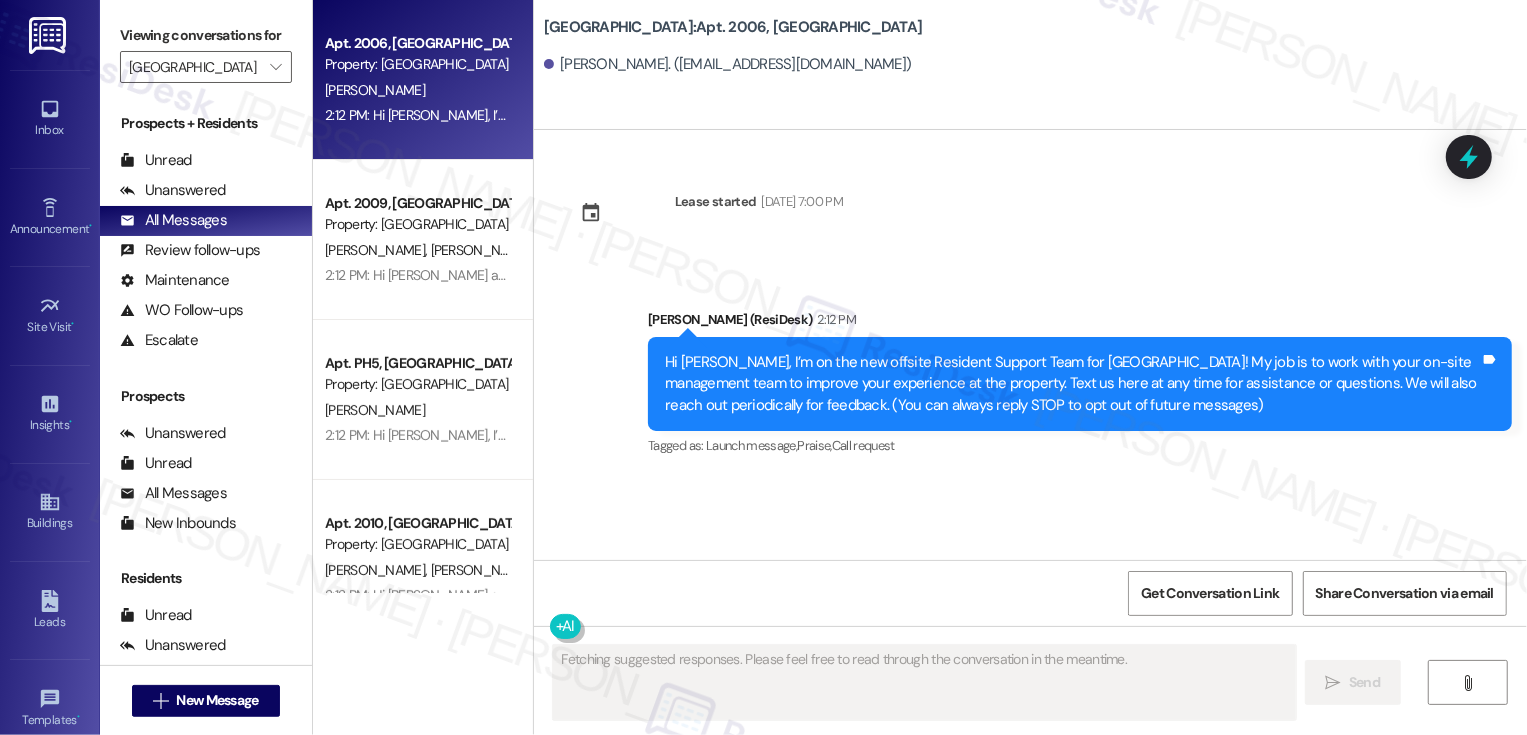 type 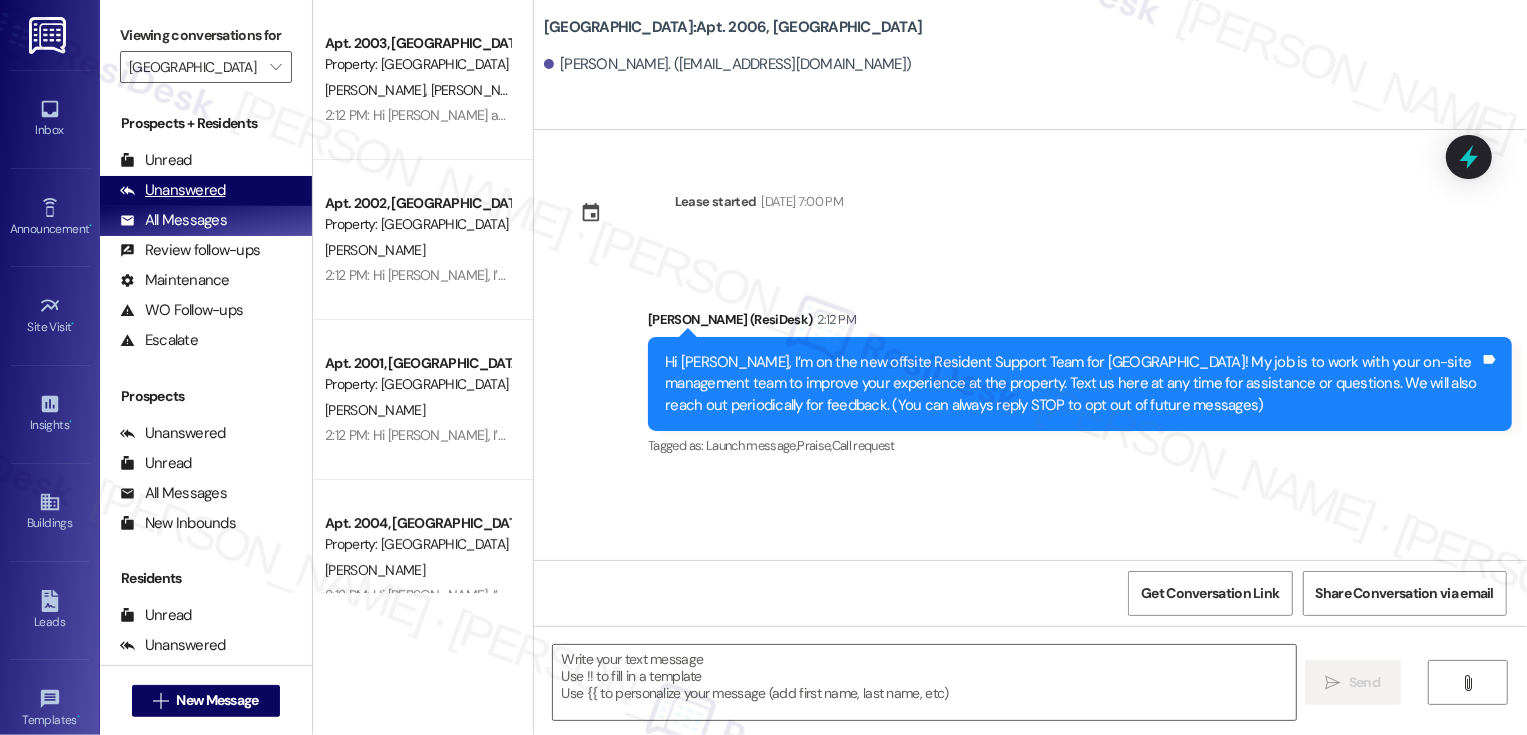 click on "Unanswered (0)" at bounding box center (206, 191) 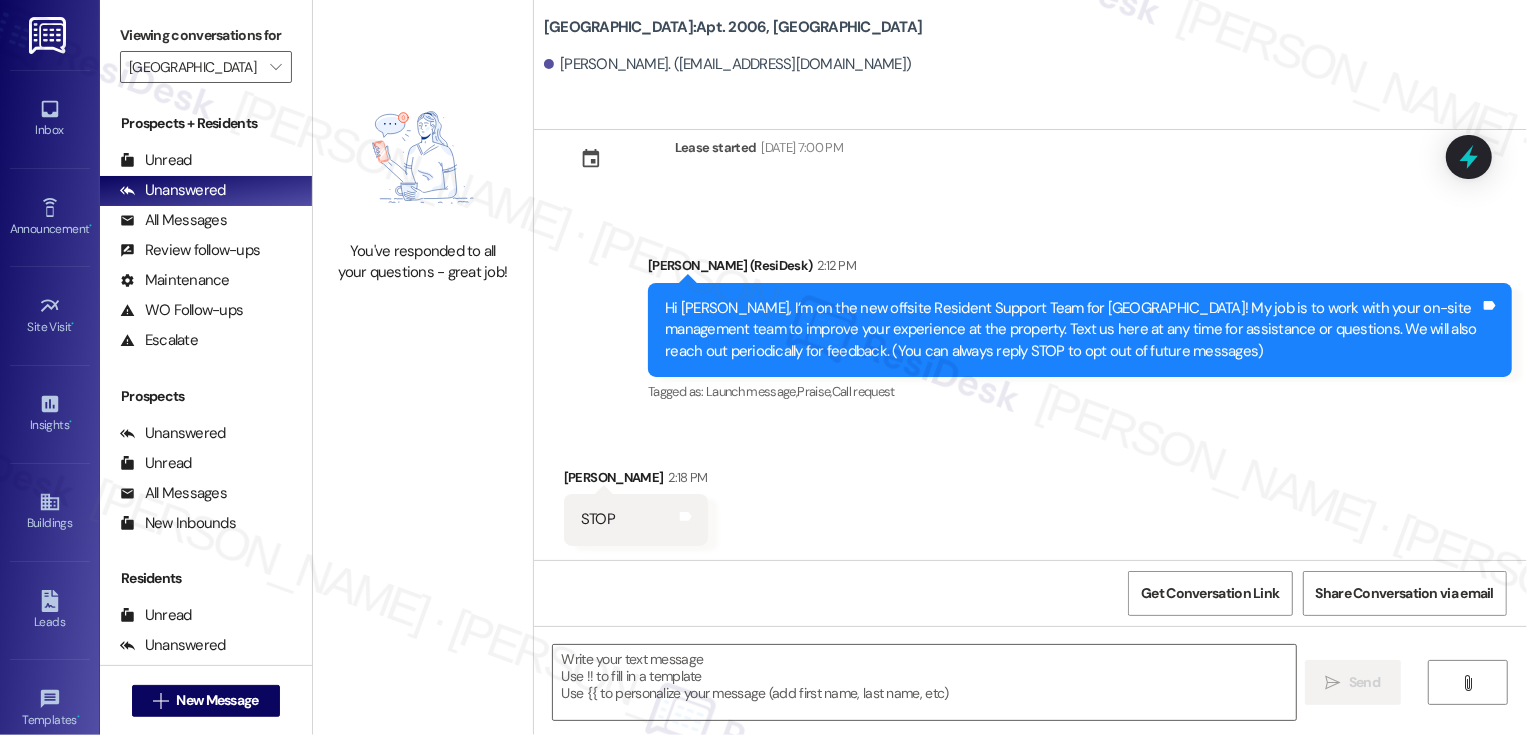 scroll, scrollTop: 216, scrollLeft: 0, axis: vertical 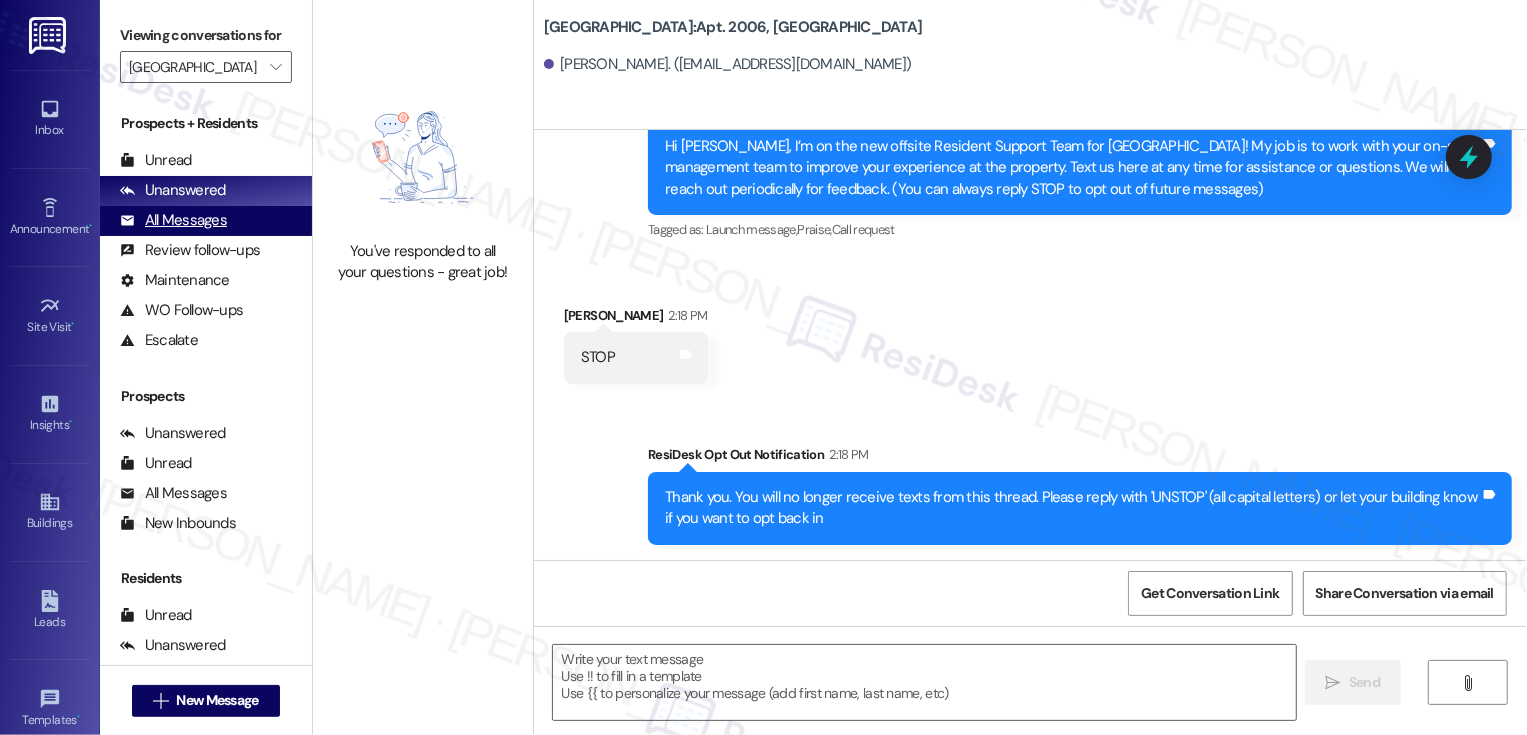 click on "All Messages" at bounding box center (173, 220) 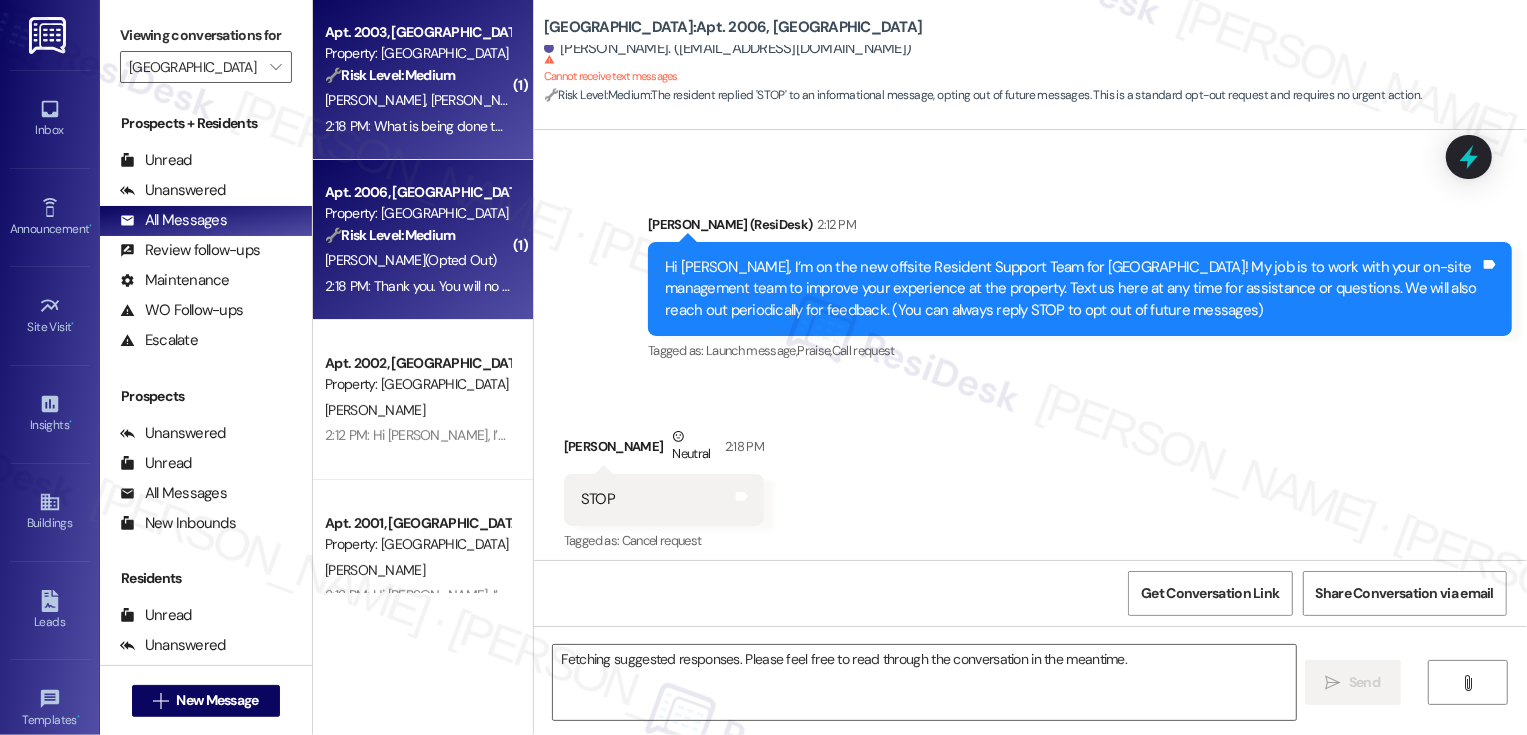 scroll, scrollTop: 105, scrollLeft: 0, axis: vertical 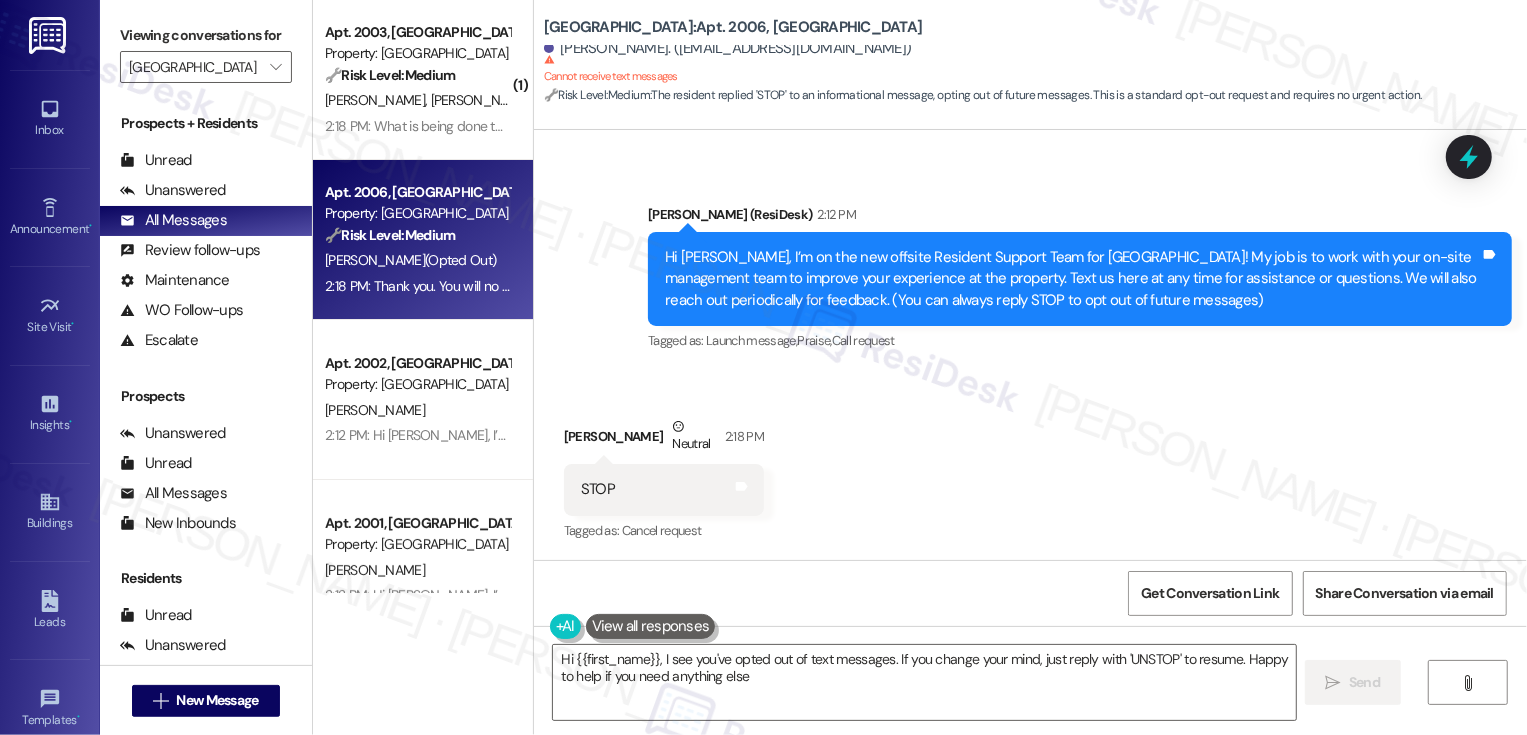 type on "Hi {{first_name}}, I see you've opted out of text messages. If you change your mind, just reply with 'UNSTOP' to resume. Happy to help if you need anything else!" 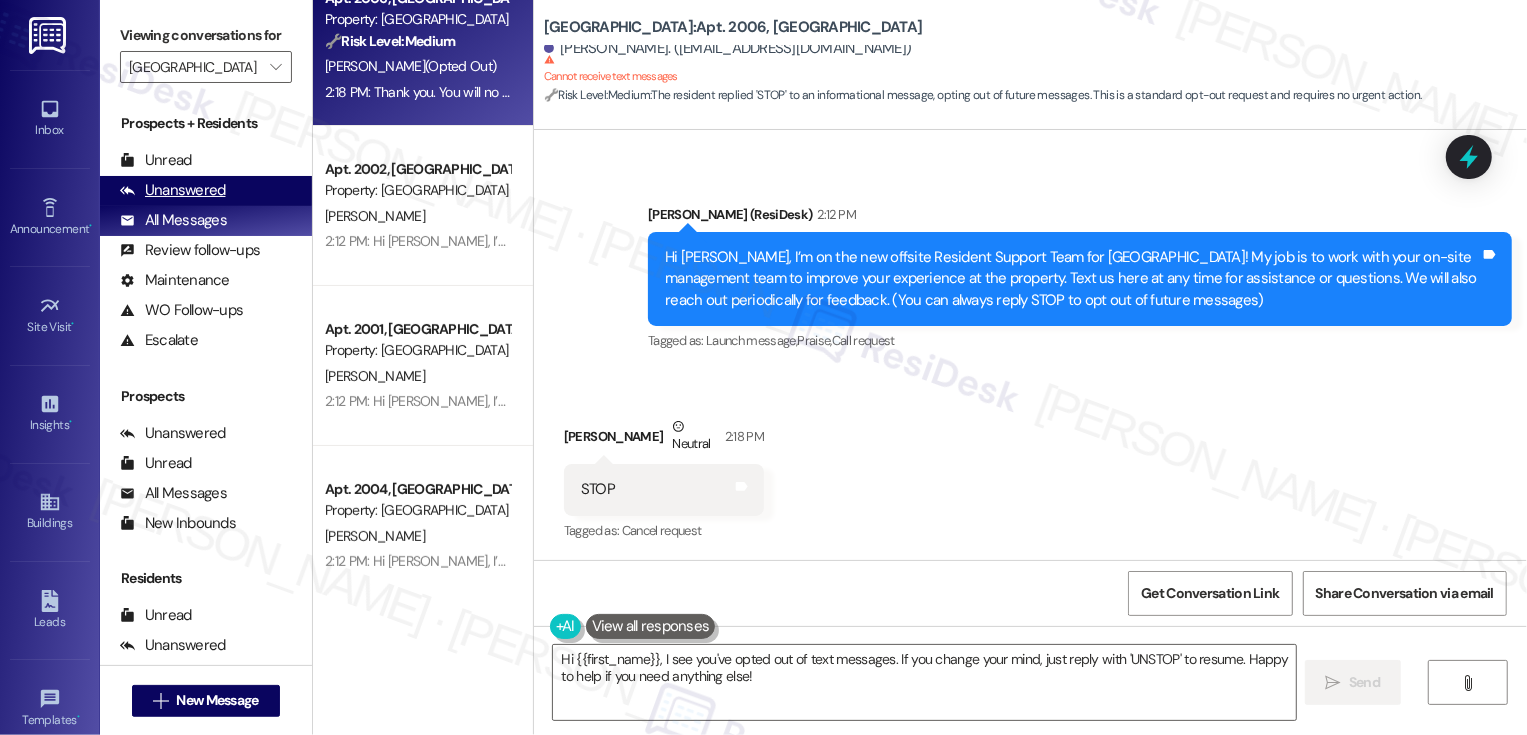 scroll, scrollTop: 190, scrollLeft: 0, axis: vertical 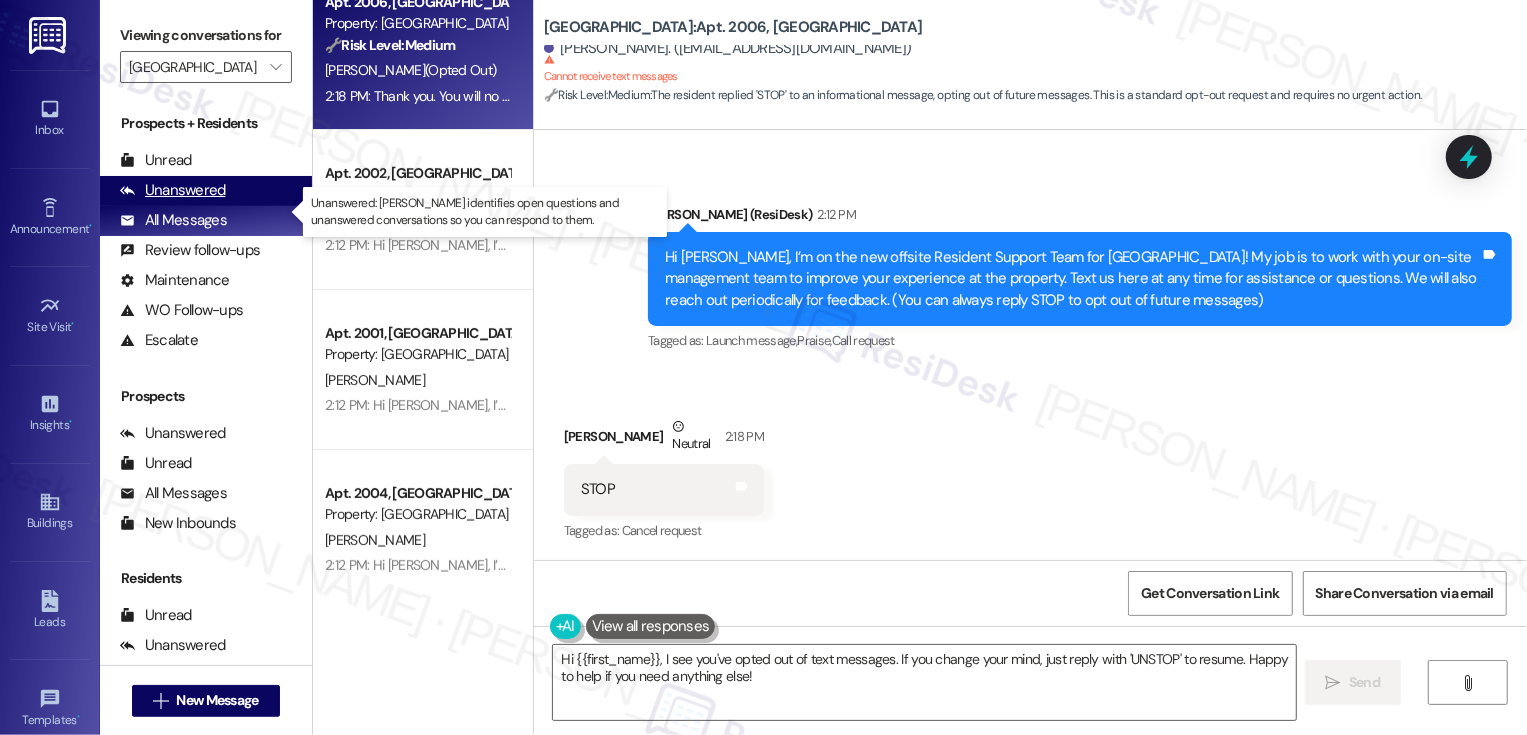 click on "Unanswered (0)" at bounding box center (206, 191) 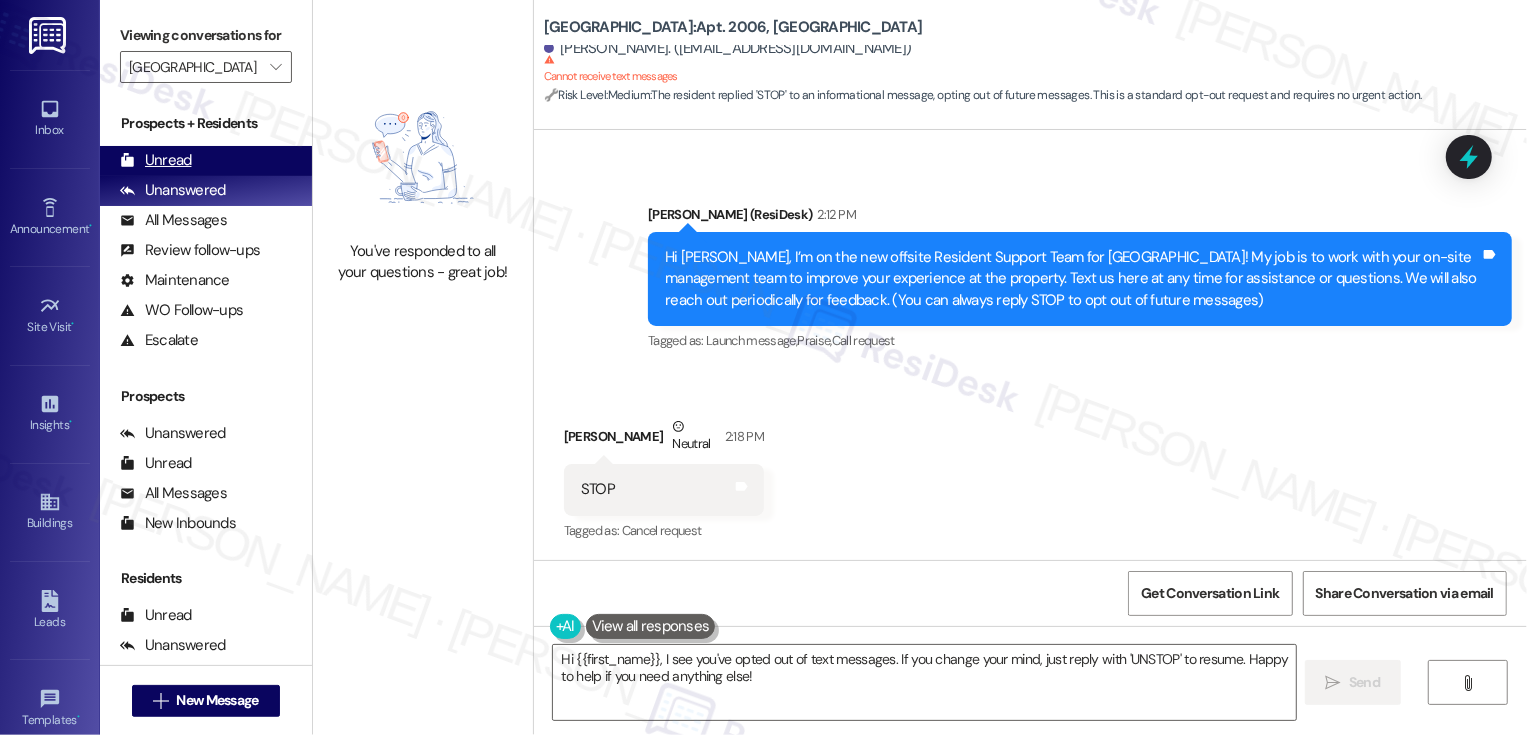 click on "Unread (0)" at bounding box center (206, 161) 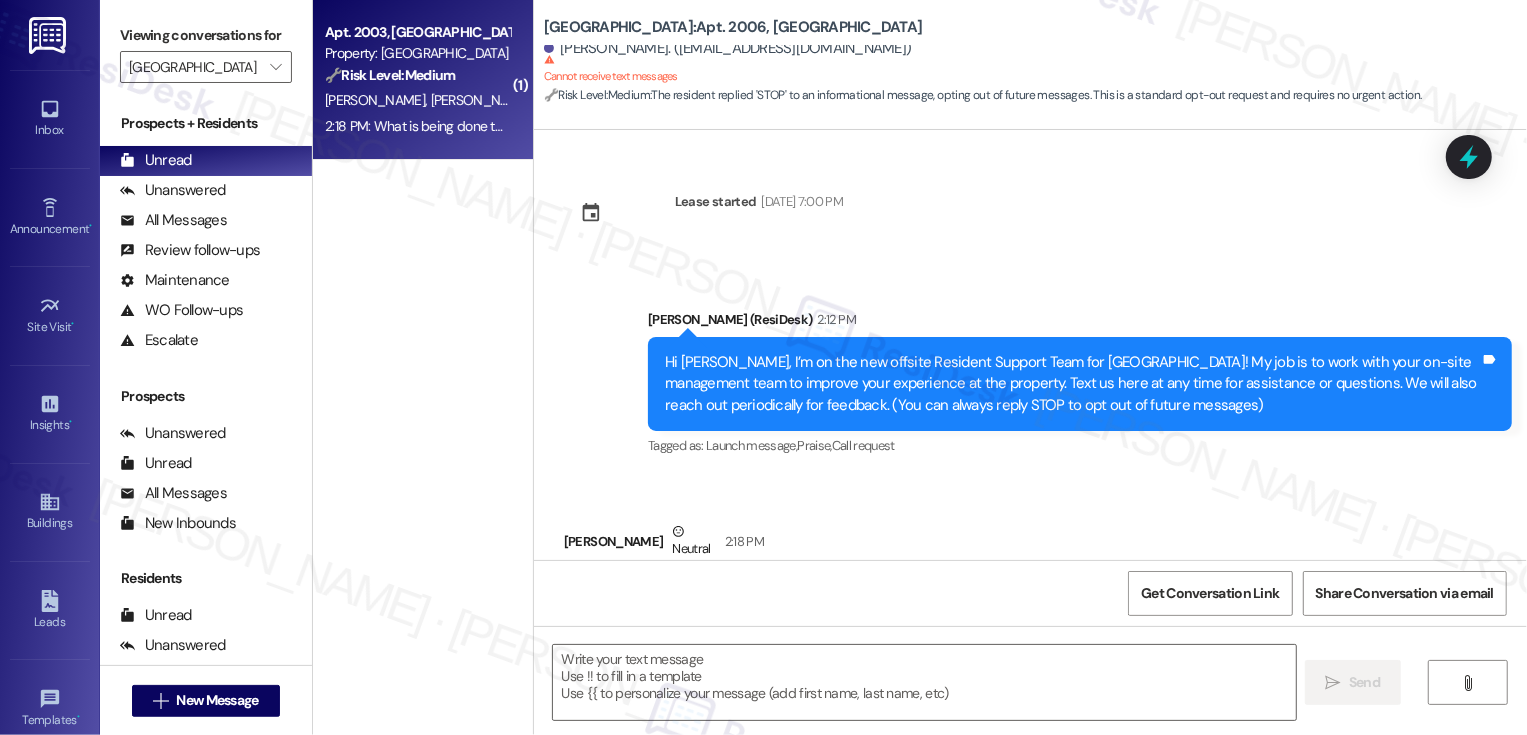 scroll, scrollTop: 105, scrollLeft: 0, axis: vertical 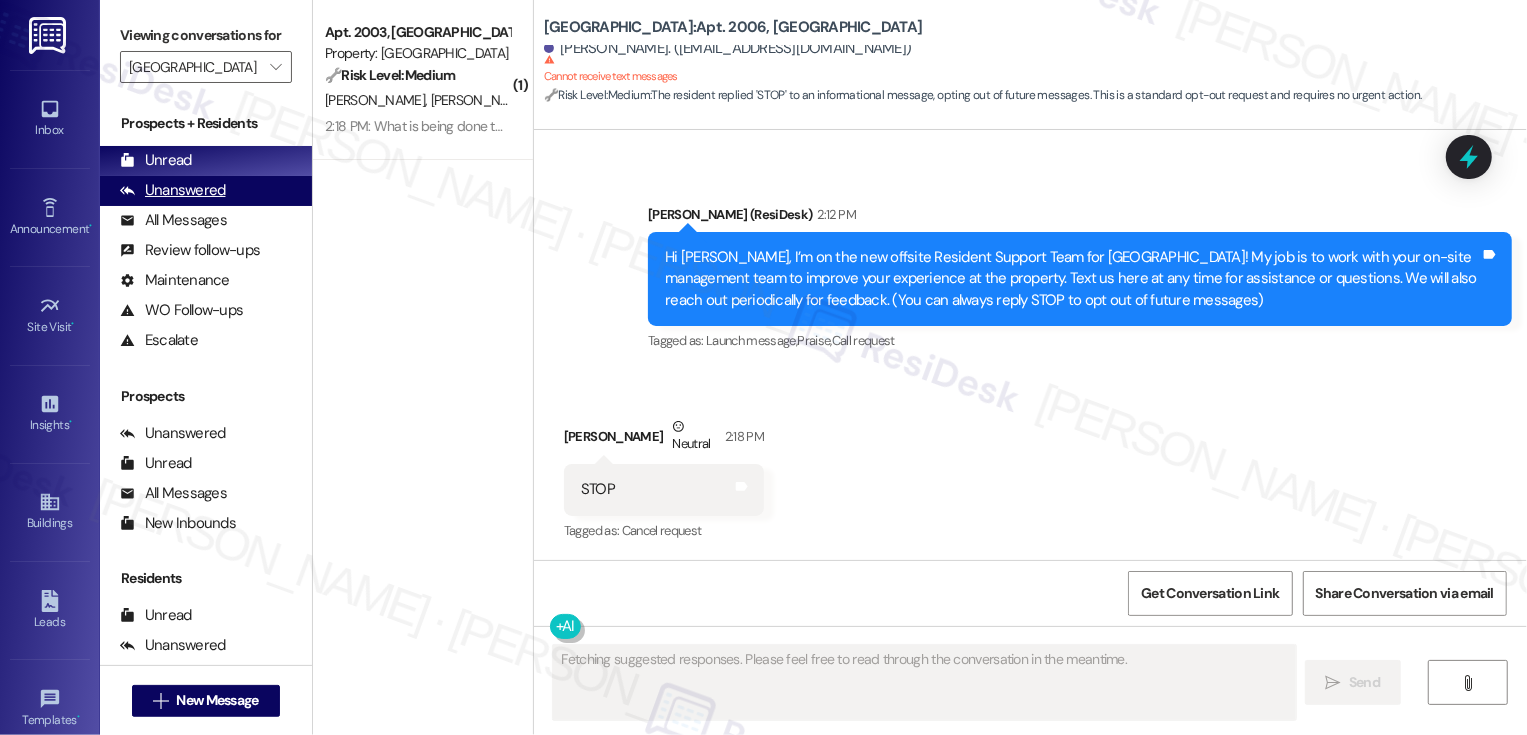 click on "Unanswered (0)" at bounding box center [206, 191] 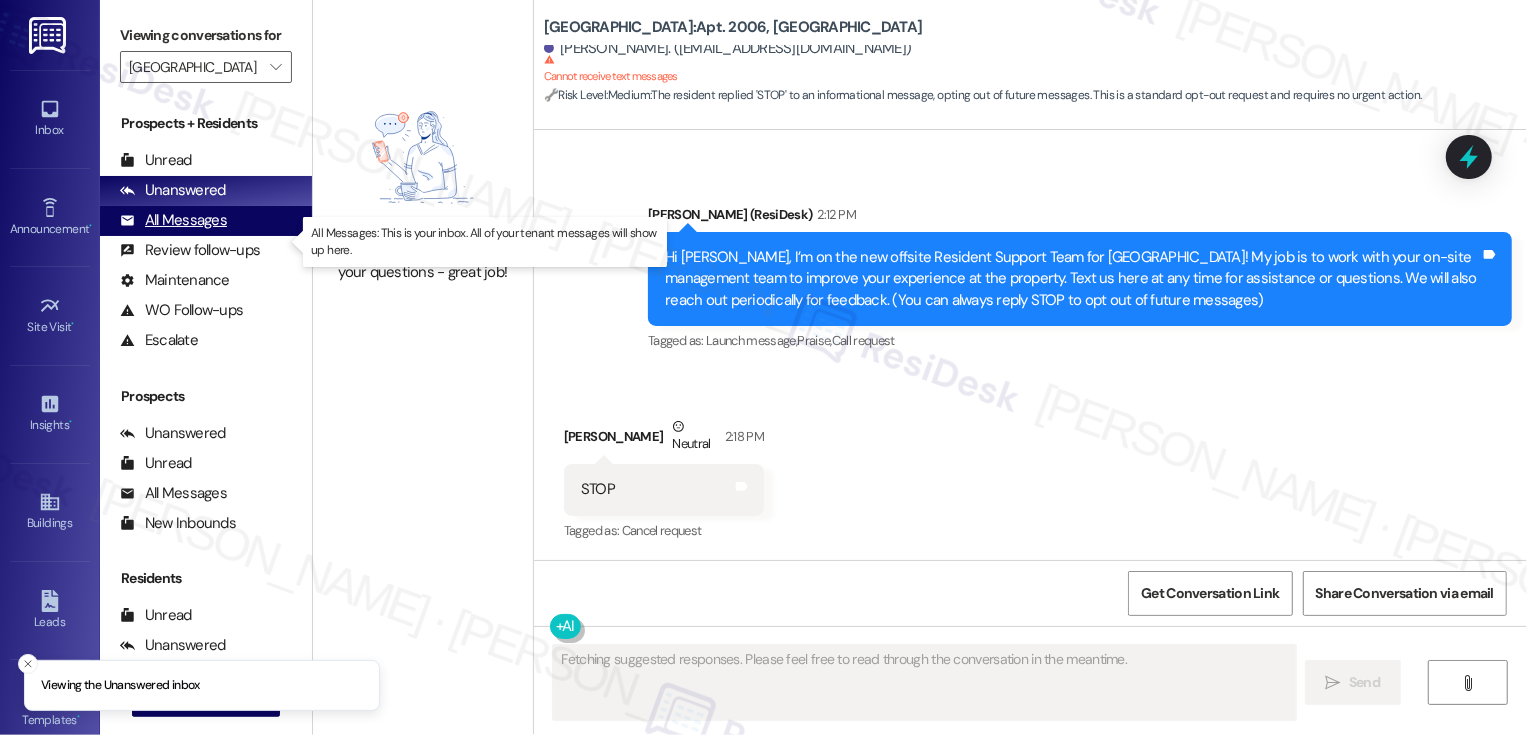 click on "All Messages (undefined)" at bounding box center (206, 221) 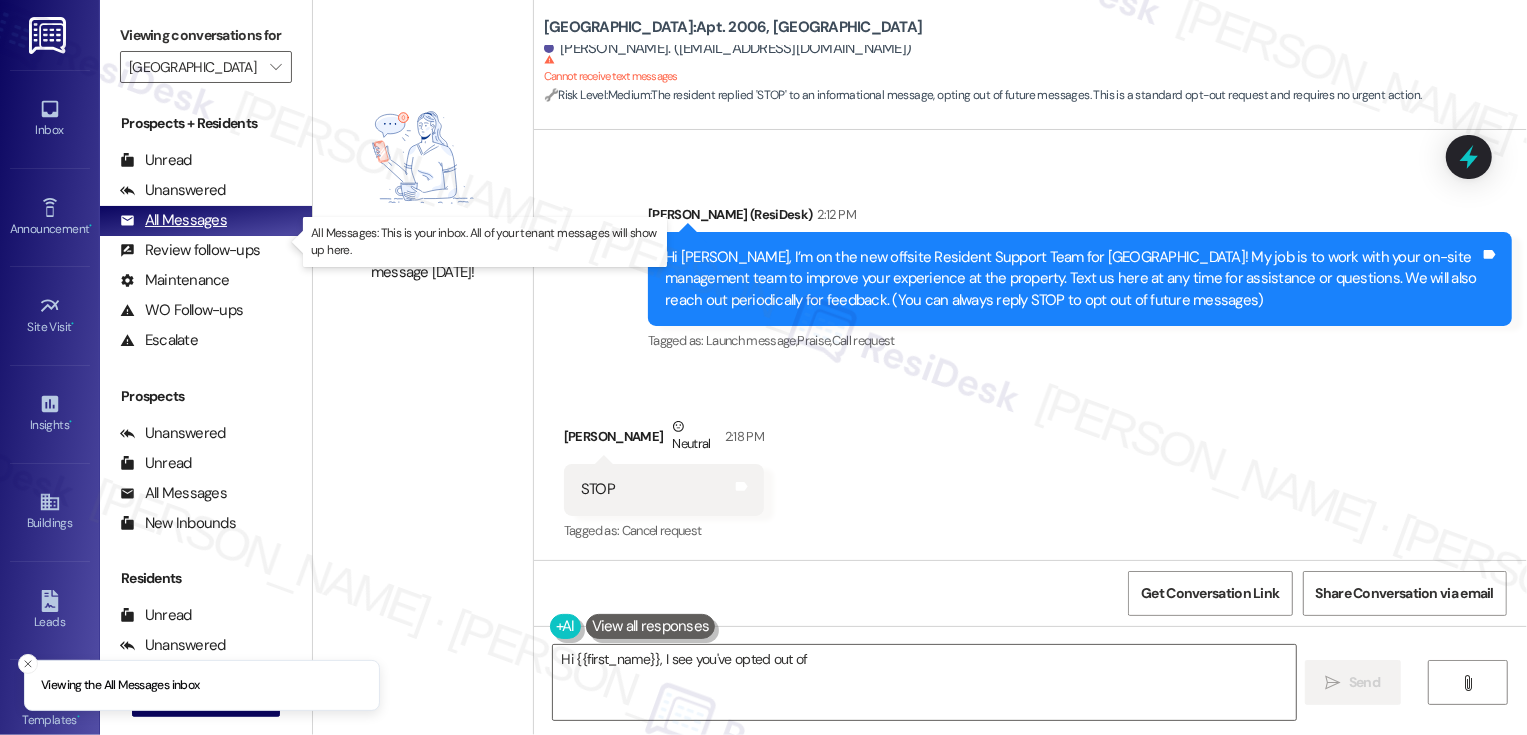 type on "Hi {{first_name}}, I see you've opted out of text" 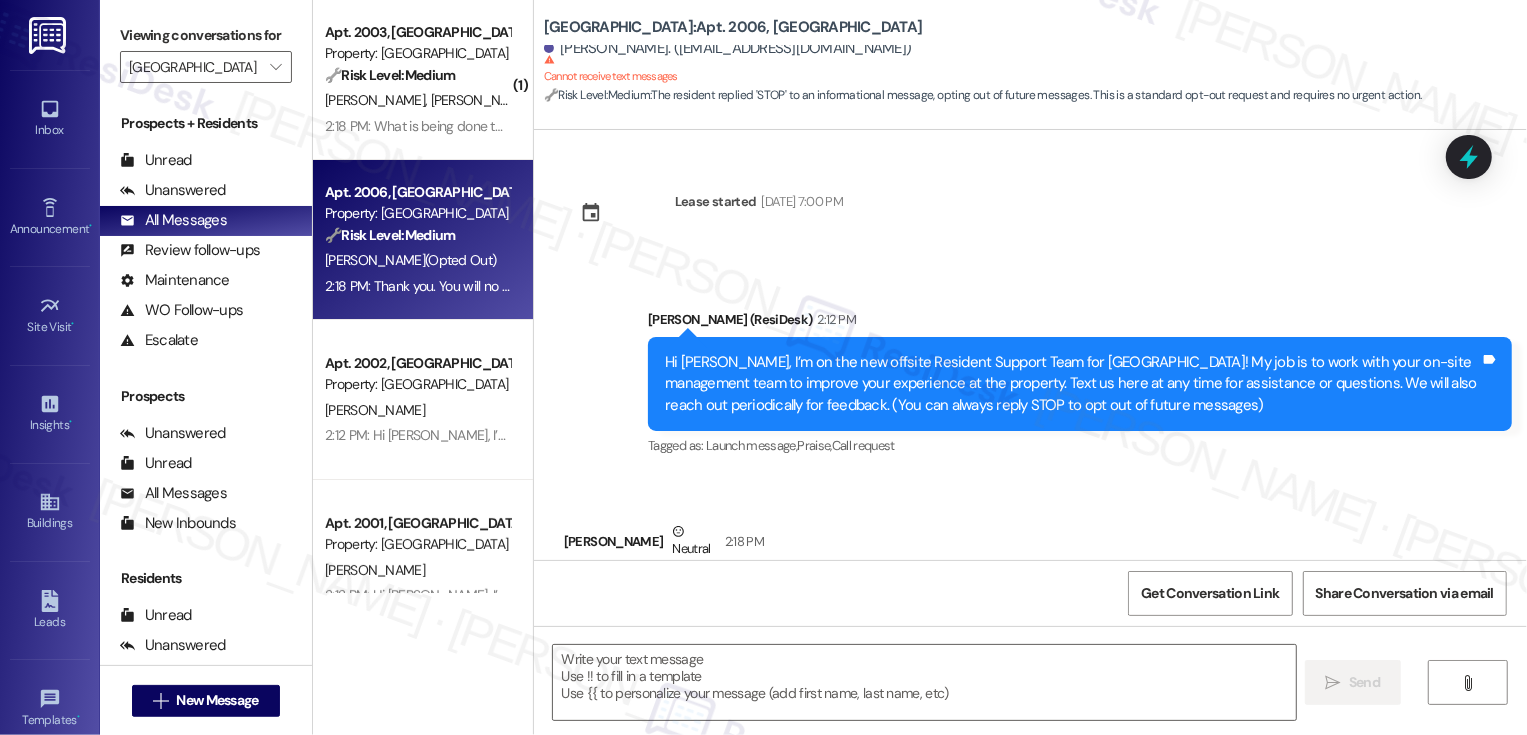 scroll, scrollTop: 180, scrollLeft: 0, axis: vertical 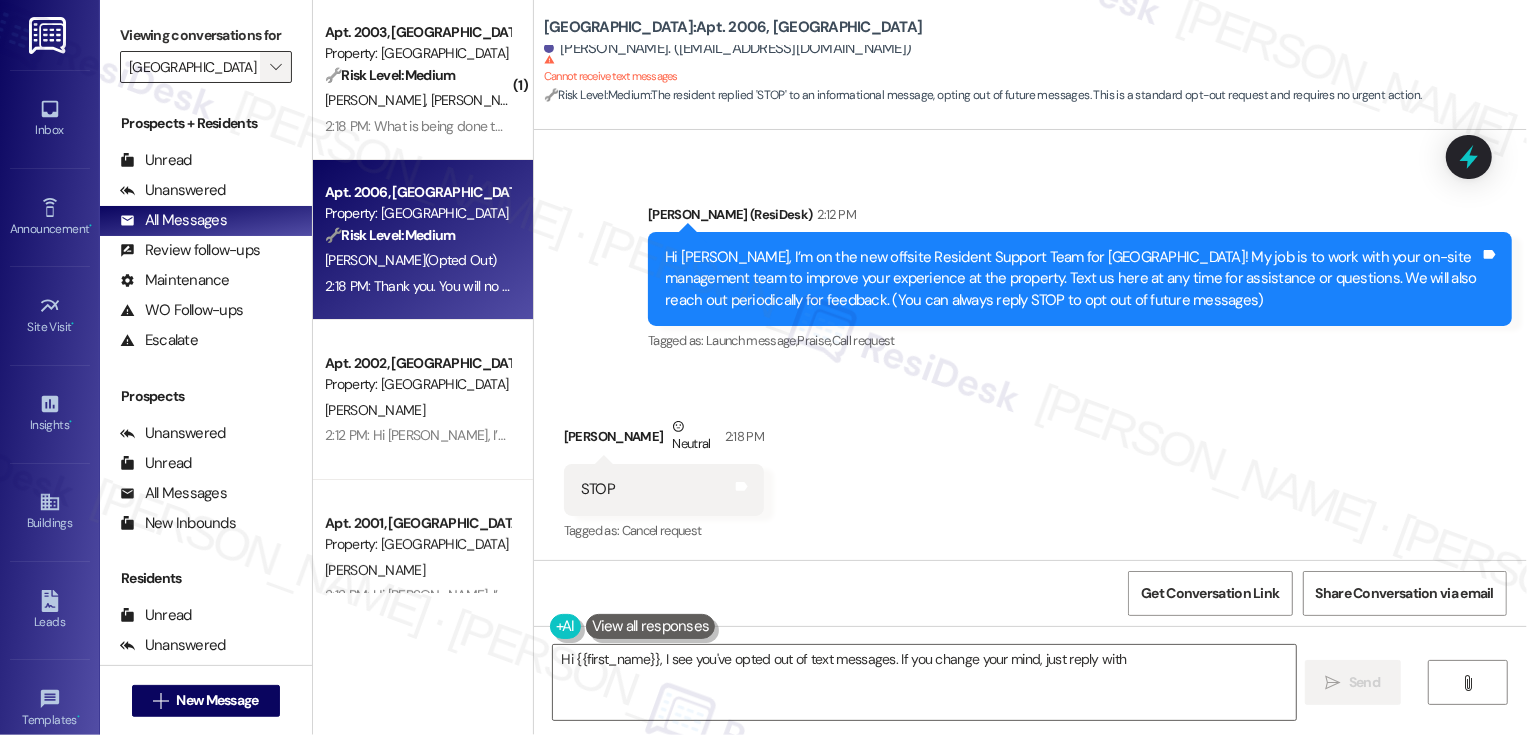 click on "" at bounding box center [276, 67] 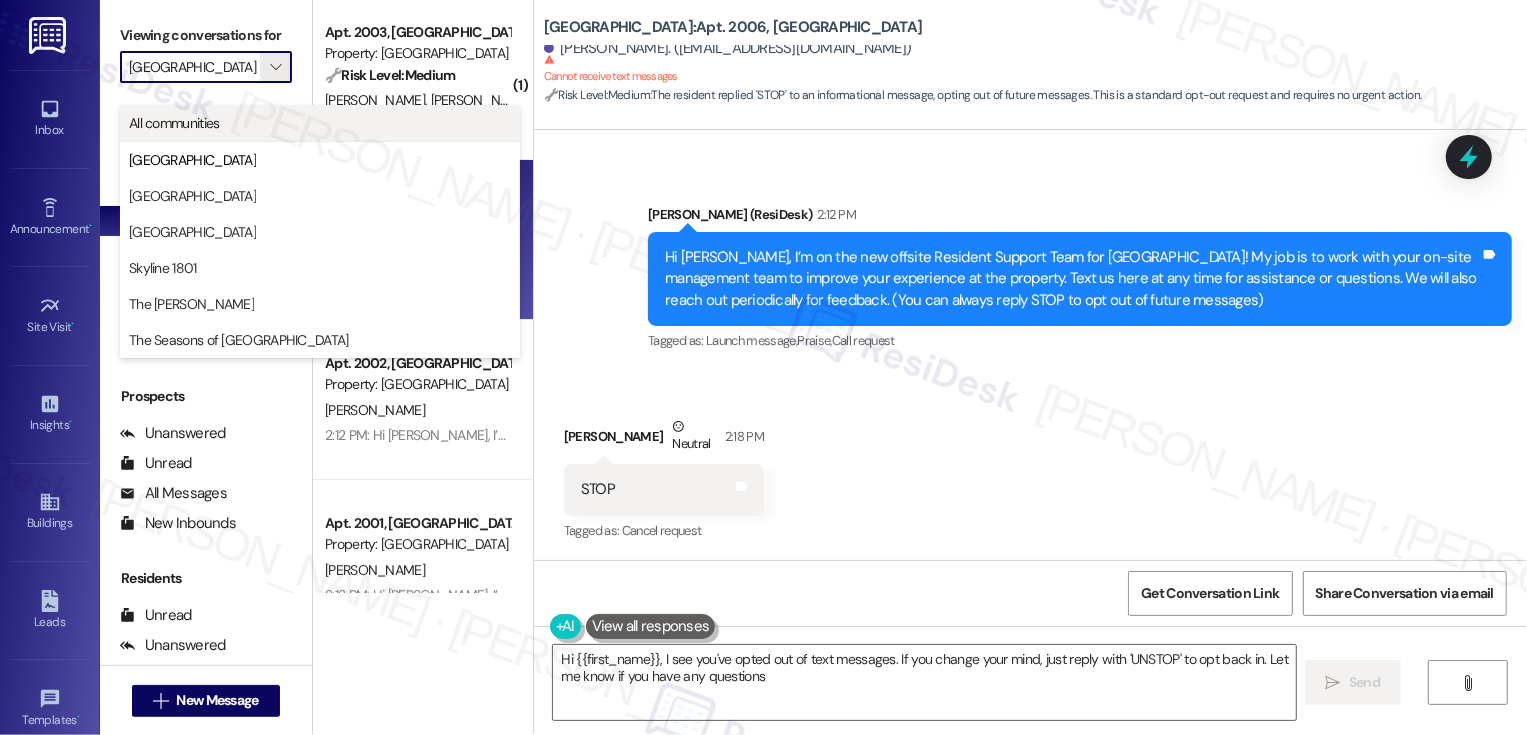 type on "Hi {{first_name}}, I see you've opted out of text messages. If you change your mind, just reply with 'UNSTOP' to opt back in. Let me know if you have any questions!" 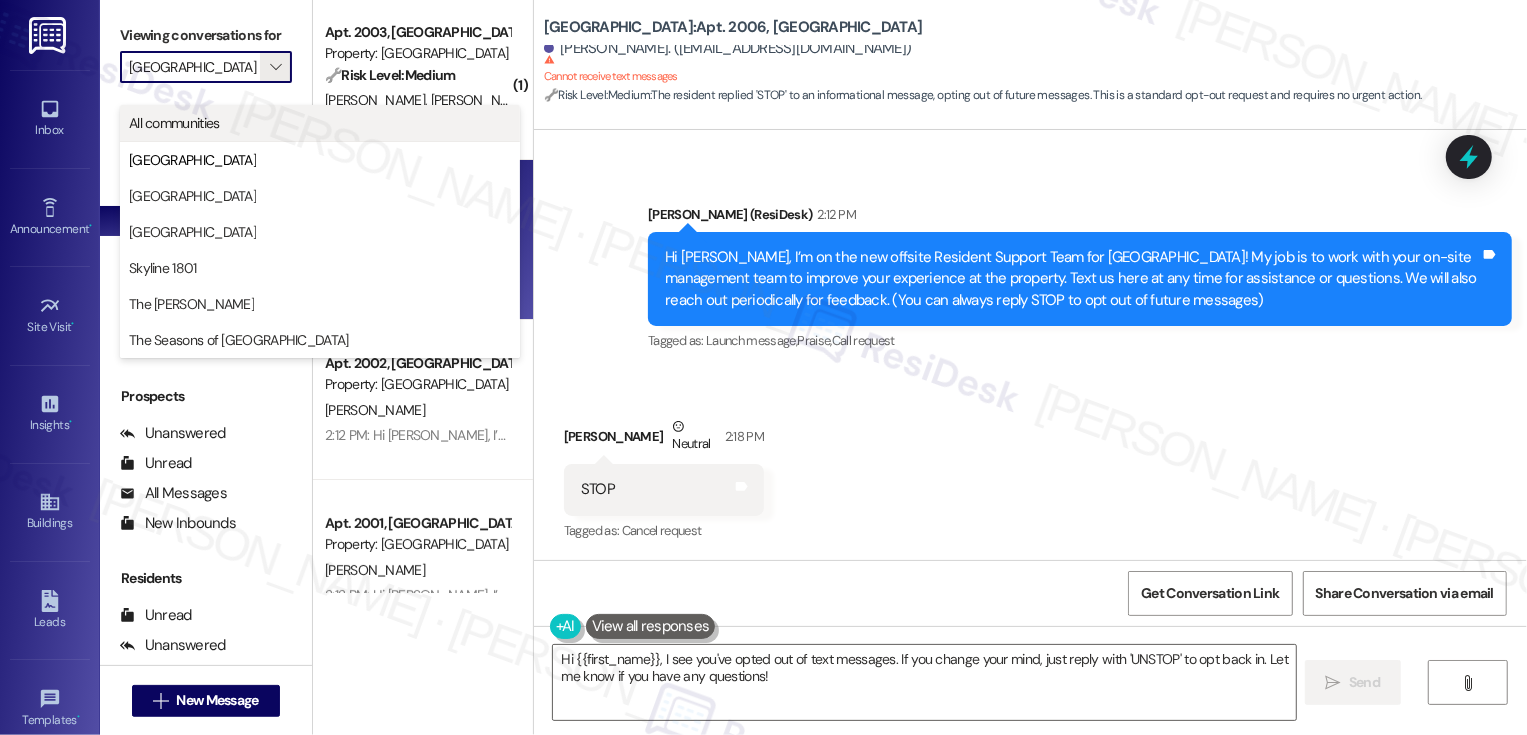 click on "All communities" at bounding box center [320, 123] 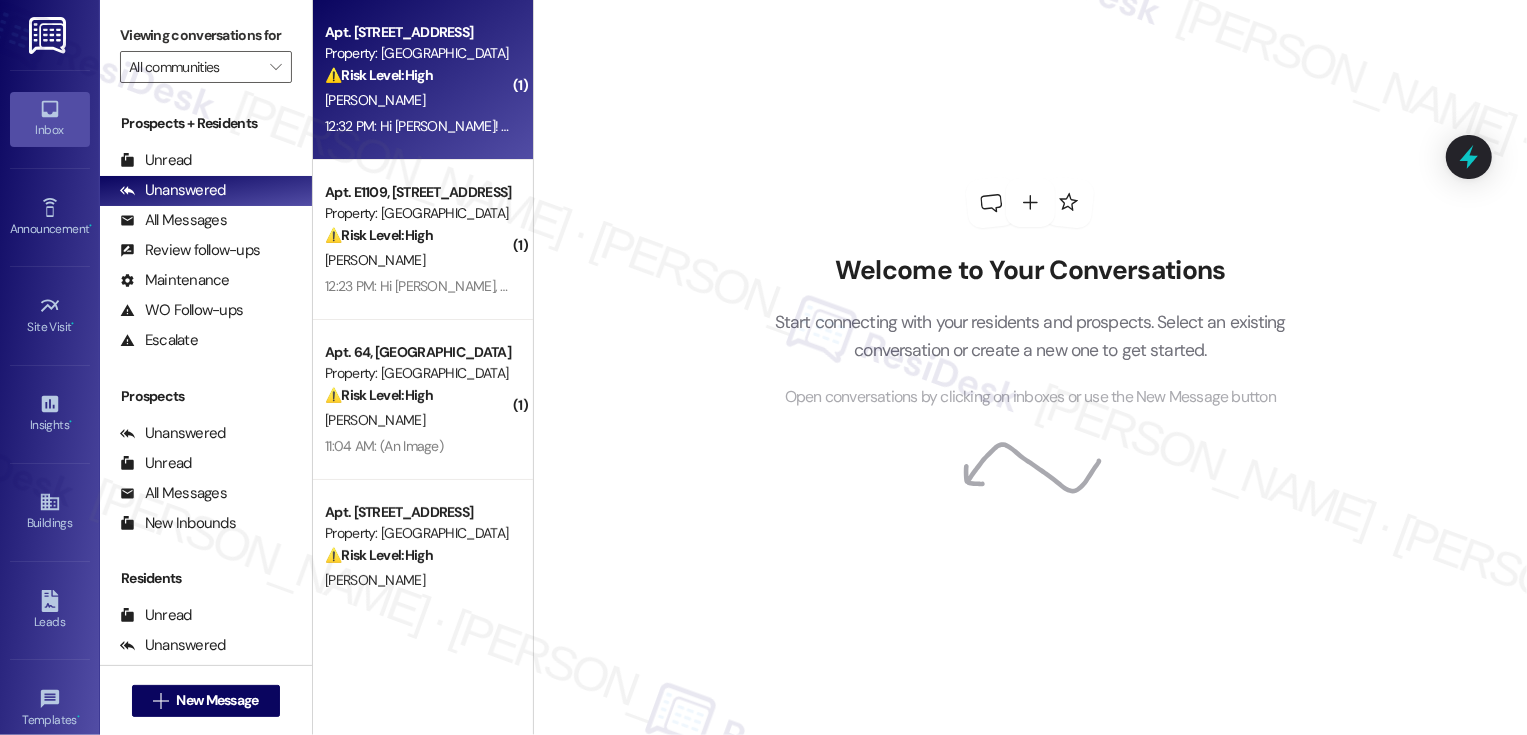 click on "Apt. 86, [GEOGRAPHIC_DATA] Property: Country Club Gardens ⚠️  Risk Level:  High The resident is experiencing internet connectivity issues that are impacting their ability to work from home. The Xfinity tech identified a cable issue for the building, indicating a potential widespread problem. This falls under urgent general maintenance as it affects a resident's ability to work and requires investigation and resolution. [PERSON_NAME] 12:32 PM: Hi [PERSON_NAME]! I live in 8 S [PERSON_NAME] Apt 86. I have been having problems with my internet connection dropping multiple times a day, and I work from home so it's frustrating to get kicked off calls. An Xfinity tech came by my apartment [DATE] & said the cable for my building needs to be replaced. Has Xfinity contacted you about this work? Just trying to get a sense of when this work will be completed." at bounding box center [423, 80] 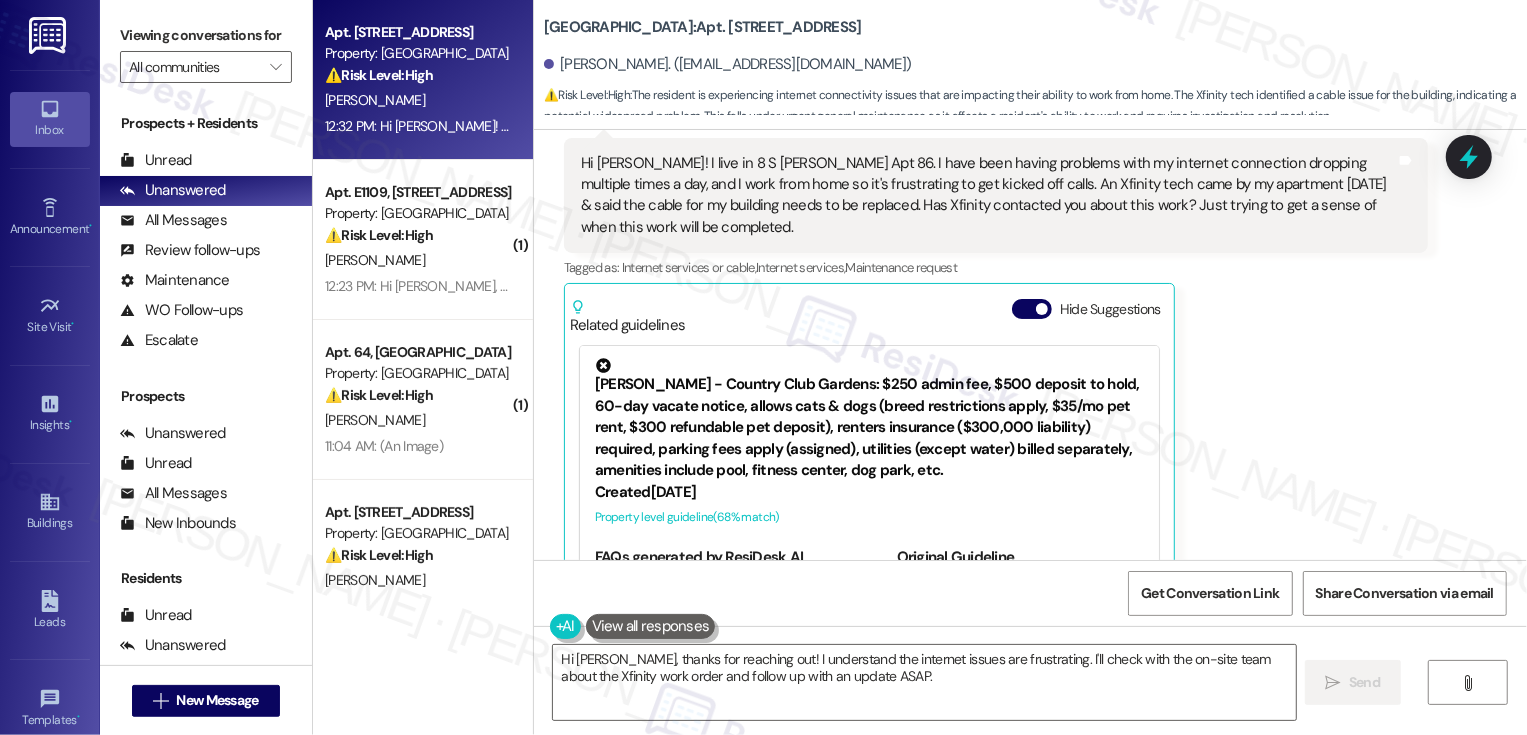 scroll, scrollTop: 664, scrollLeft: 0, axis: vertical 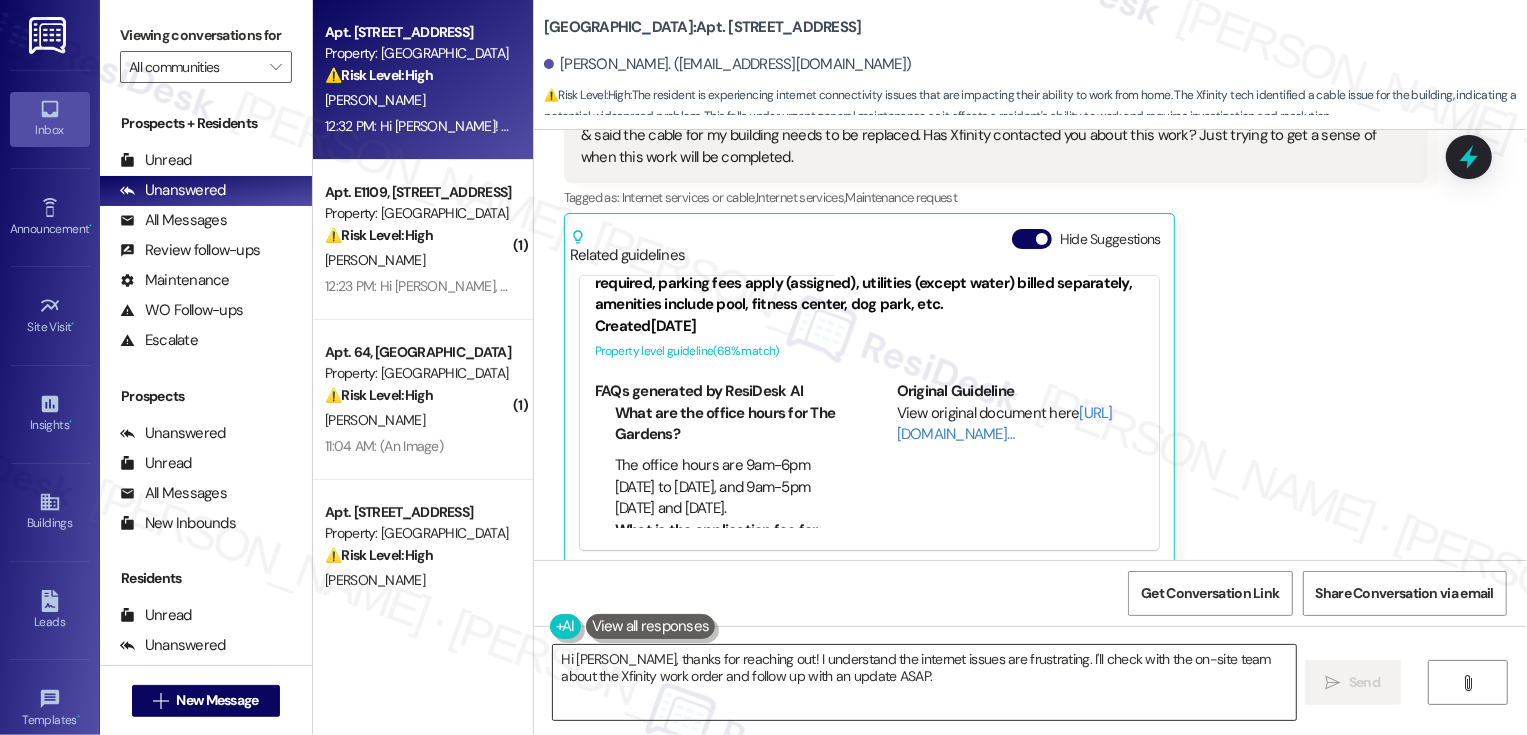 click on "Hi [PERSON_NAME], thanks for reaching out! I understand the internet issues are frustrating. I'll check with the on-site team about the Xfinity work order and follow up with an update ASAP." at bounding box center (924, 682) 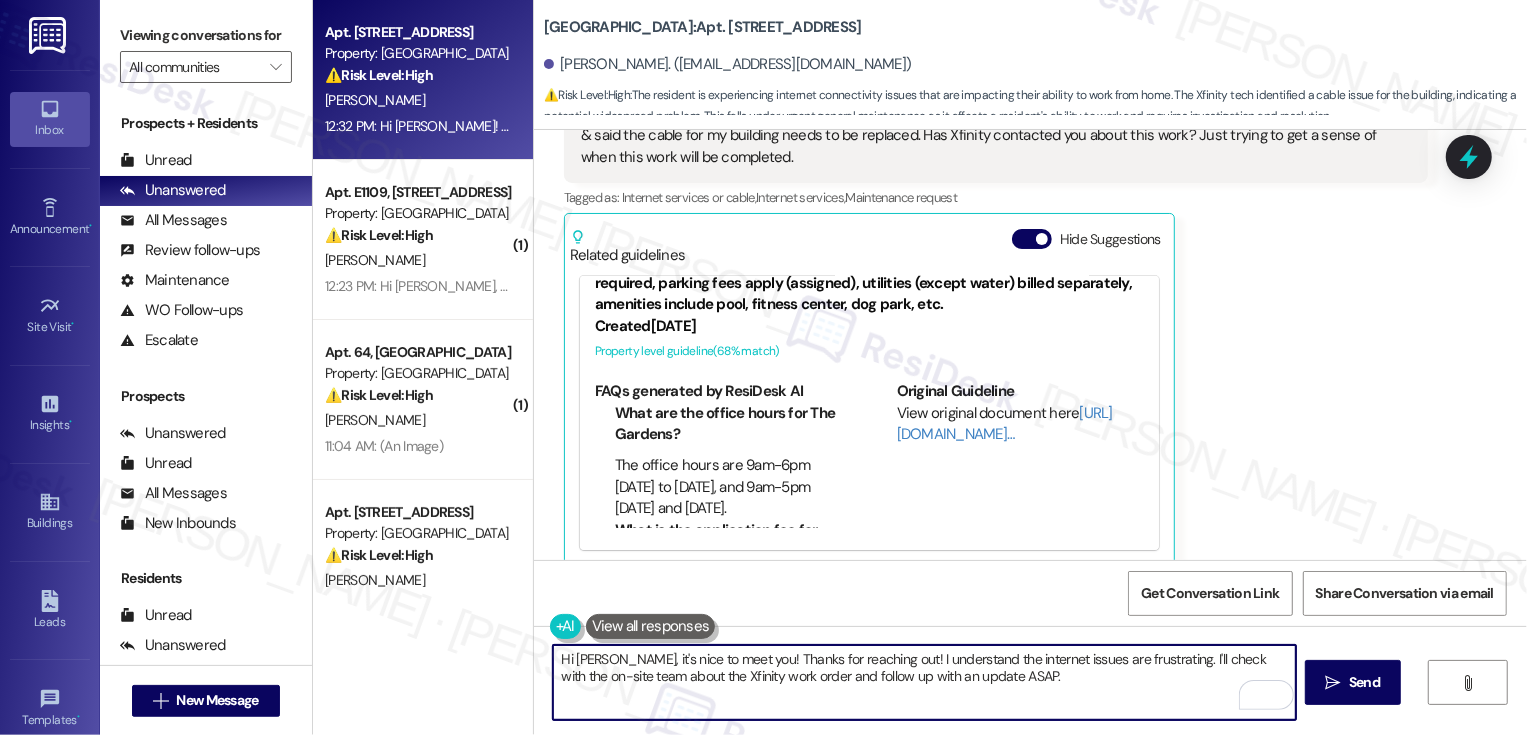 click at bounding box center (651, 626) 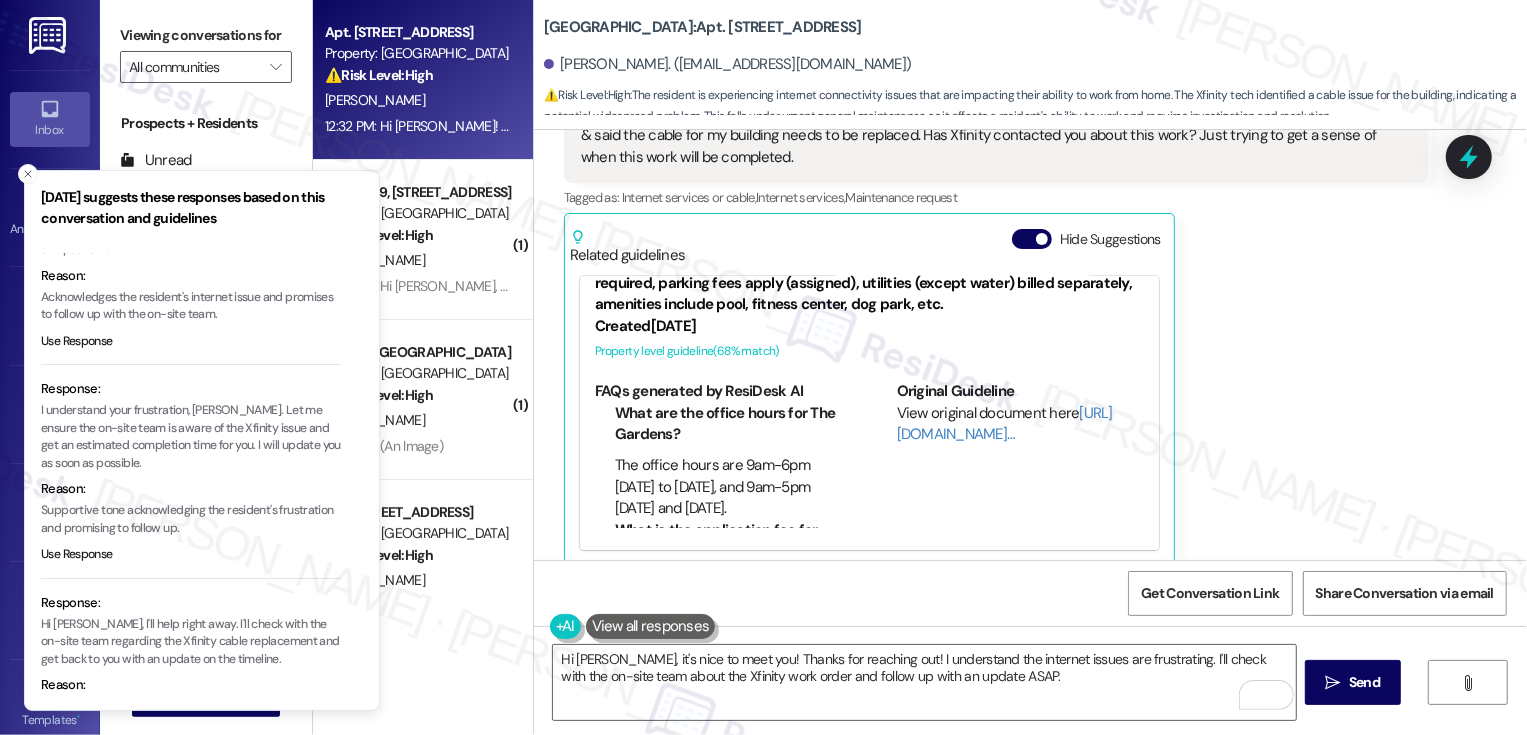 scroll, scrollTop: 138, scrollLeft: 0, axis: vertical 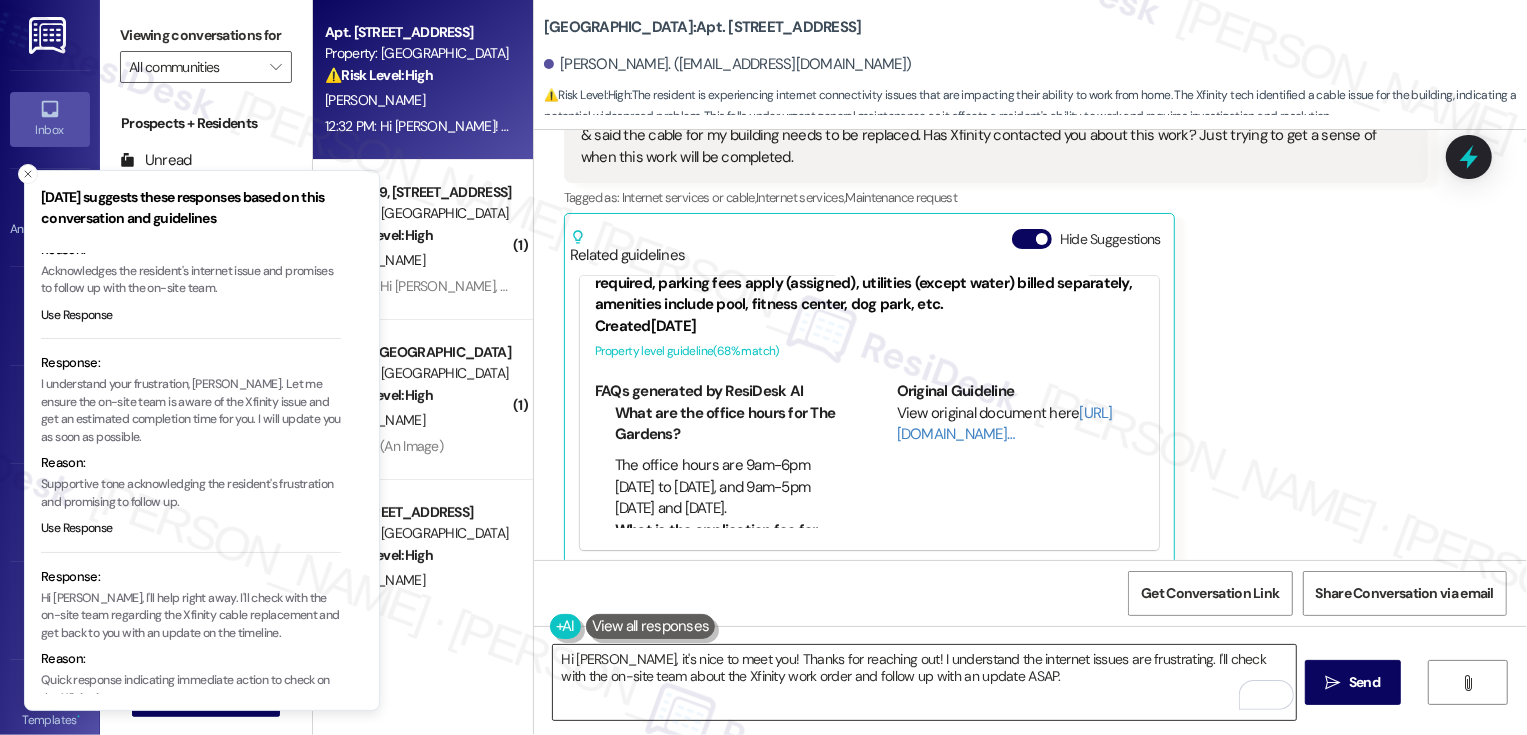click on "Hi [PERSON_NAME], it's nice to meet you! Thanks for reaching out! I understand the internet issues are frustrating. I'll check with the on-site team about the Xfinity work order and follow up with an update ASAP." at bounding box center [924, 682] 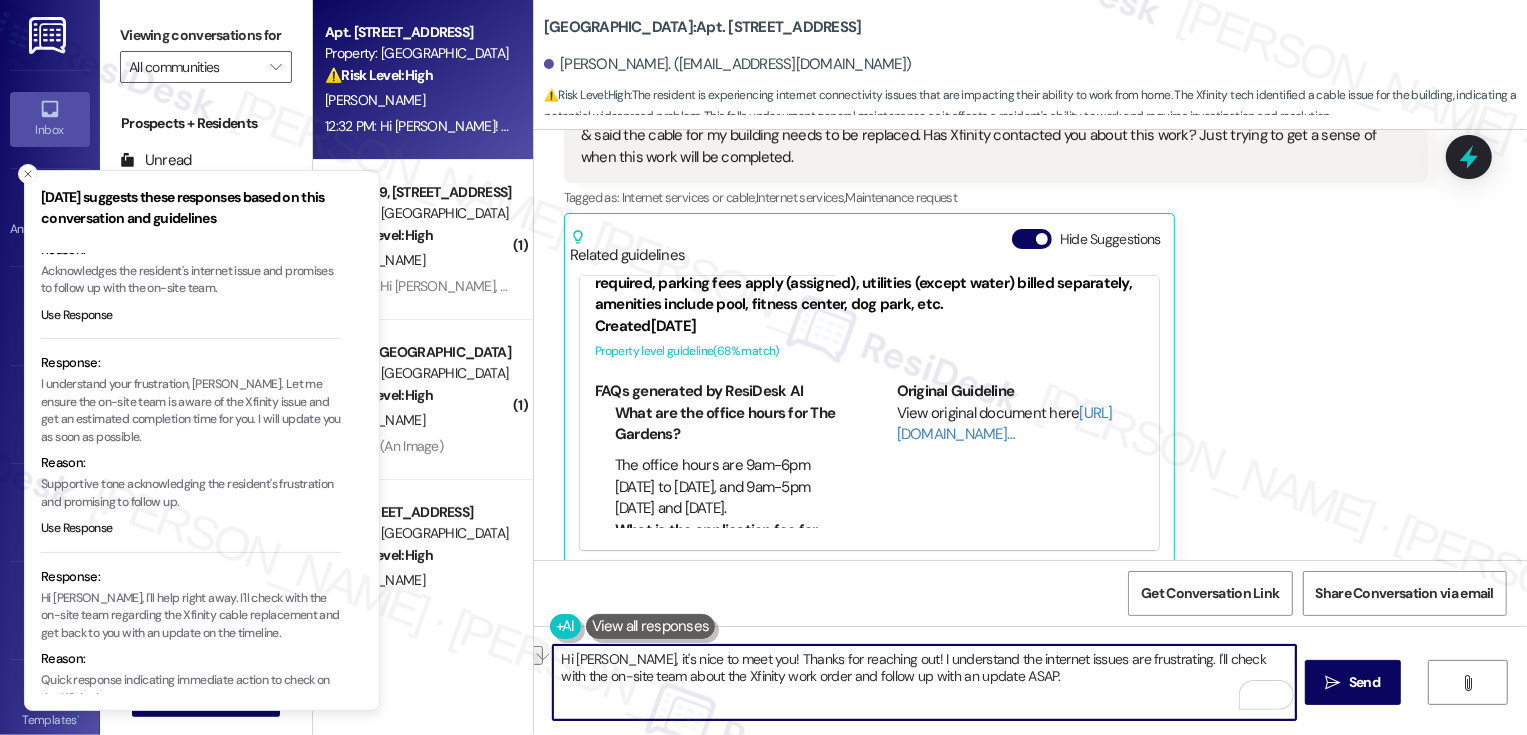 drag, startPoint x: 852, startPoint y: 658, endPoint x: 956, endPoint y: 657, distance: 104.00481 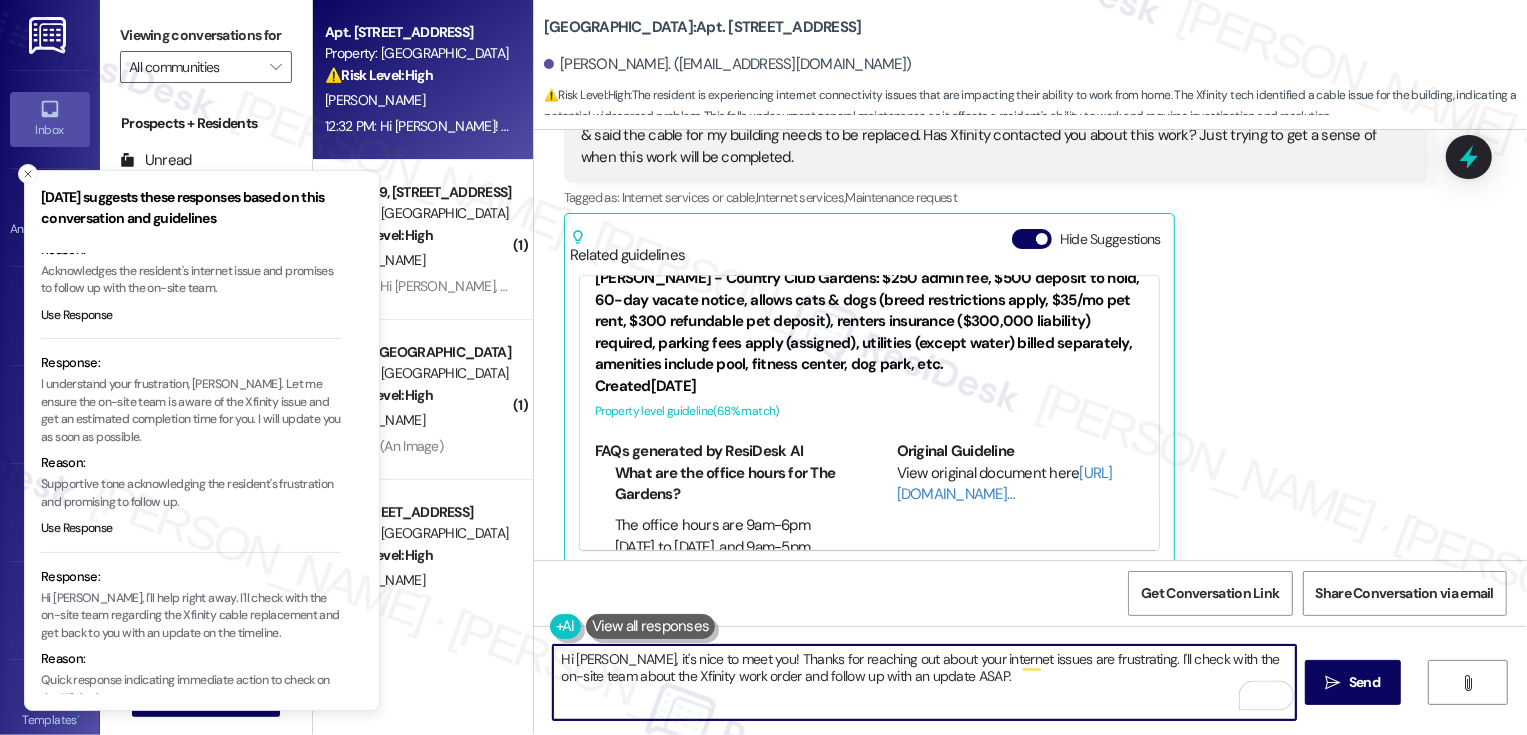 scroll, scrollTop: 0, scrollLeft: 0, axis: both 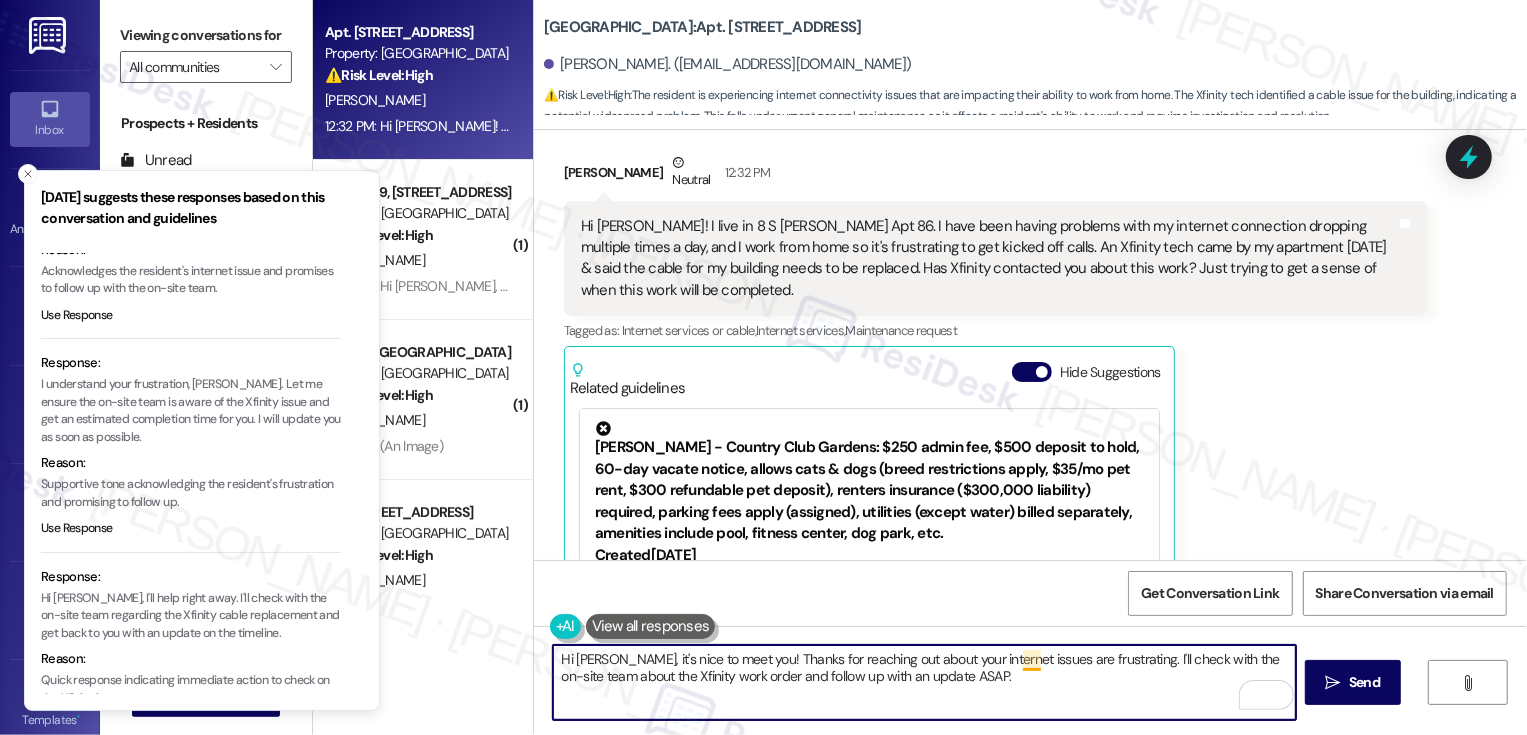 click on "Hi [PERSON_NAME], it's nice to meet you! Thanks for reaching out about your internet issues are frustrating. I'll check with the on-site team about the Xfinity work order and follow up with an update ASAP." at bounding box center (924, 682) 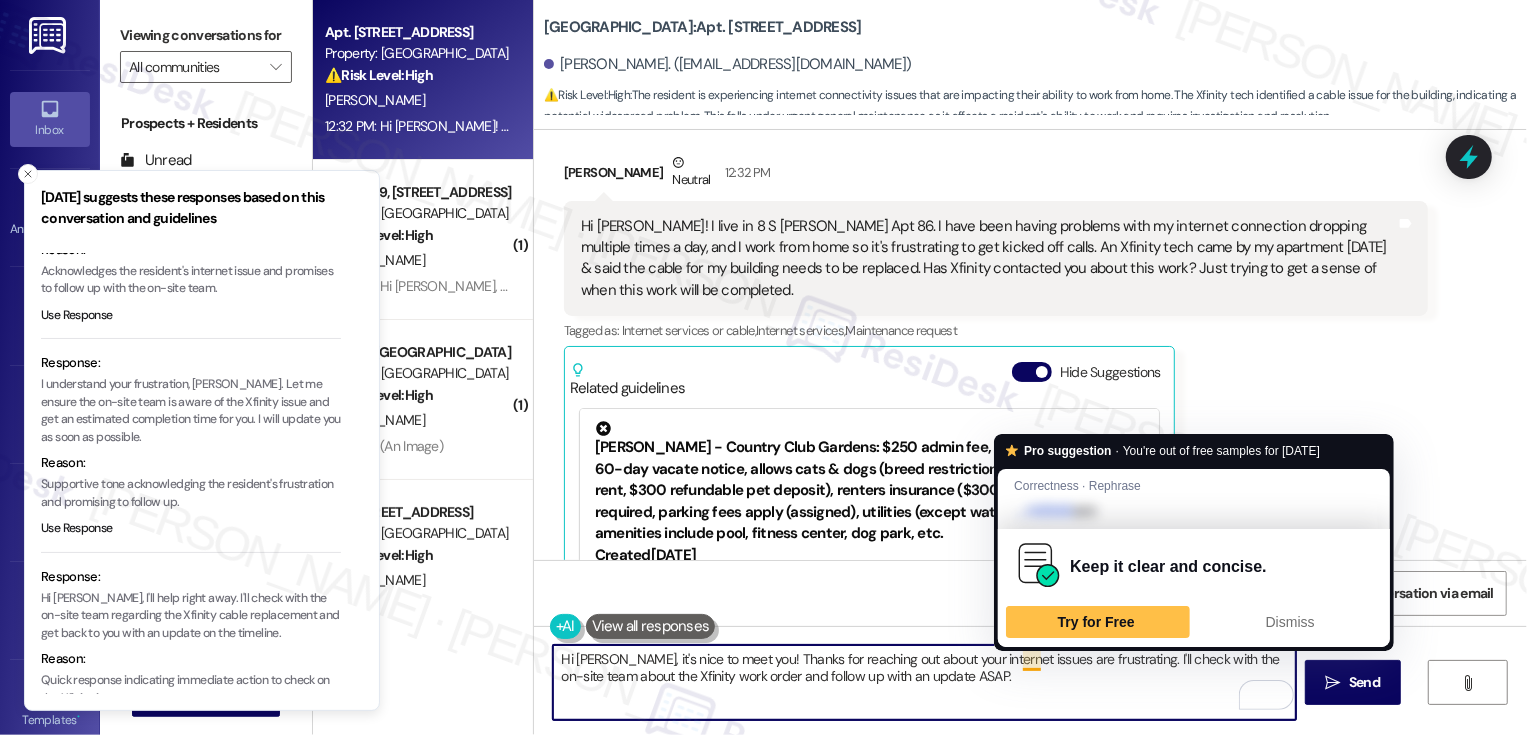 click on "Hi [PERSON_NAME], it's nice to meet you! Thanks for reaching out about your internet issues are frustrating. I'll check with the on-site team about the Xfinity work order and follow up with an update ASAP." at bounding box center [924, 682] 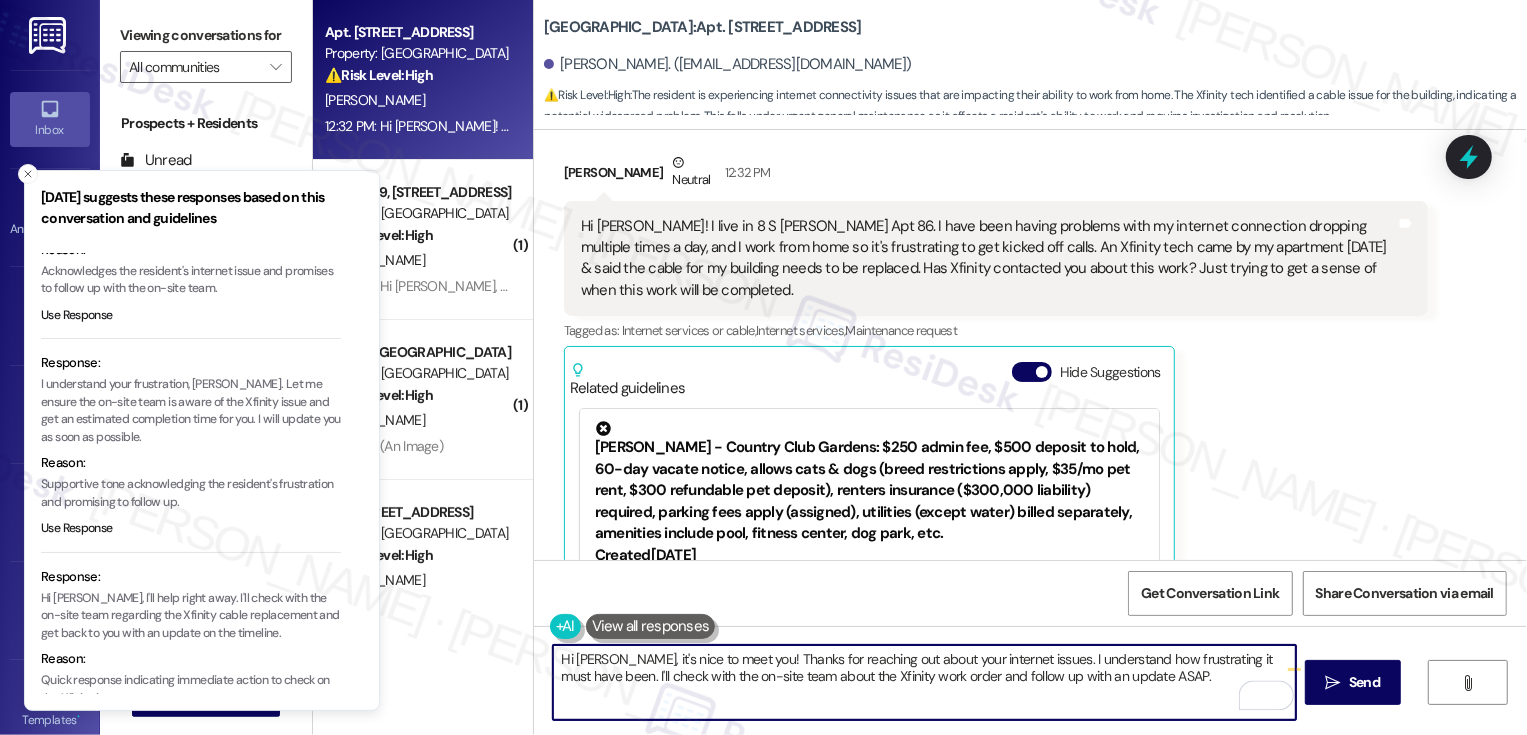 drag, startPoint x: 651, startPoint y: 679, endPoint x: 669, endPoint y: 679, distance: 18 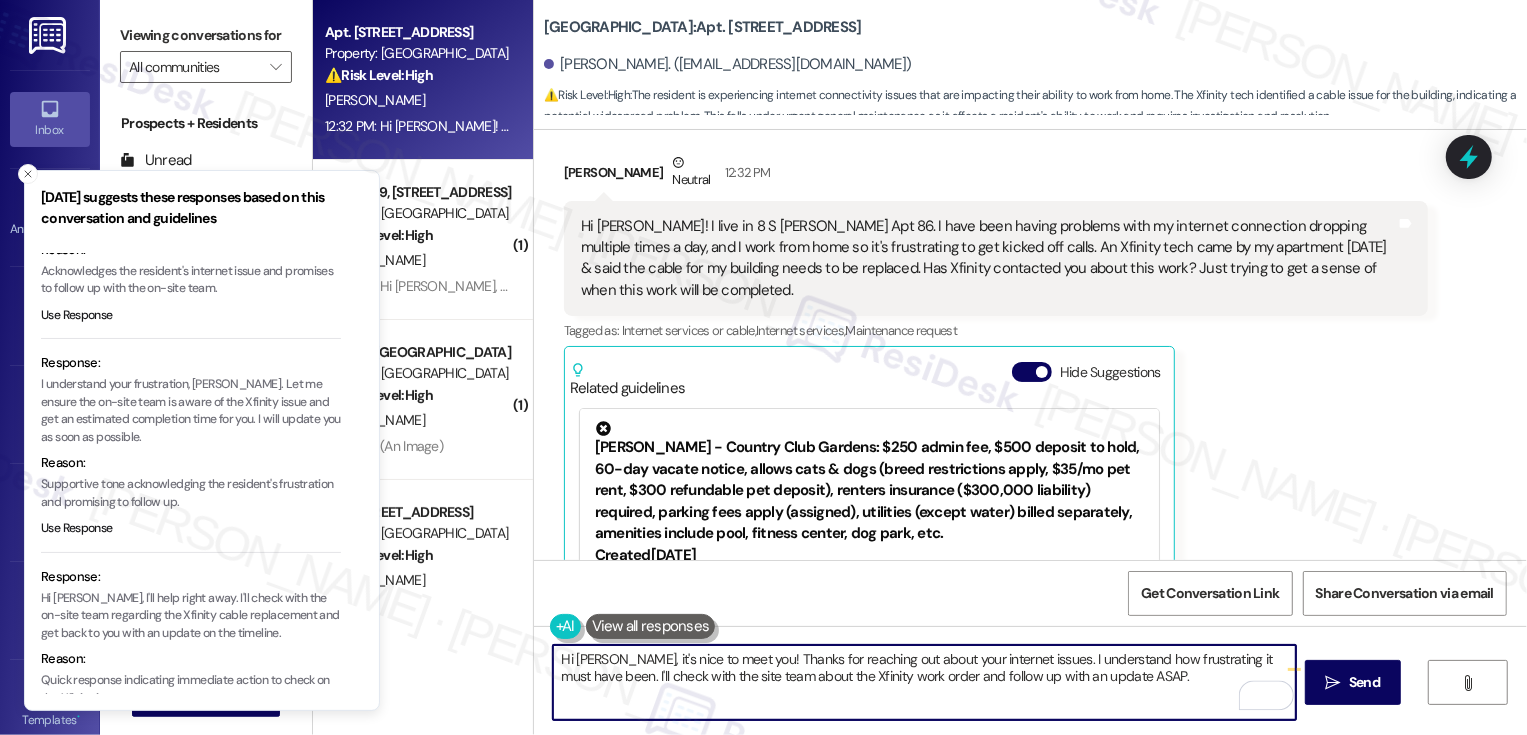 click on "Hi [PERSON_NAME], it's nice to meet you! Thanks for reaching out about your internet issues. I understand how frustrating it must have been. I'll check with the site team about the Xfinity work order and follow up with an update ASAP." at bounding box center (924, 682) 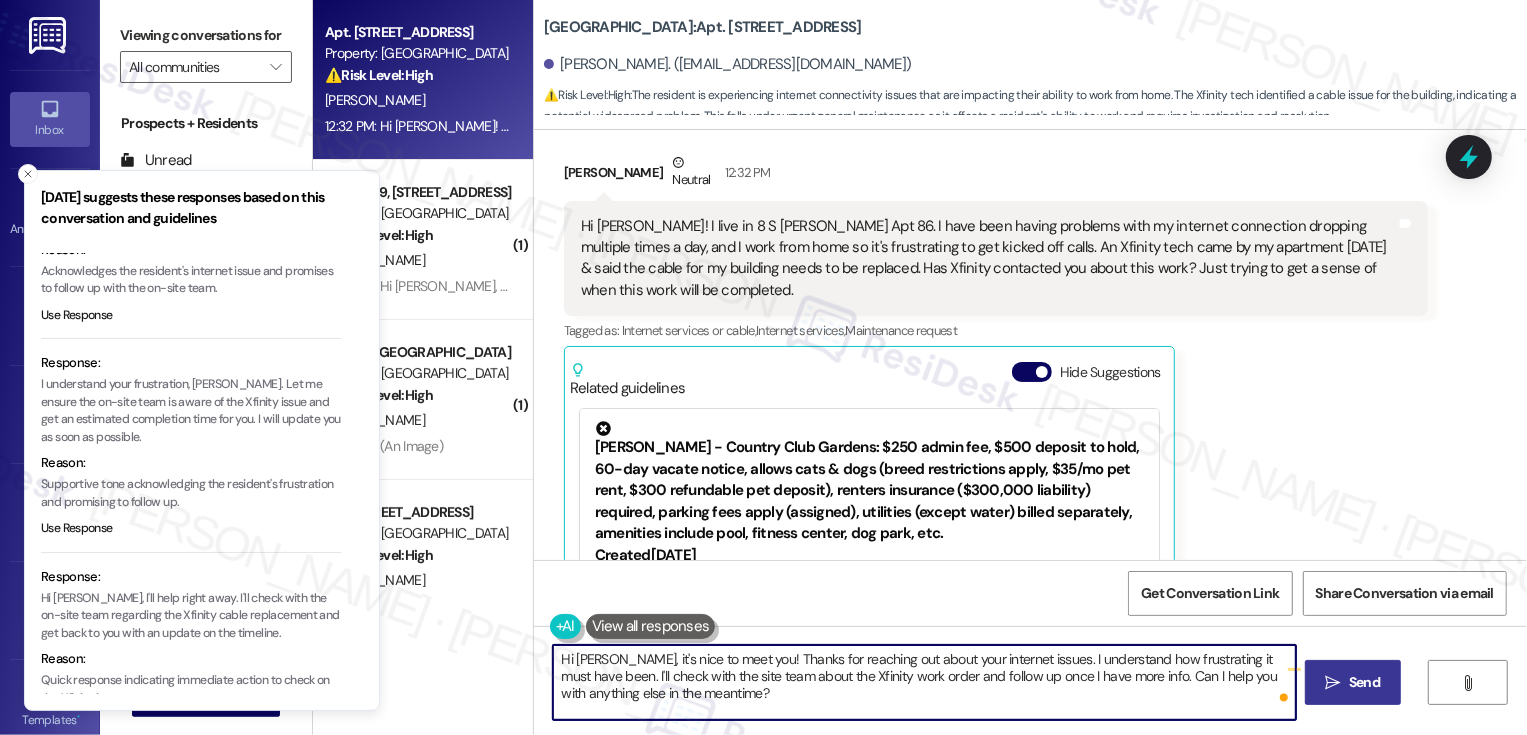 click on "" at bounding box center [1333, 683] 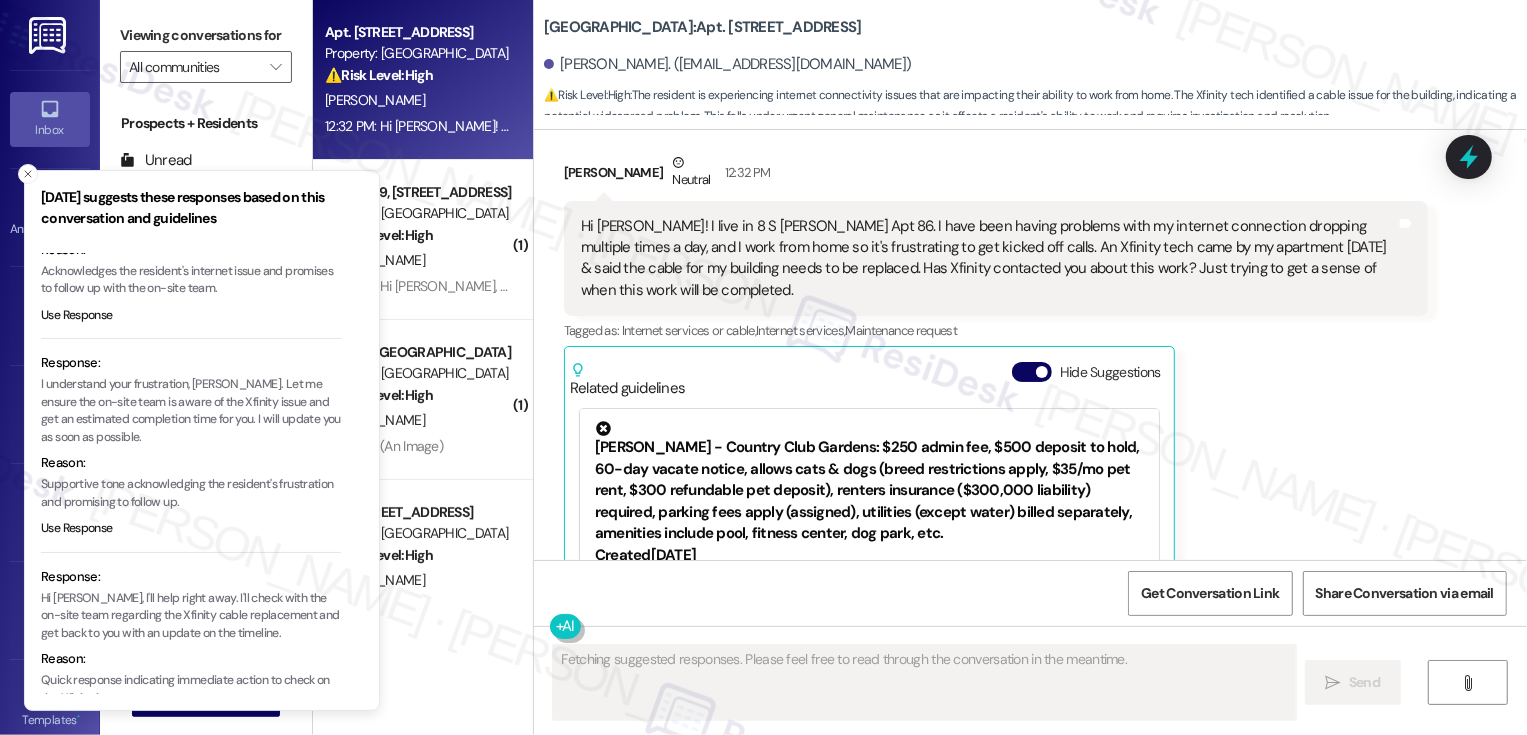 scroll, scrollTop: 706, scrollLeft: 0, axis: vertical 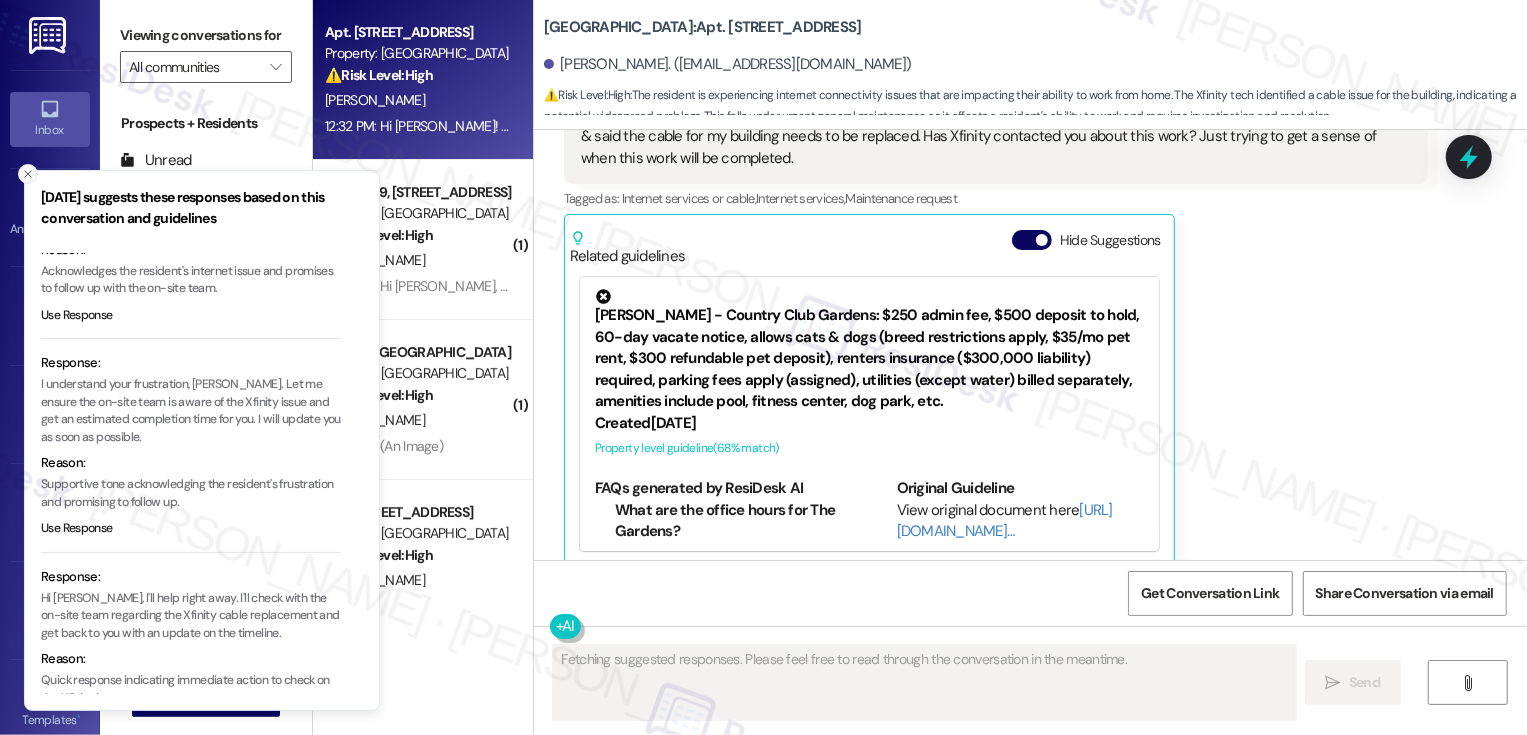 click 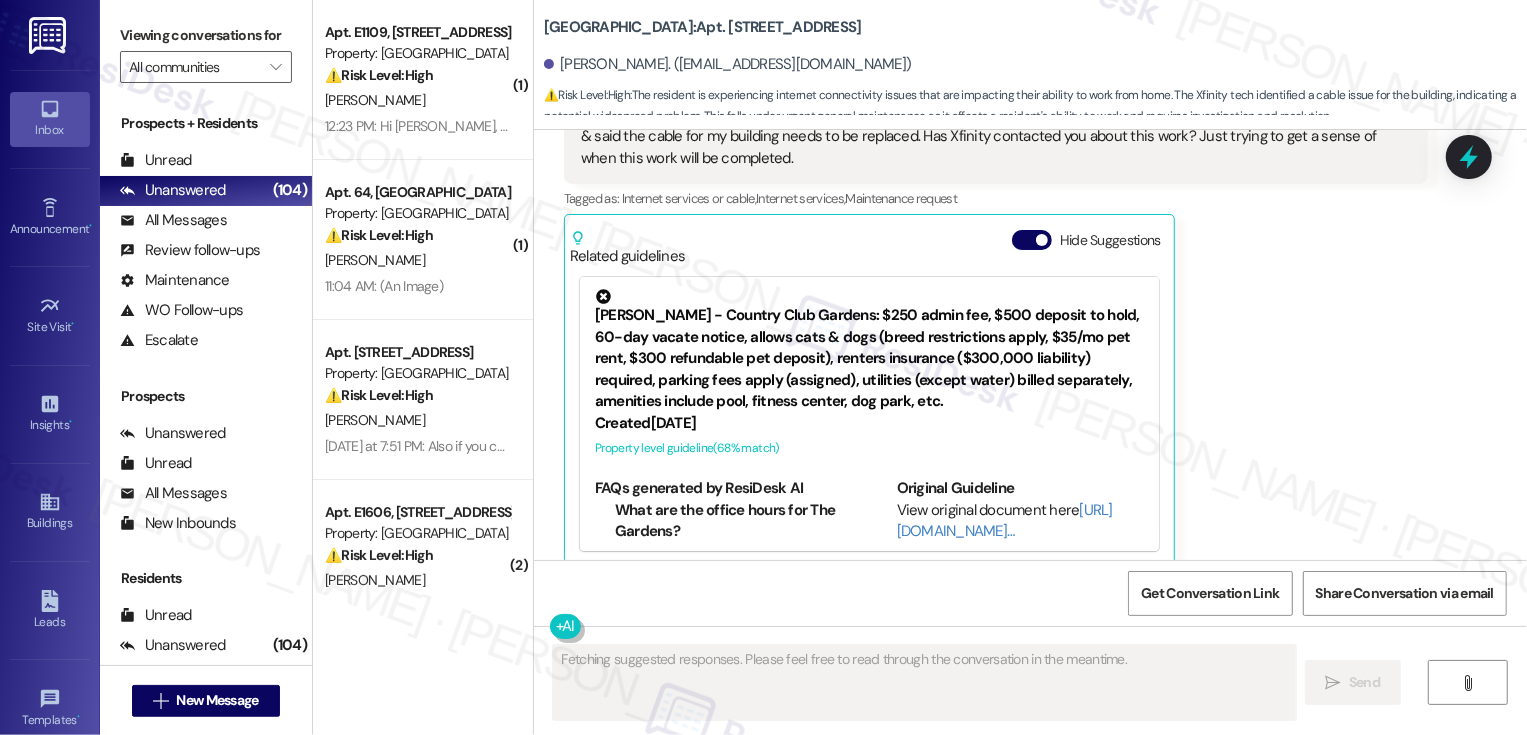 scroll, scrollTop: 96, scrollLeft: 0, axis: vertical 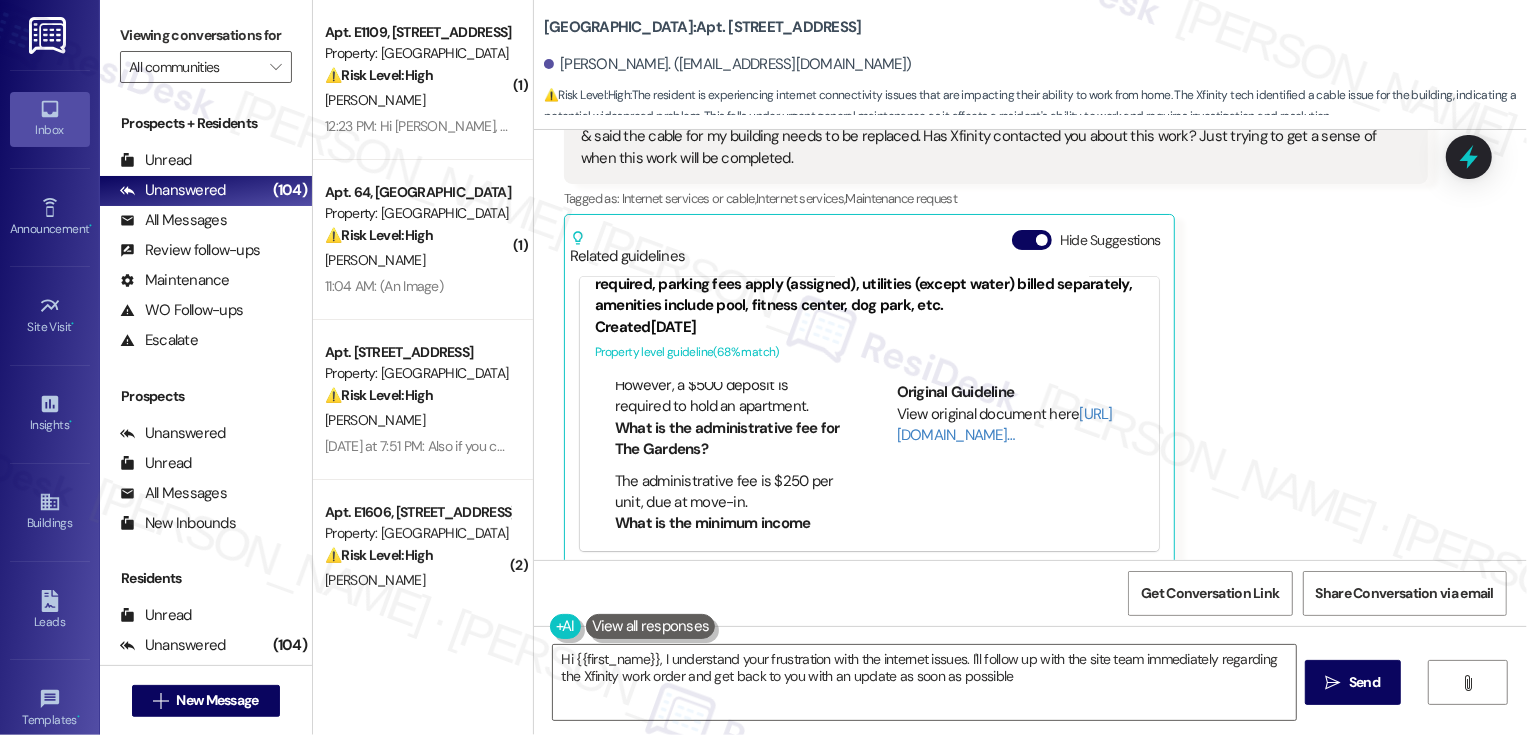 type on "Hi {{first_name}}, I understand your frustration with the internet issues. I'll follow up with the site team immediately regarding the Xfinity work order and get back to you with an update as soon as possible." 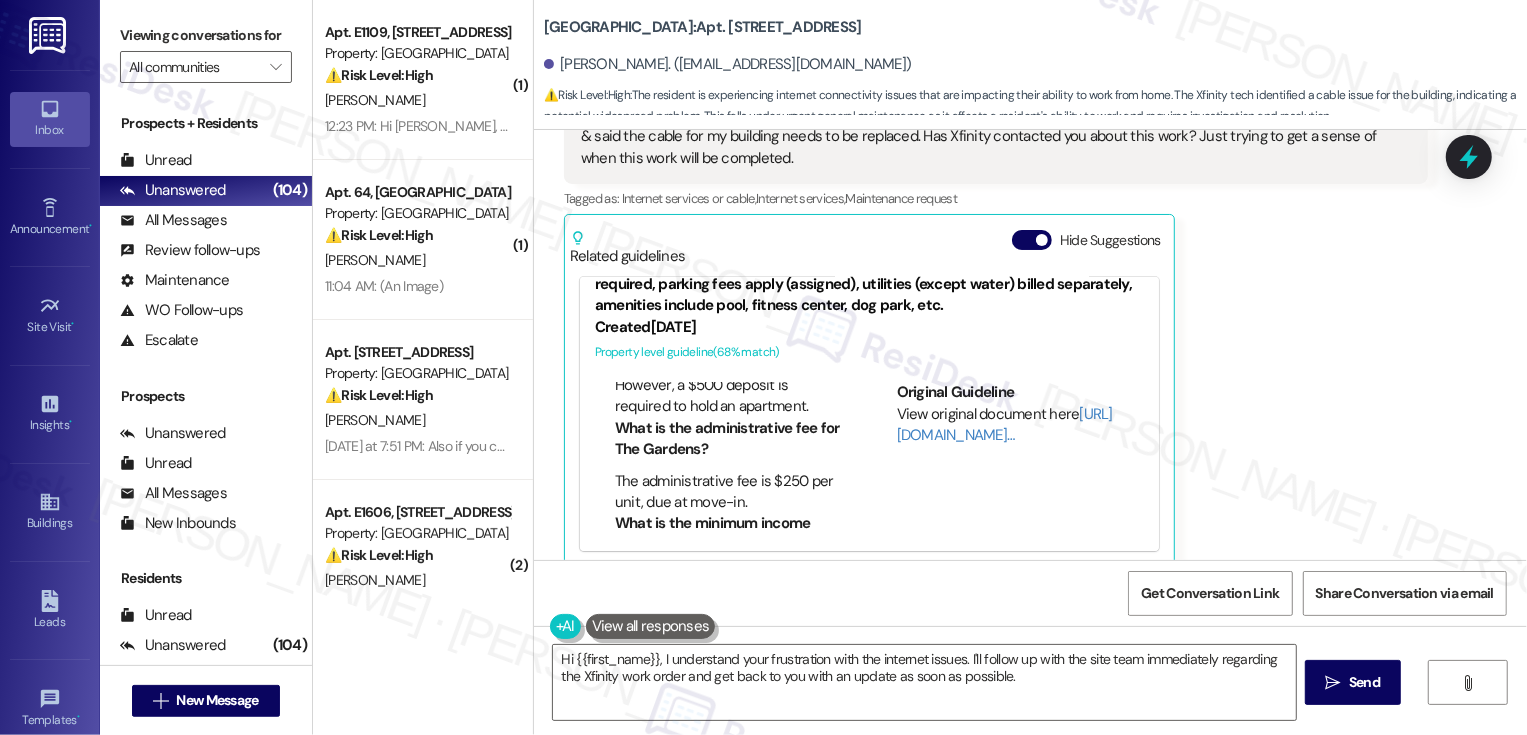scroll, scrollTop: 889, scrollLeft: 0, axis: vertical 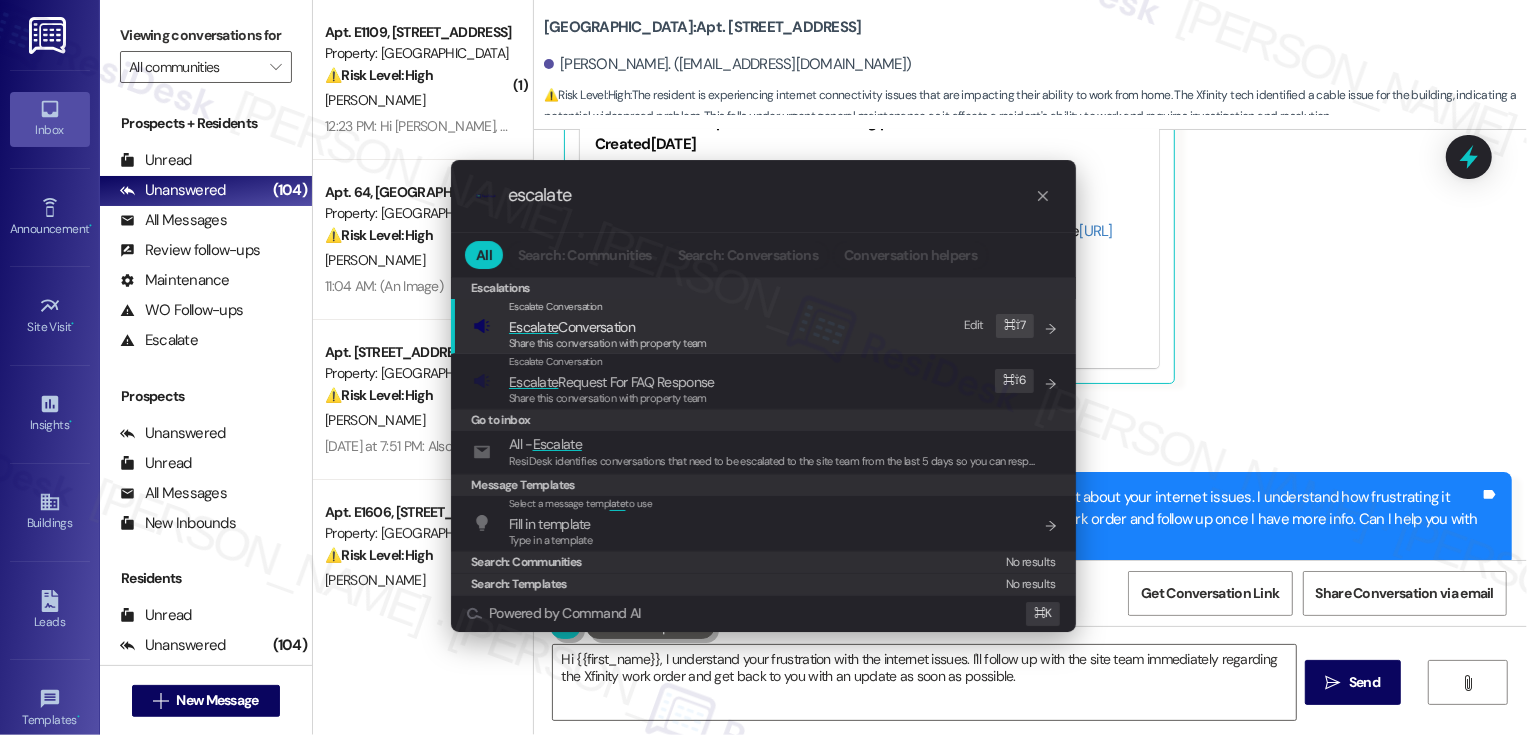 type on "escalate" 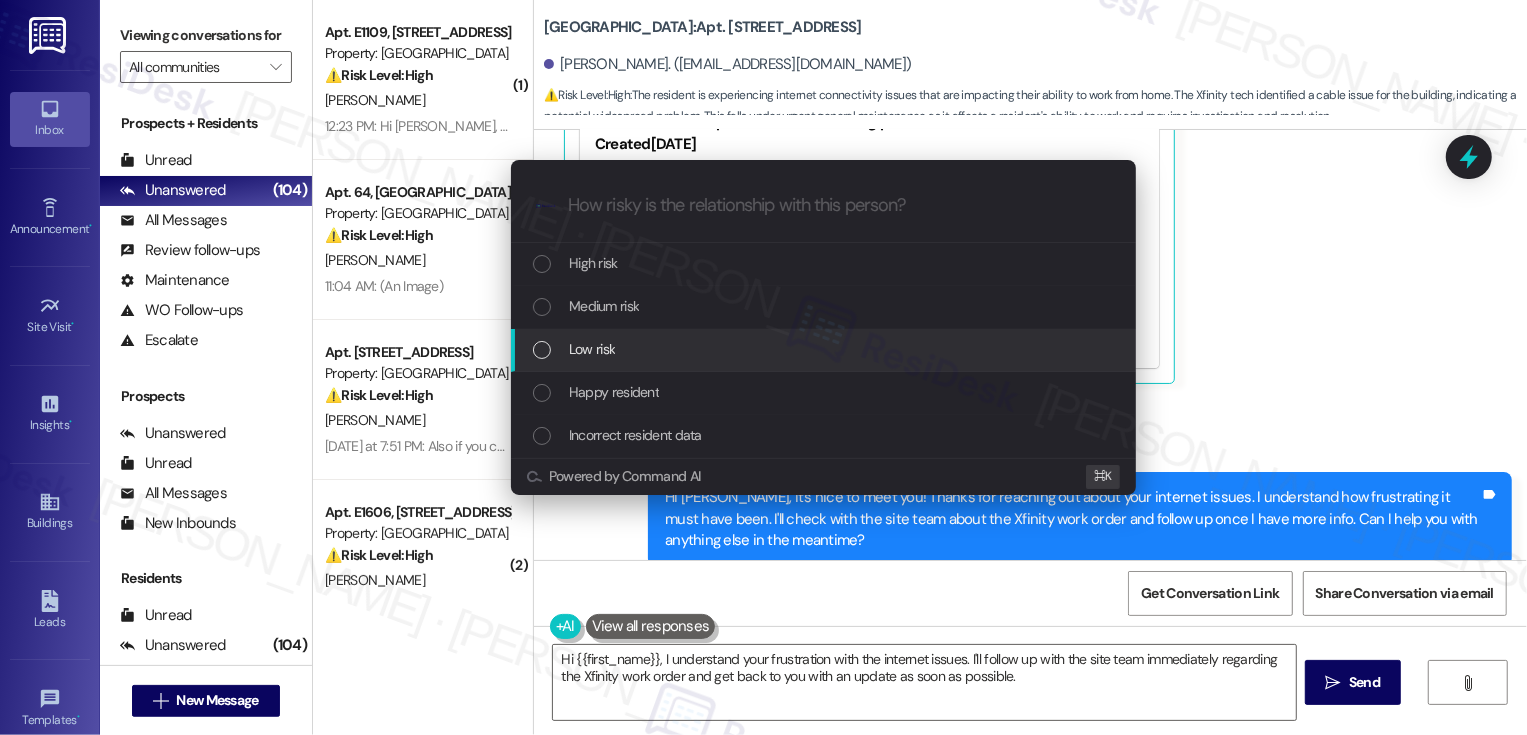 click on "Low risk" at bounding box center [592, 349] 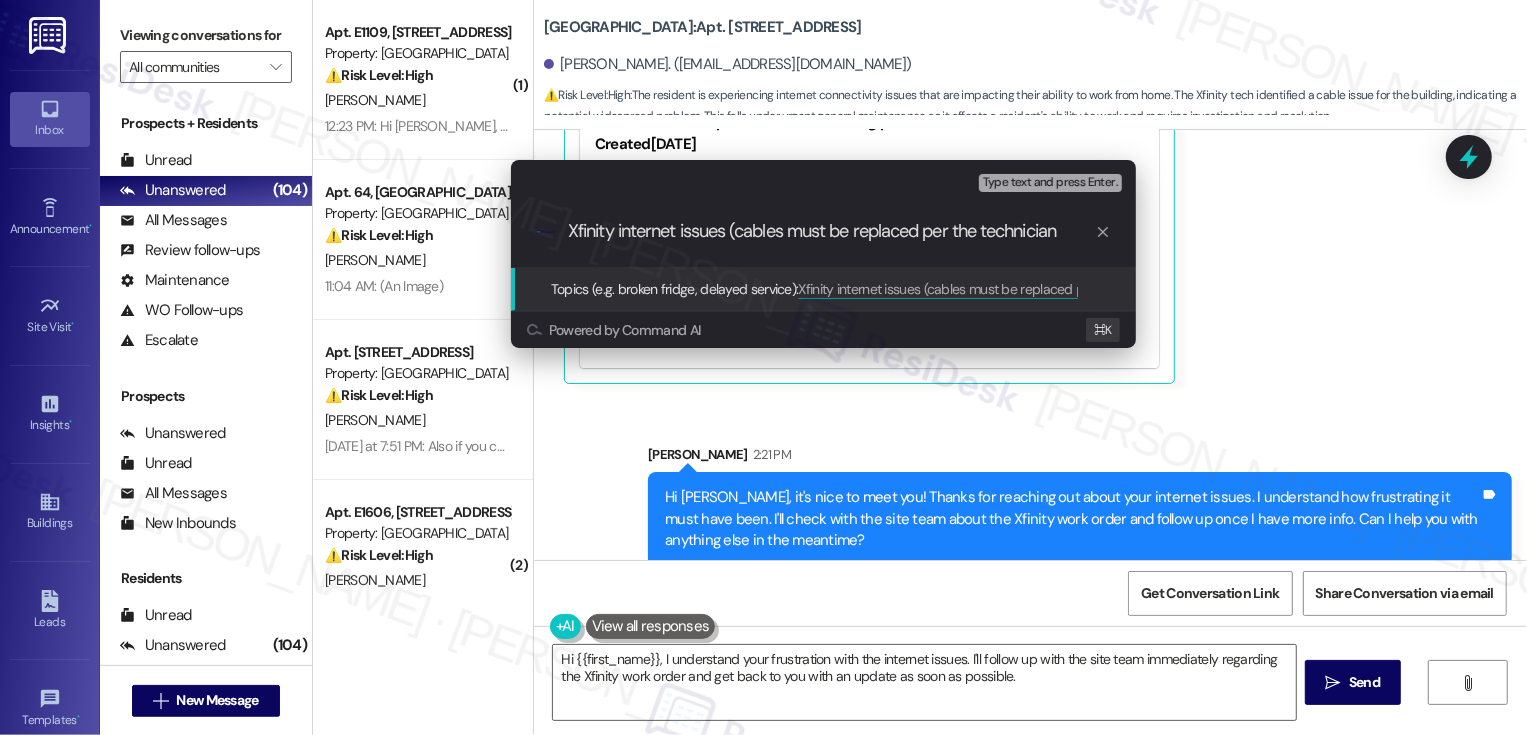 type on "Xfinity internet issues (cables must be replaced per the technician)" 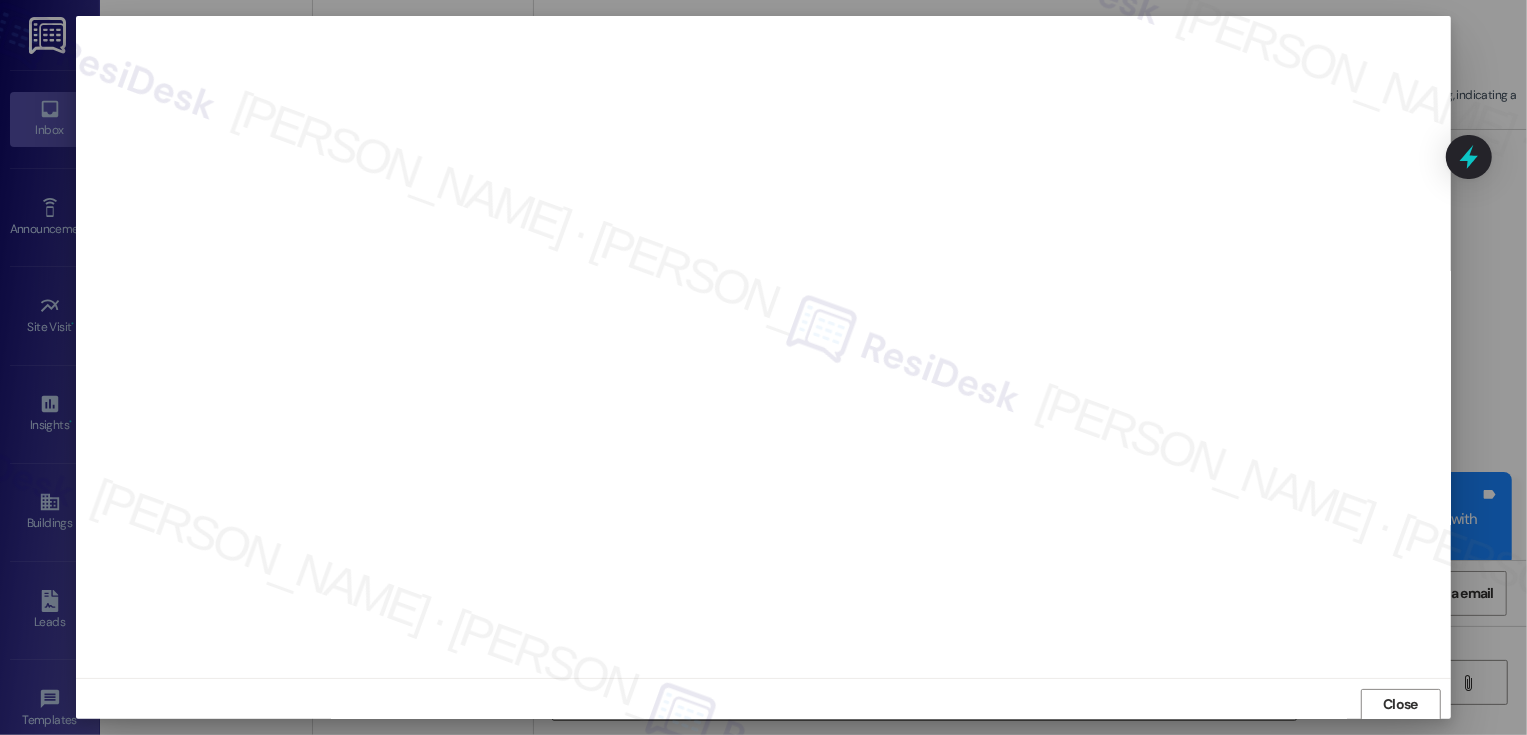 scroll, scrollTop: 1, scrollLeft: 0, axis: vertical 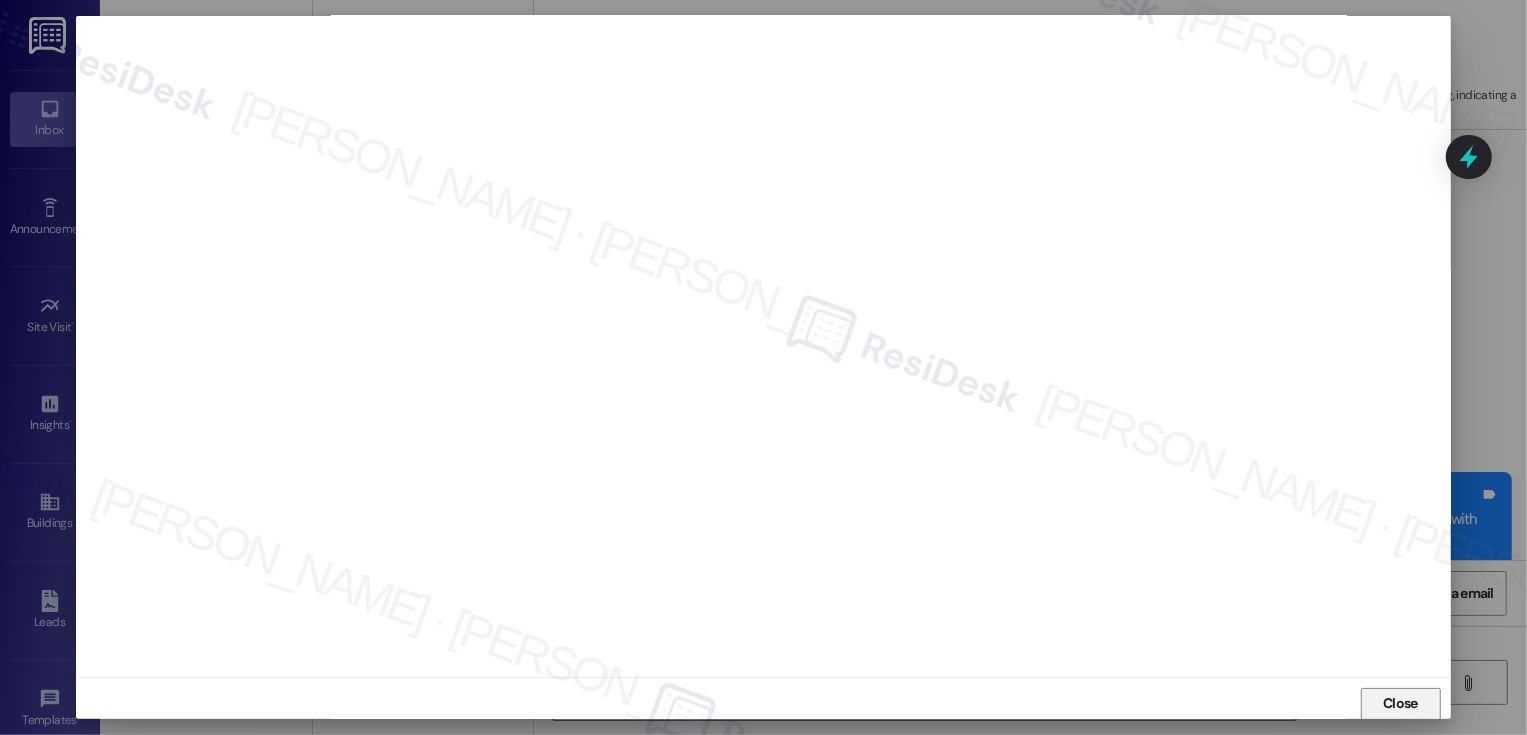 click on "Close" at bounding box center (1401, 704) 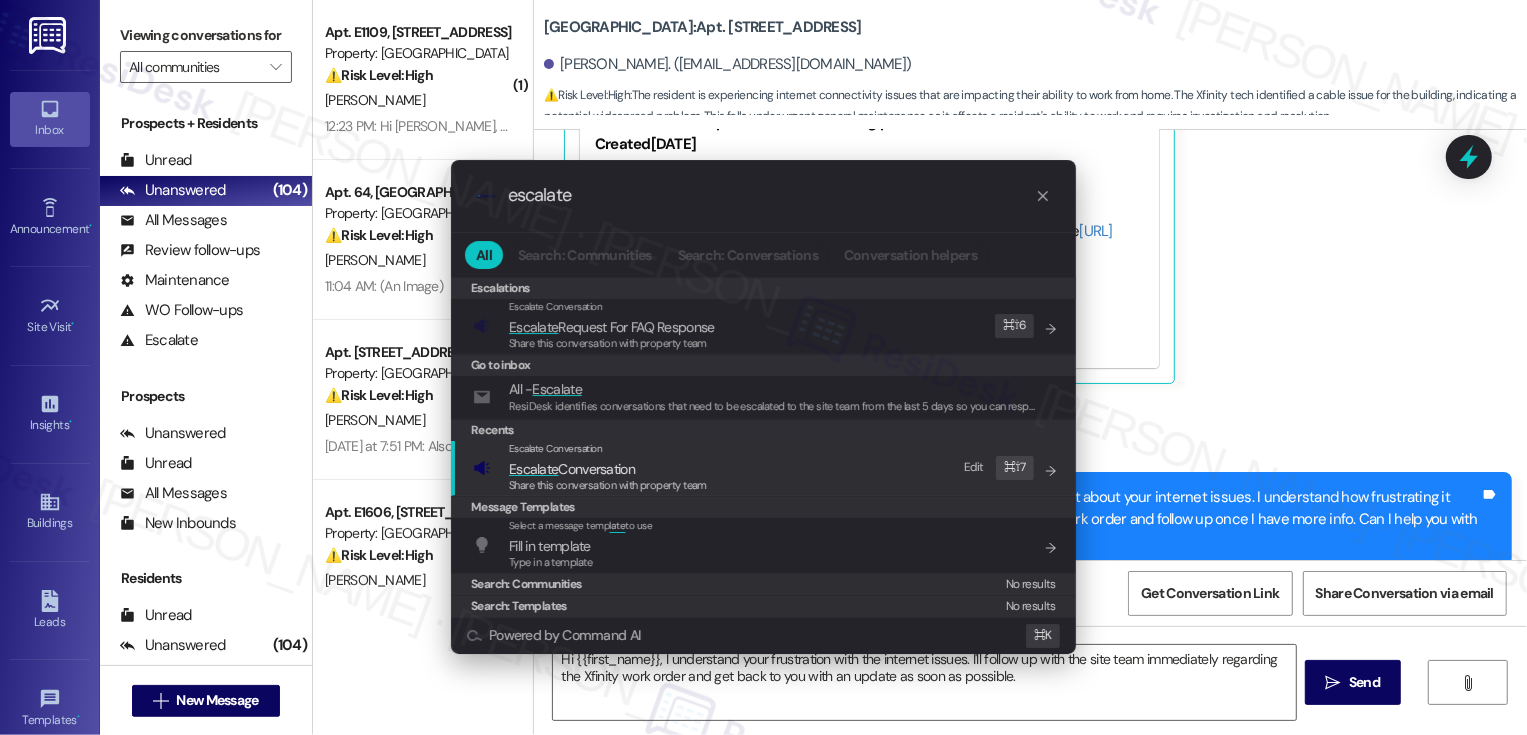 type on "escalate" 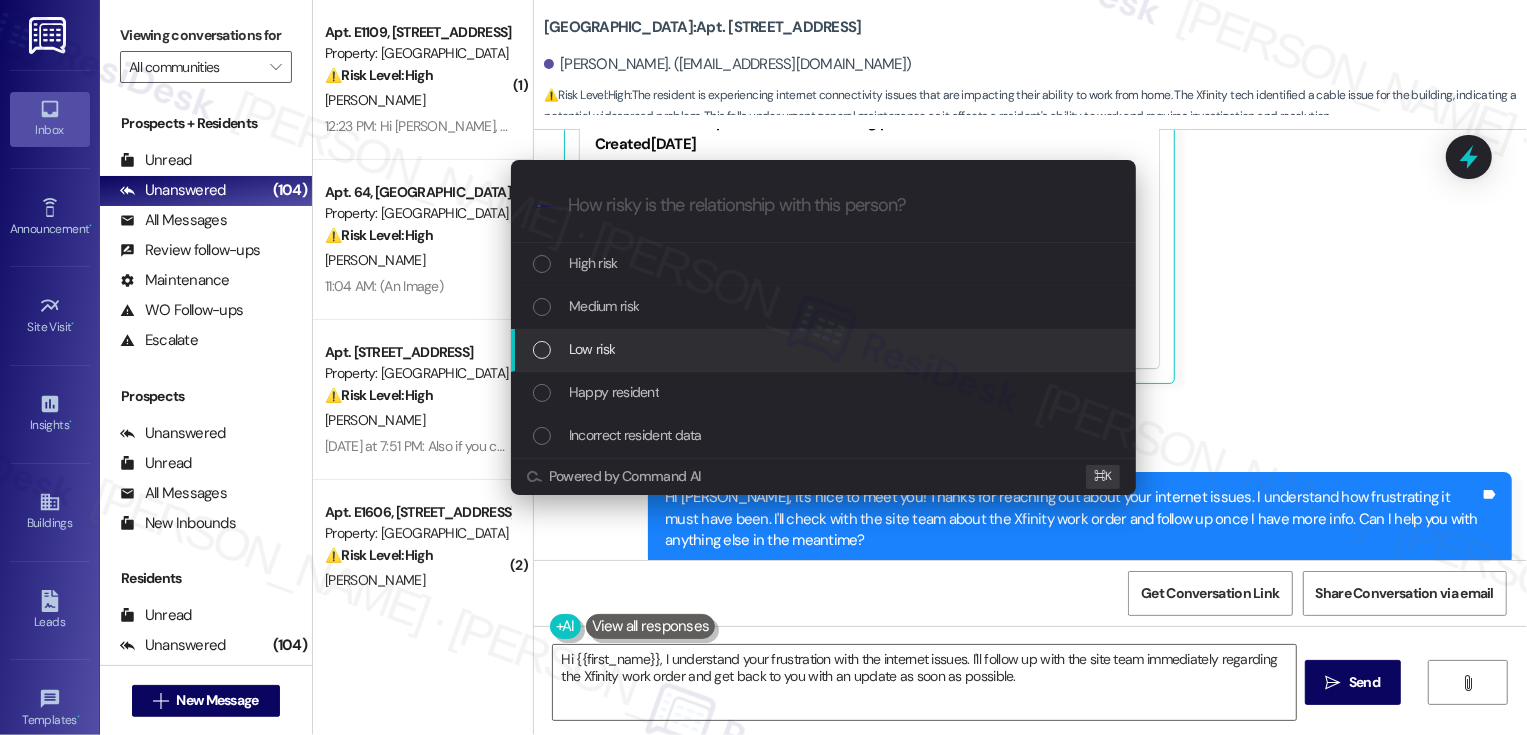 click on "Low risk" at bounding box center [825, 349] 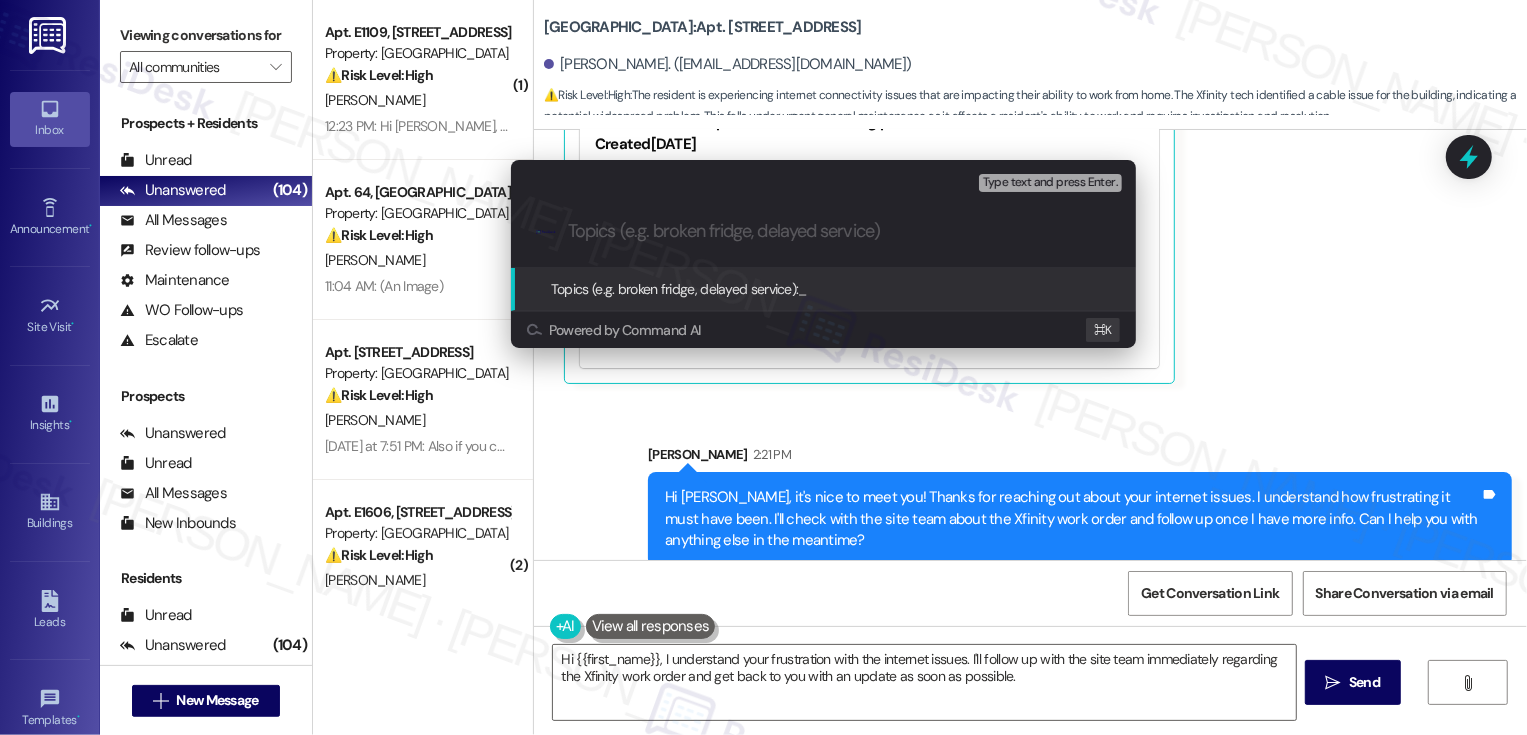 paste on "Xfinity internet issues (cables must be replaced per the technician)" 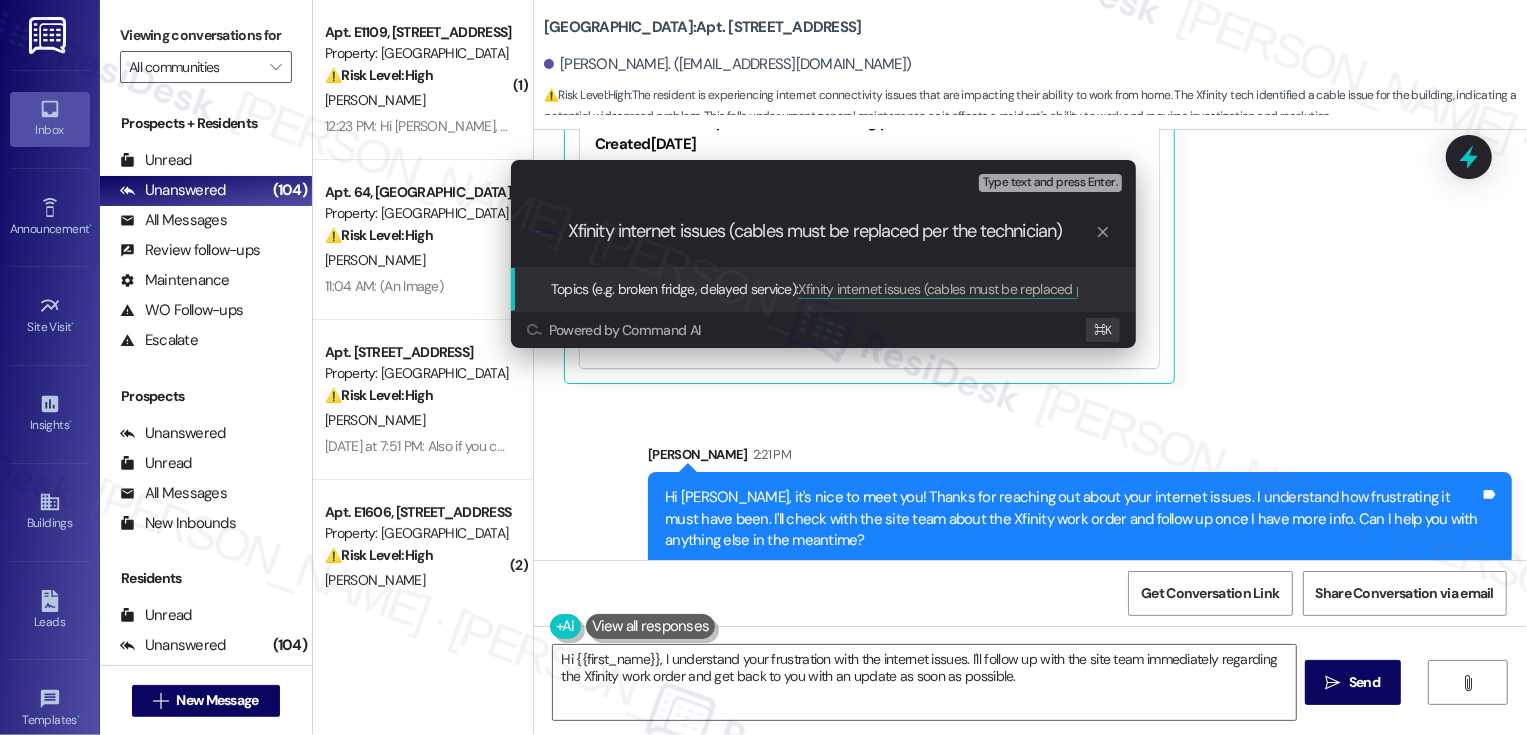 type 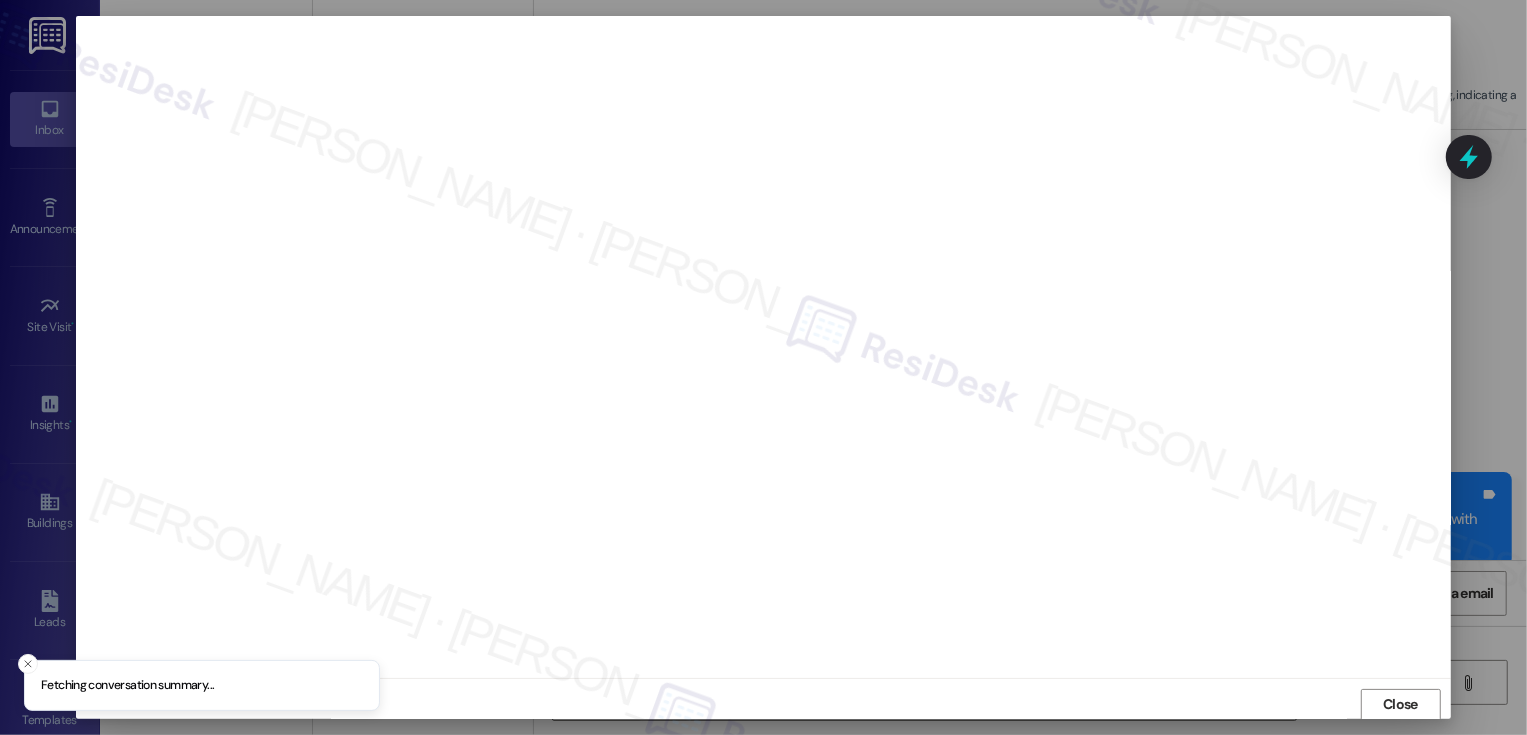 scroll, scrollTop: 1, scrollLeft: 0, axis: vertical 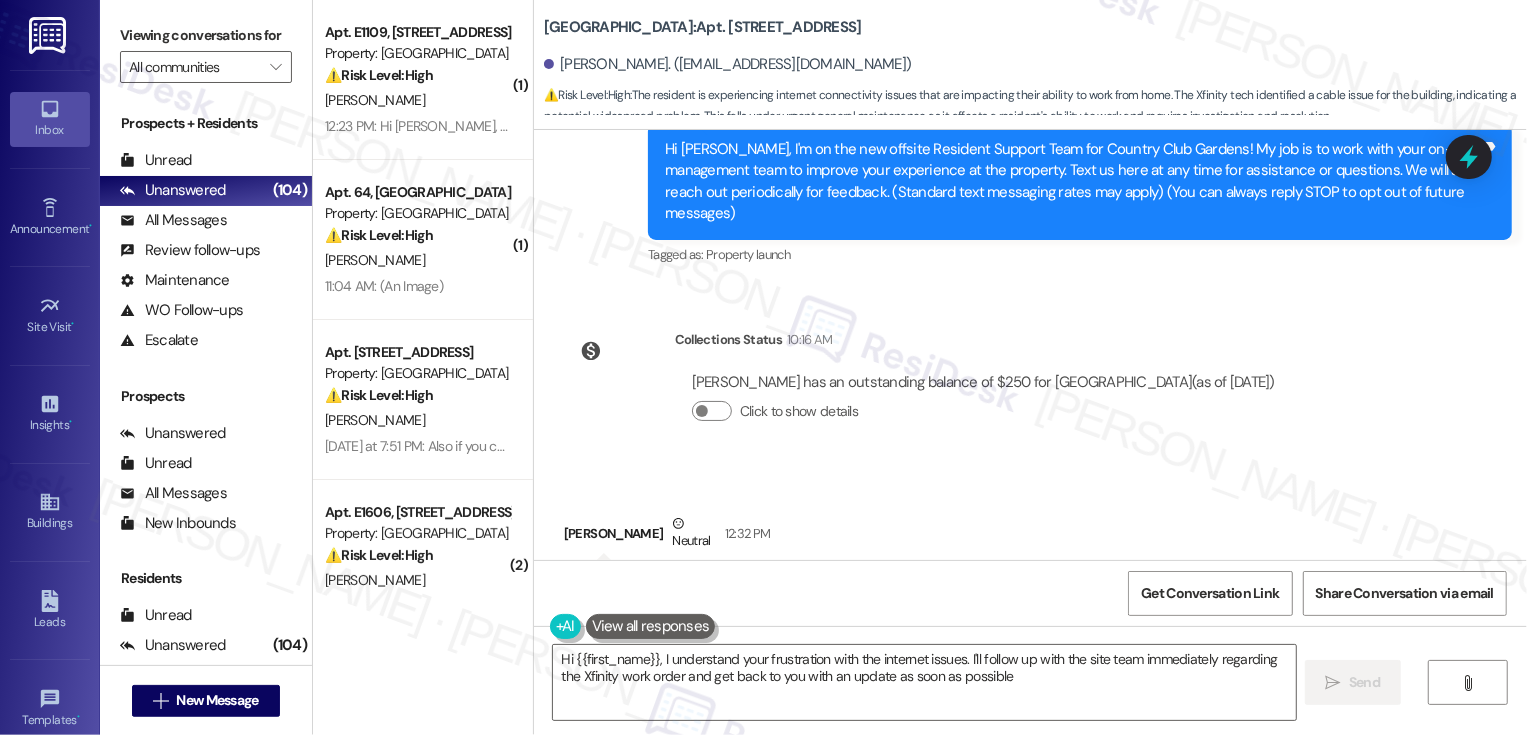 type on "Hi {{first_name}}, I understand your frustration with the internet issues. I'll follow up with the site team immediately regarding the Xfinity work order and get back to you with an update as soon as possible." 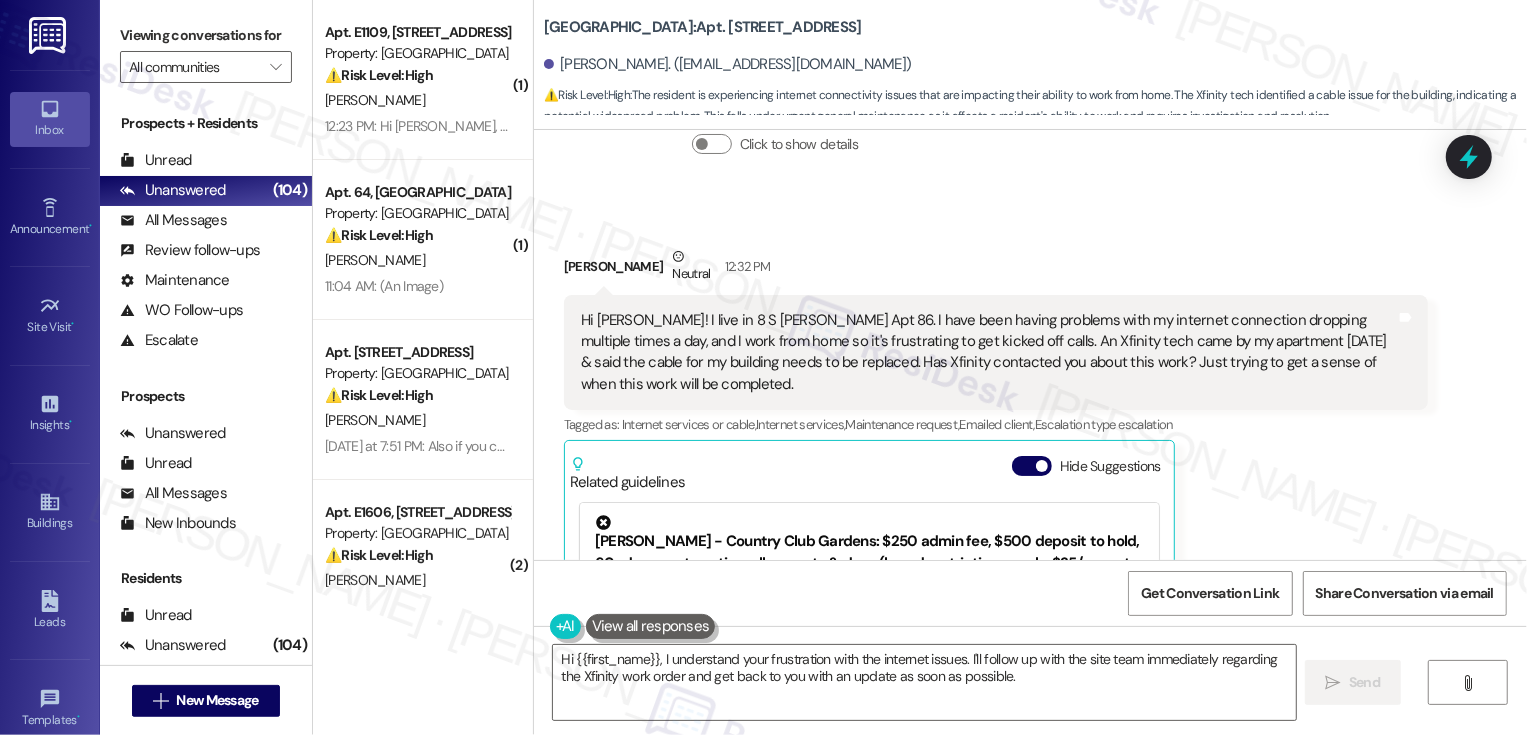 scroll, scrollTop: 556, scrollLeft: 0, axis: vertical 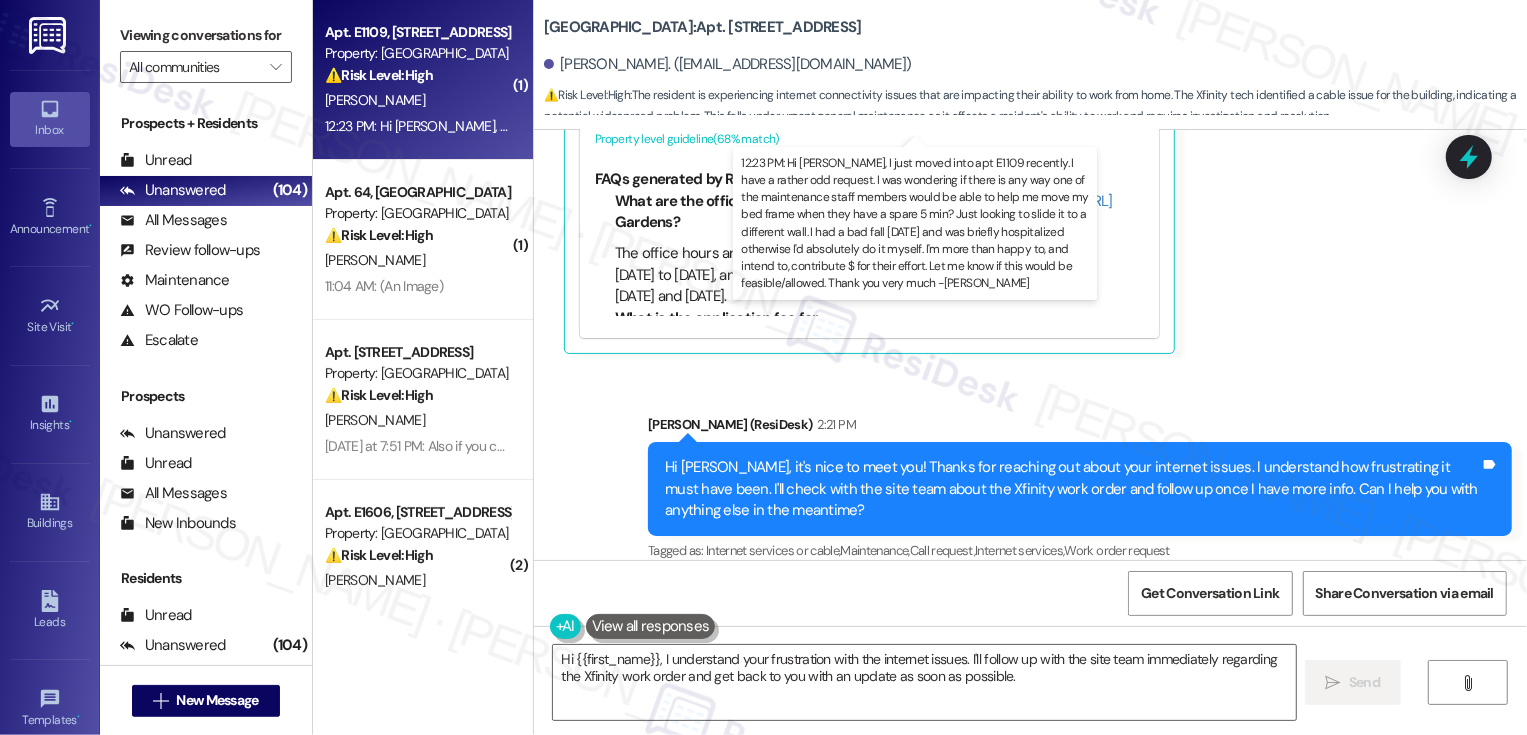 click on "12:23 PM: Hi [PERSON_NAME], I just moved into apt E1109 recently. I have a rather odd request. I was wondering if there is any way one of the maintenance staff members would be able to help me move my bed frame when they have a spare 5 min? Just looking to slide it to a different wall.  I had a bad fall [DATE] and was briefly hospitalized otherwise I'd absolutely do it myself. I'm more than happy to, and intend to, contribute $ for their effort. Let me know if this would be feasible/allowed. Thank you very much
-[PERSON_NAME]" at bounding box center (1858, 126) 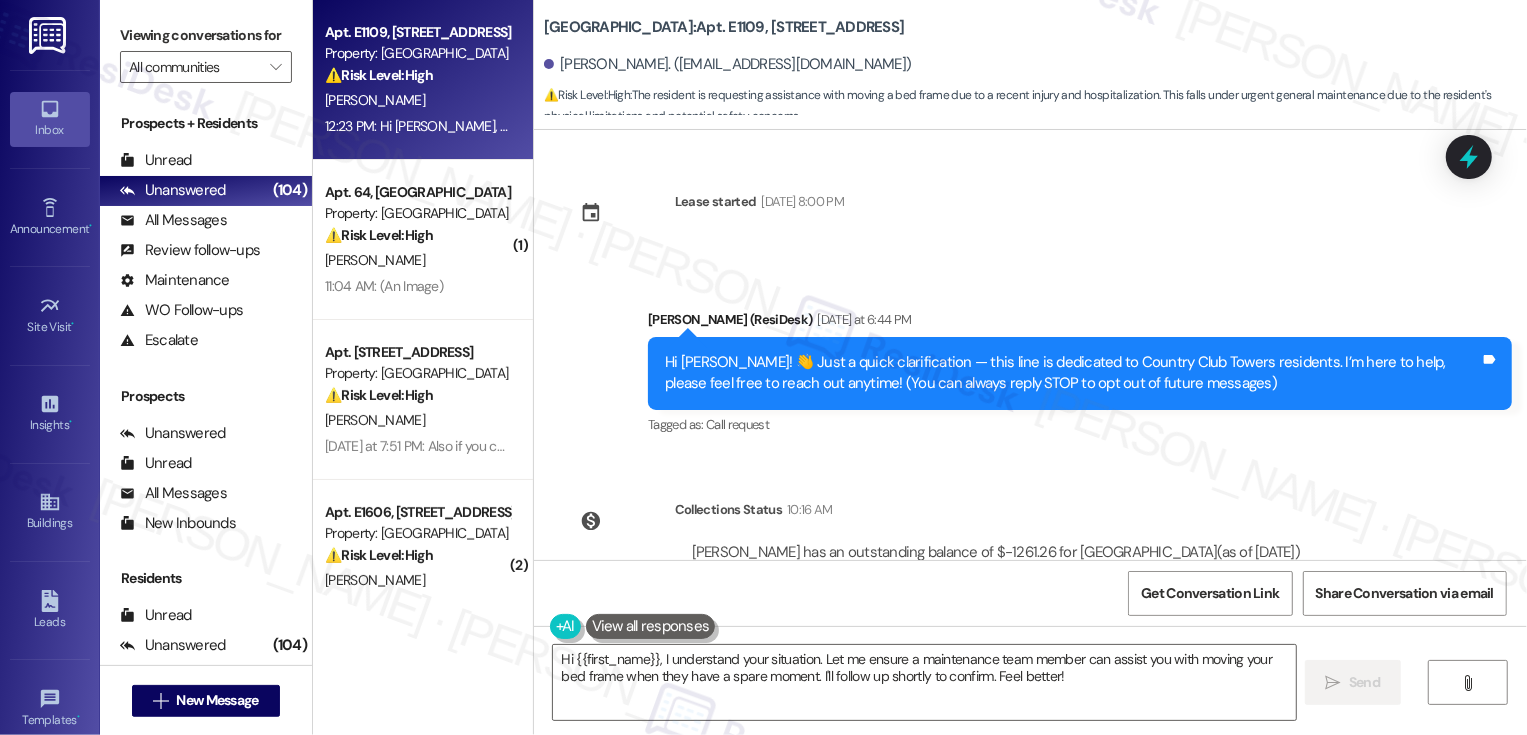scroll, scrollTop: 397, scrollLeft: 0, axis: vertical 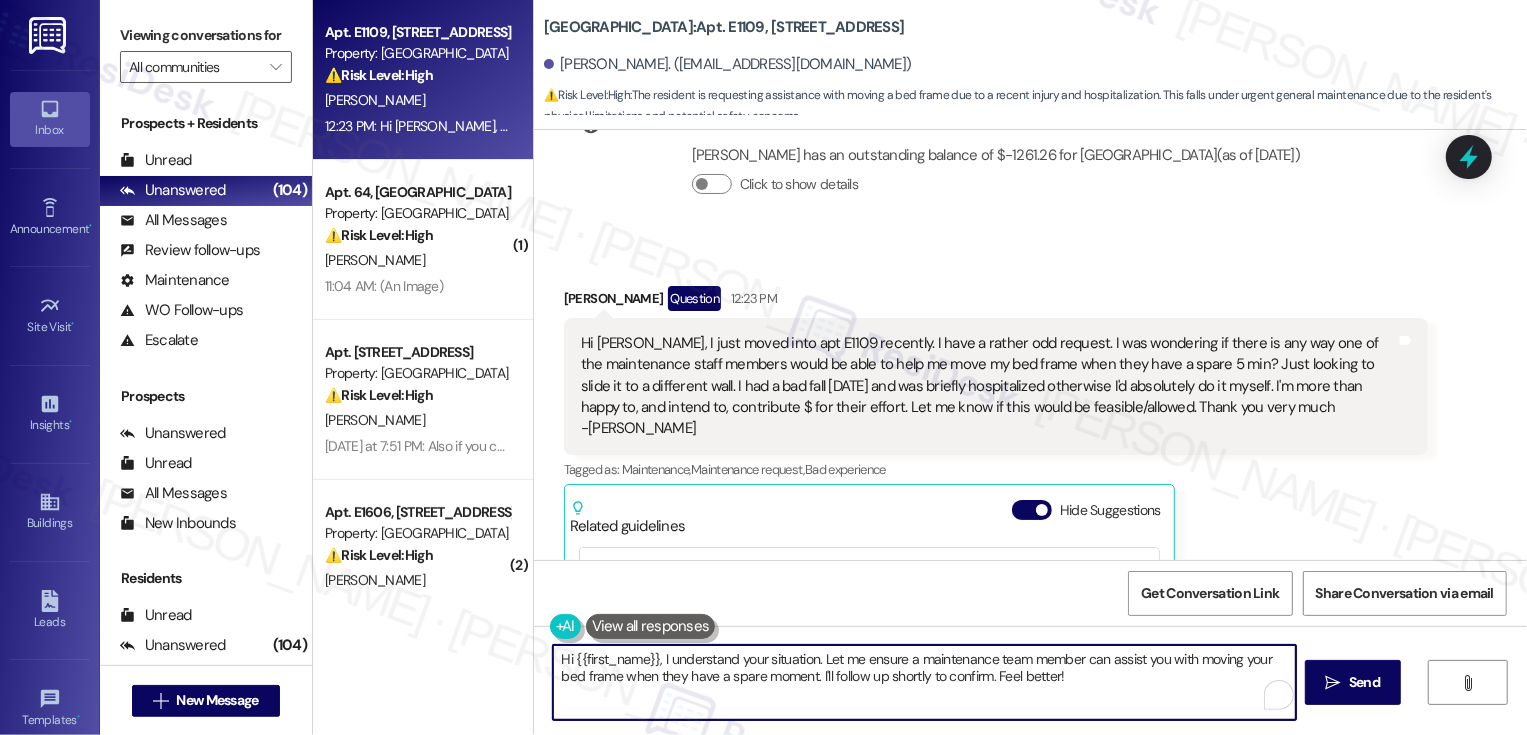 drag, startPoint x: 813, startPoint y: 657, endPoint x: 960, endPoint y: 684, distance: 149.45903 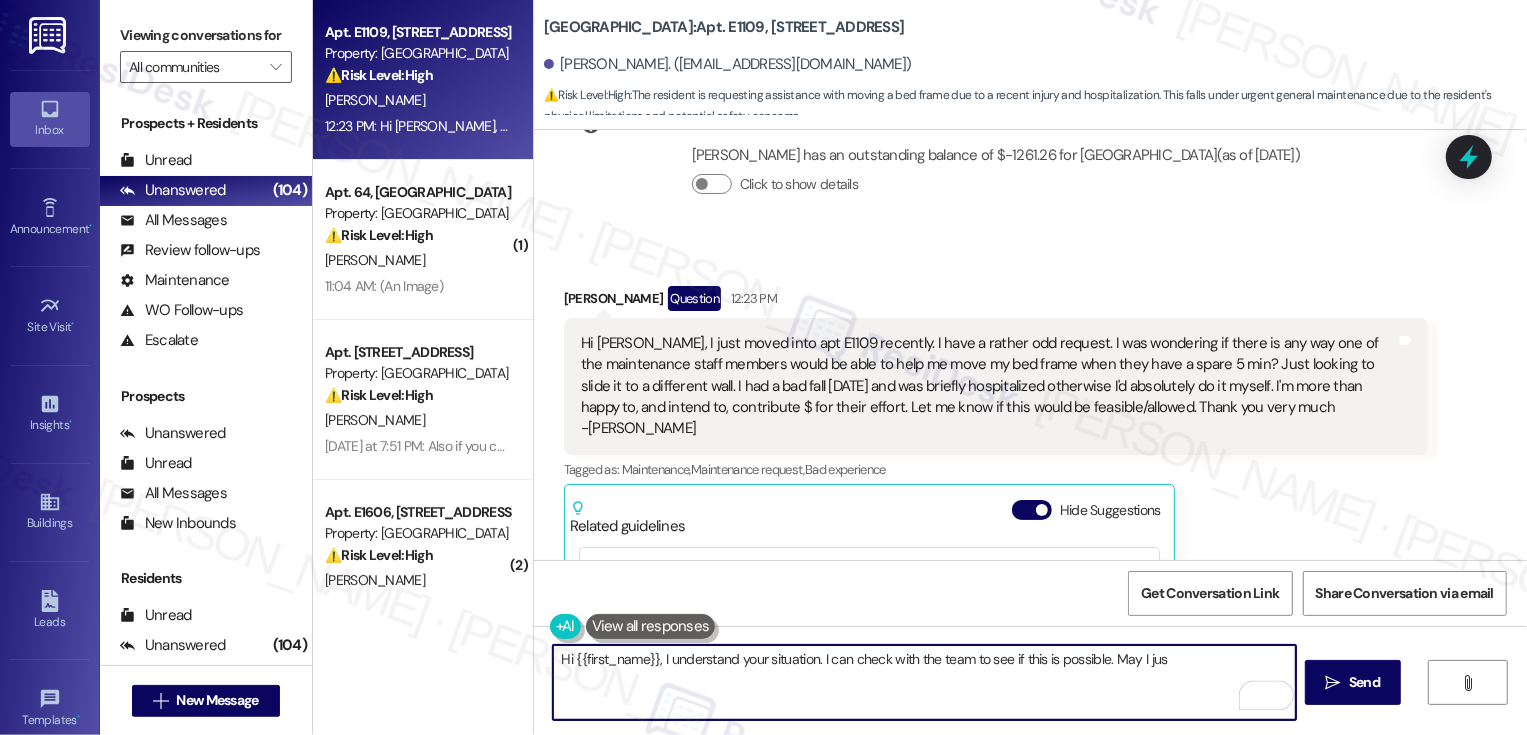 drag, startPoint x: 1106, startPoint y: 660, endPoint x: 1301, endPoint y: 677, distance: 195.73962 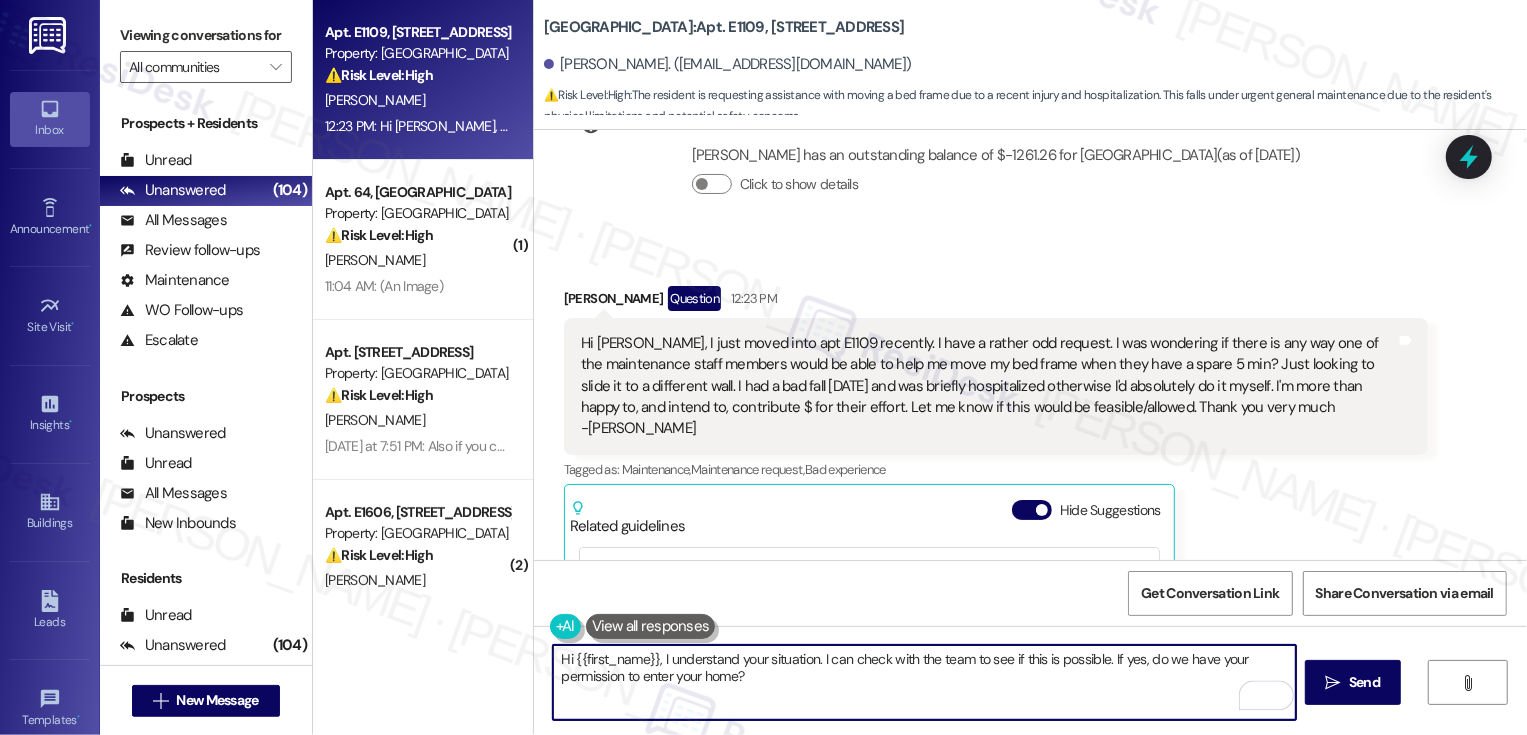 drag, startPoint x: 1114, startPoint y: 658, endPoint x: 1121, endPoint y: 727, distance: 69.354164 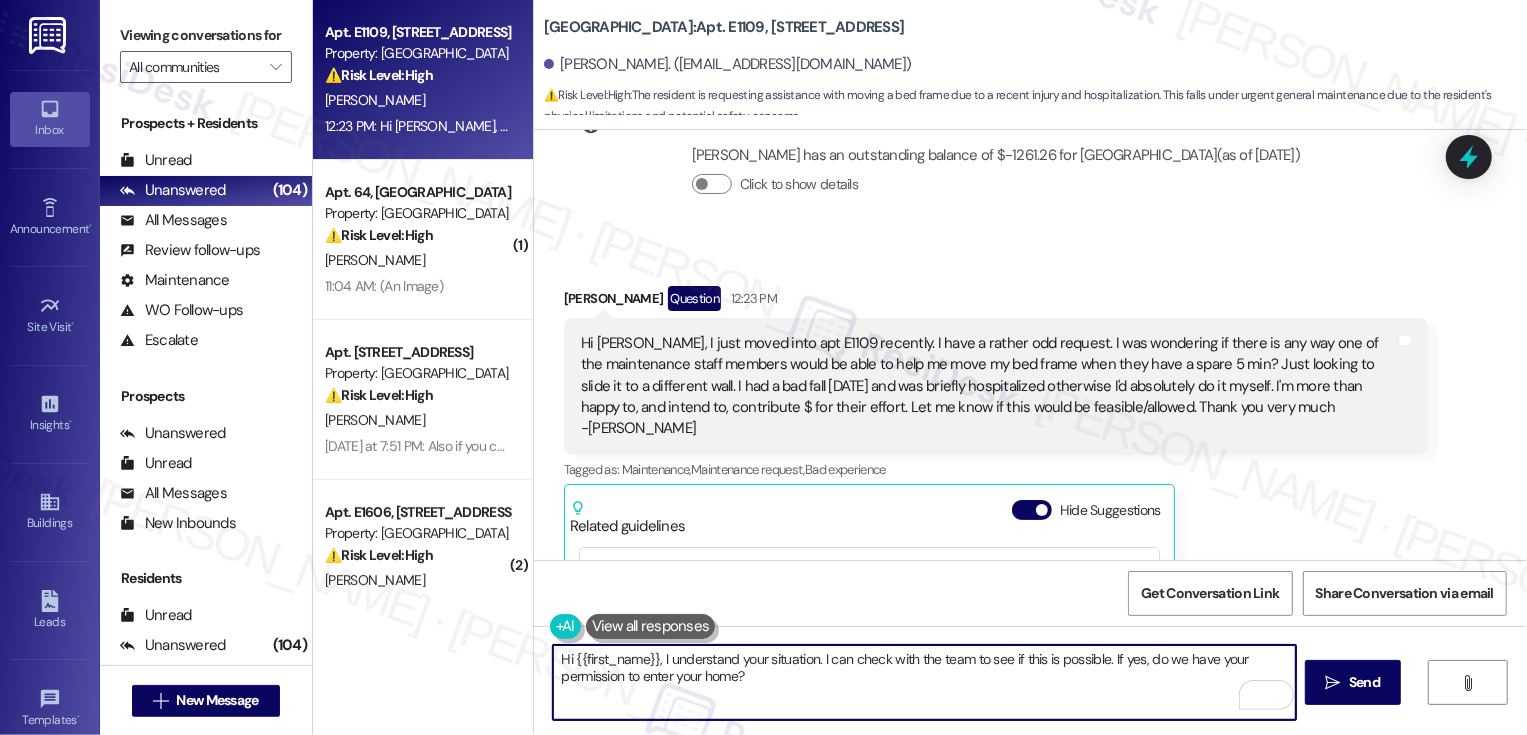 drag, startPoint x: 1142, startPoint y: 659, endPoint x: 1147, endPoint y: 713, distance: 54.230988 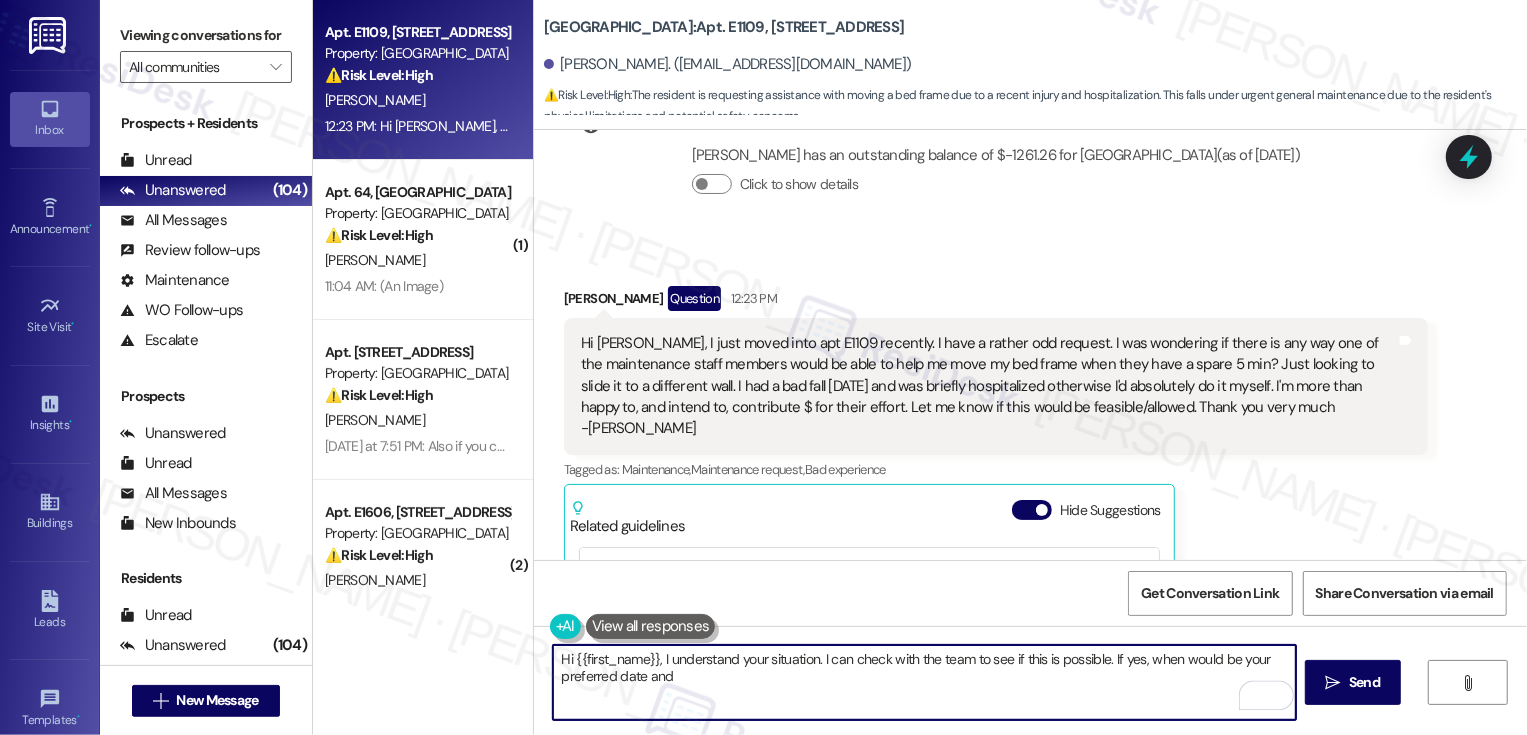 drag, startPoint x: 1140, startPoint y: 664, endPoint x: 1140, endPoint y: 704, distance: 40 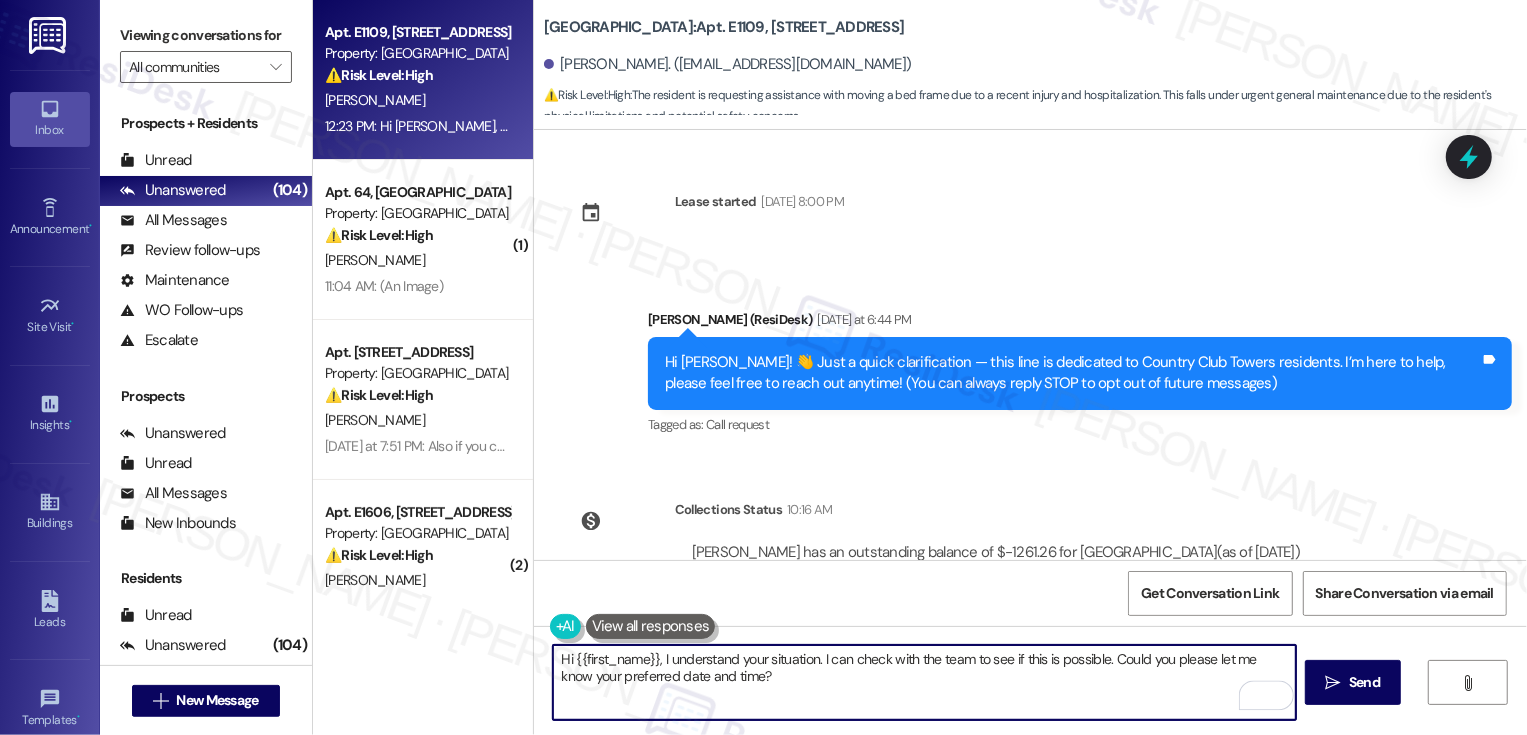 scroll, scrollTop: 581, scrollLeft: 0, axis: vertical 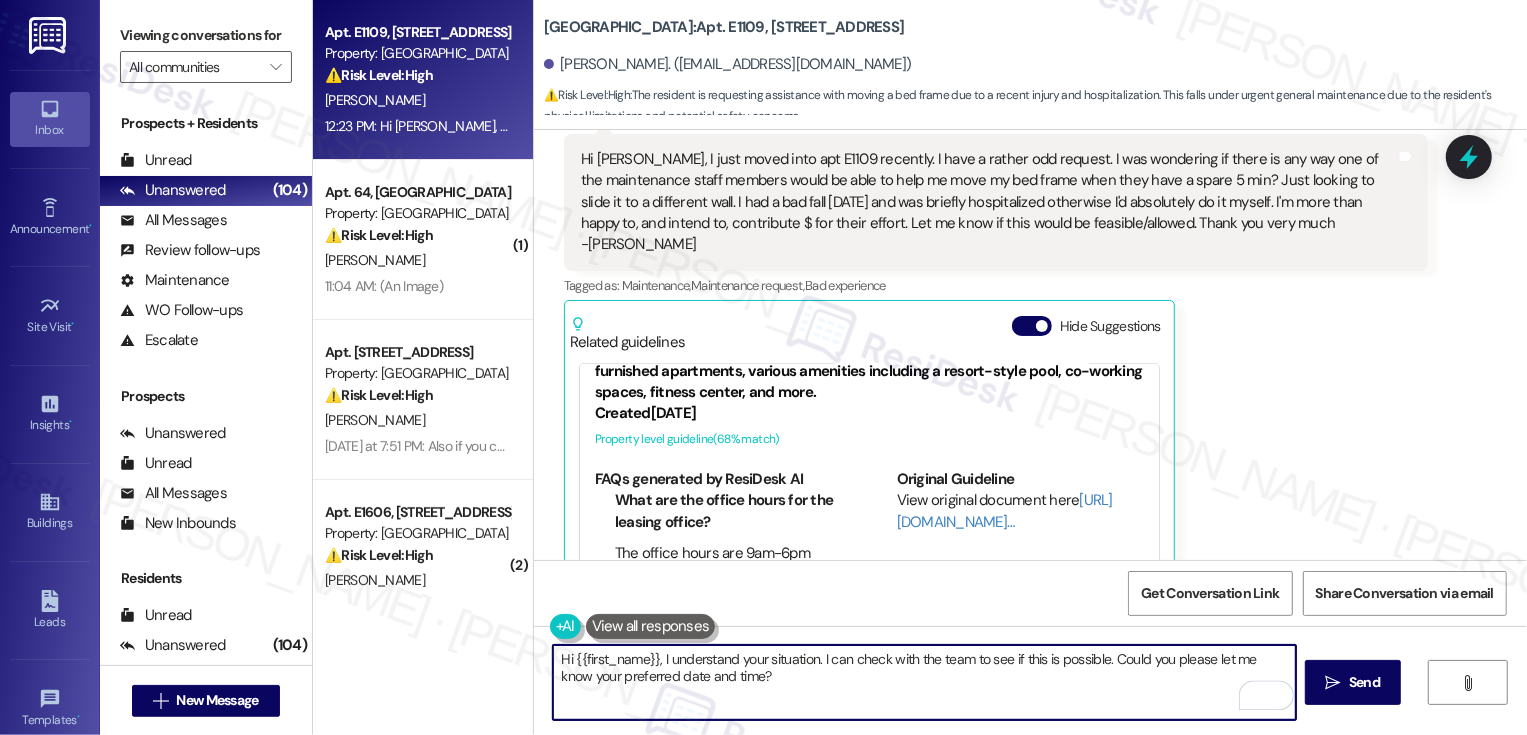 drag, startPoint x: 653, startPoint y: 661, endPoint x: 657, endPoint y: 703, distance: 42.190044 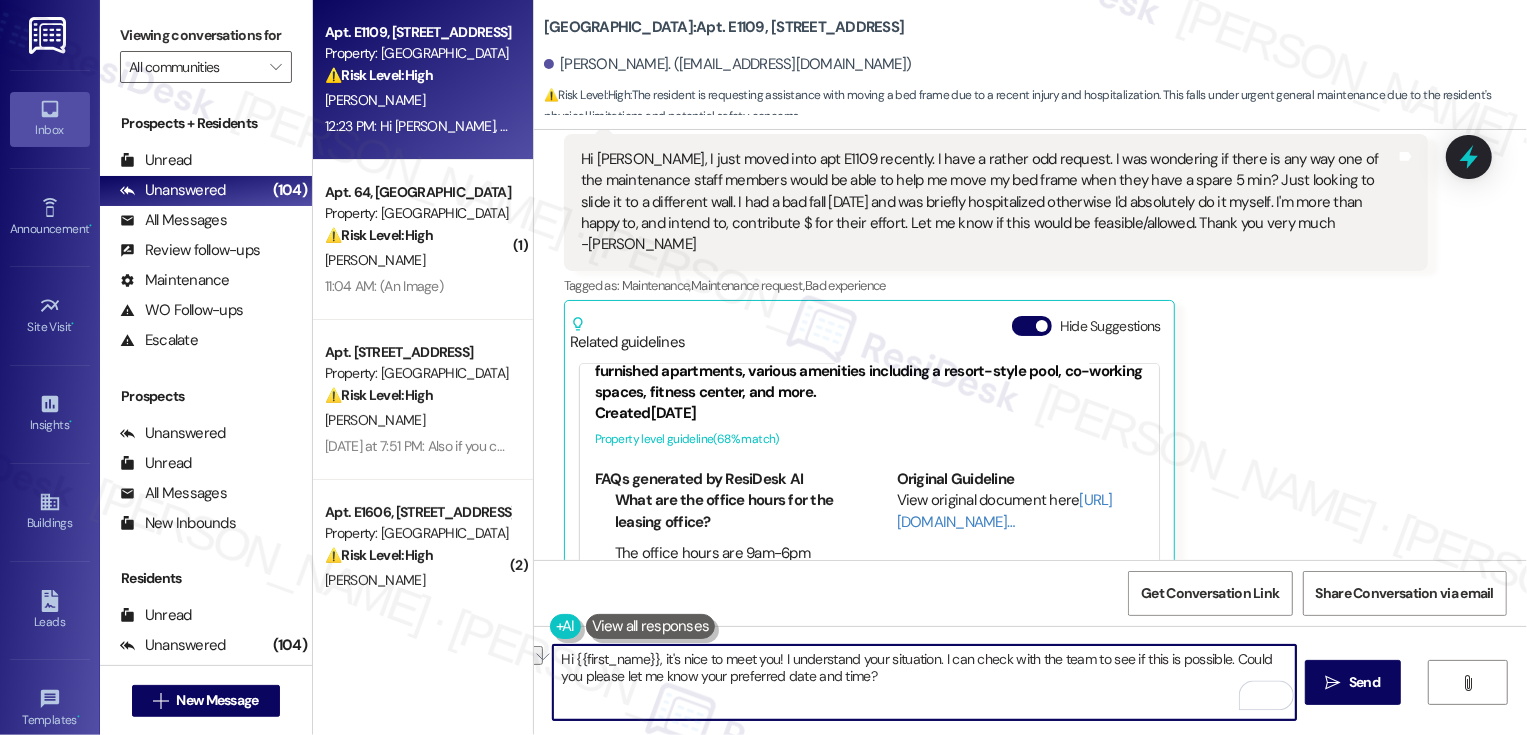 drag, startPoint x: 774, startPoint y: 656, endPoint x: 930, endPoint y: 660, distance: 156.05127 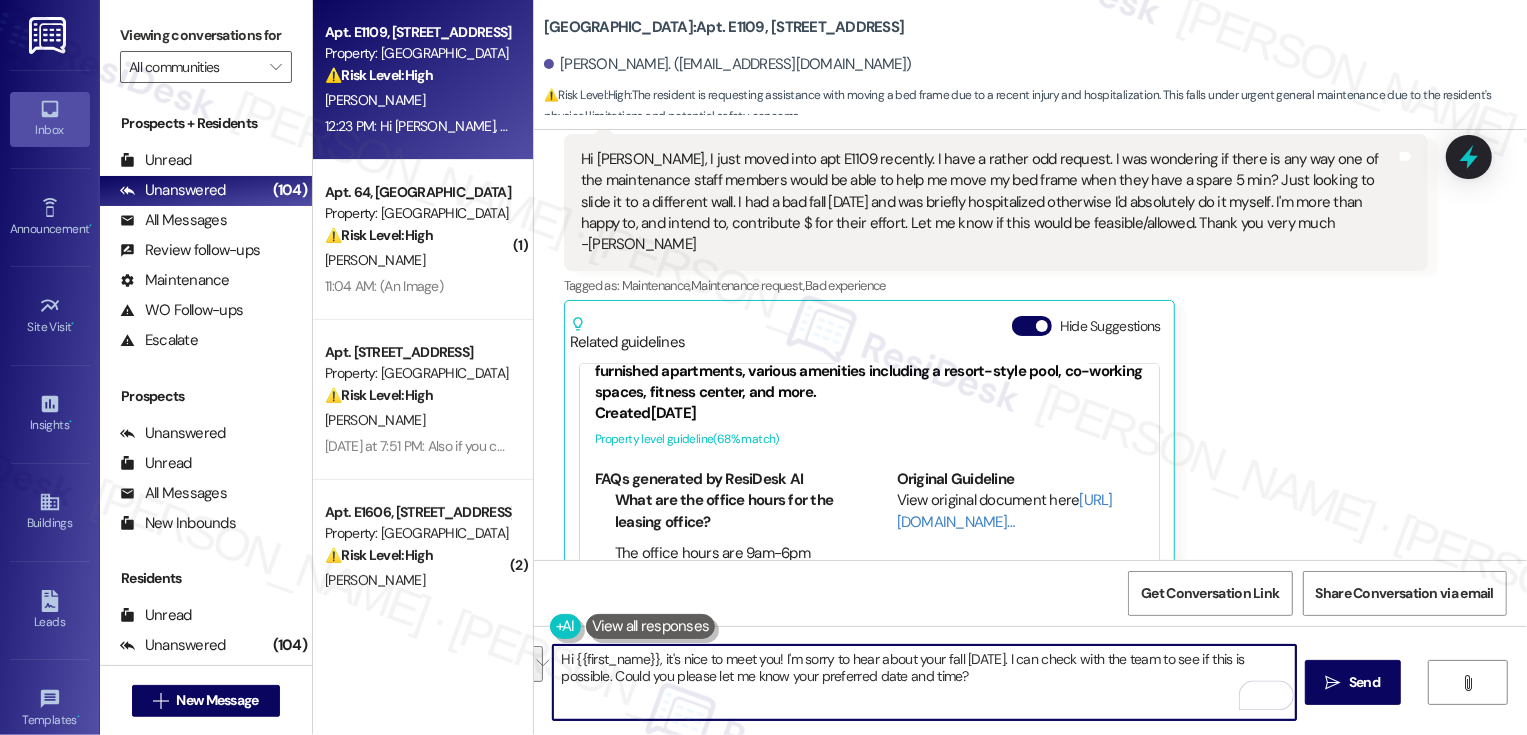 drag, startPoint x: 1222, startPoint y: 654, endPoint x: 594, endPoint y: 678, distance: 628.45844 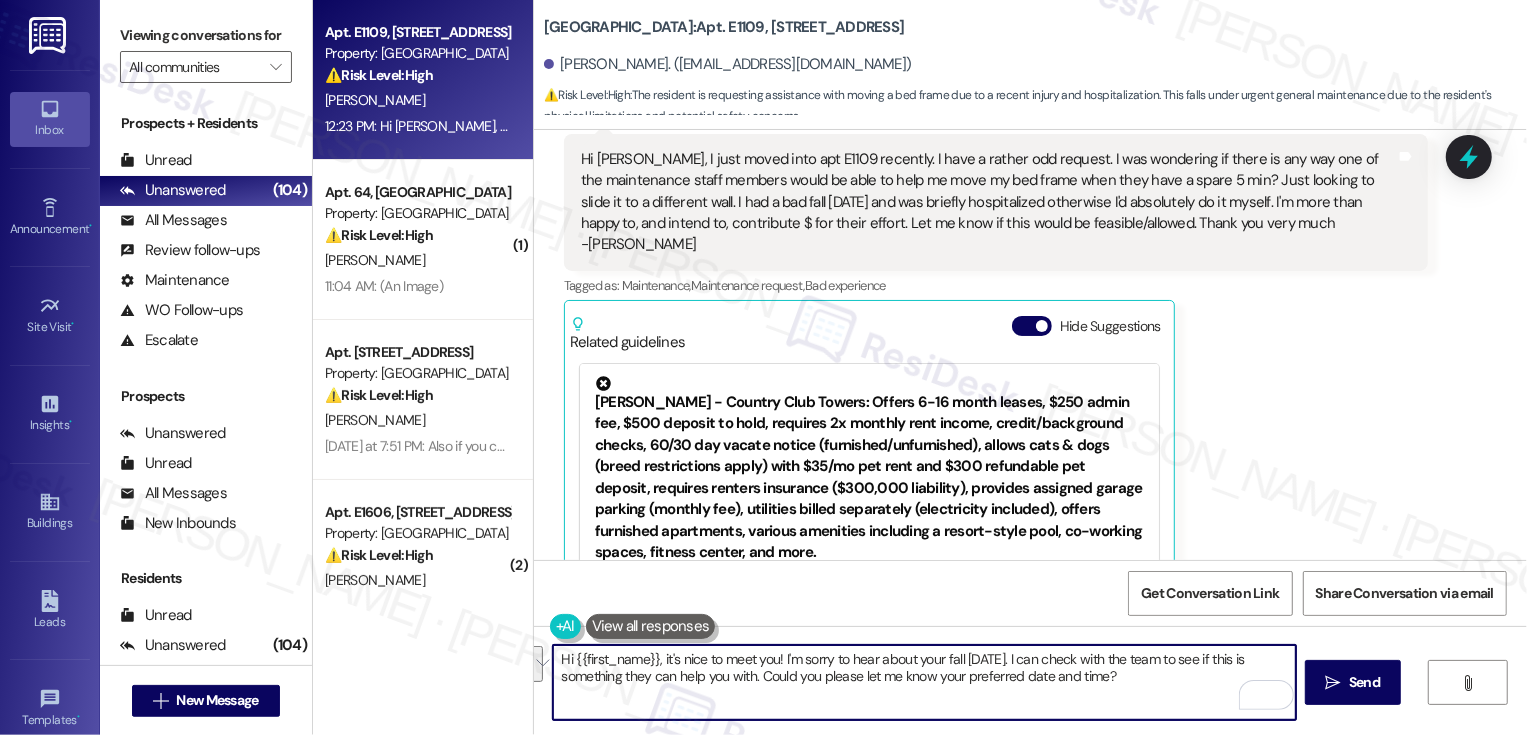 paste on "’s so nice to meet you! I’m really sorry to hear about your fall [DATE]—I hope you're doing okay. I’ll check in with the team to see if this is something they’re able to assist with. When you get a chance, could you let me know your preferred date and time? I’ll do my best to coordinate from there." 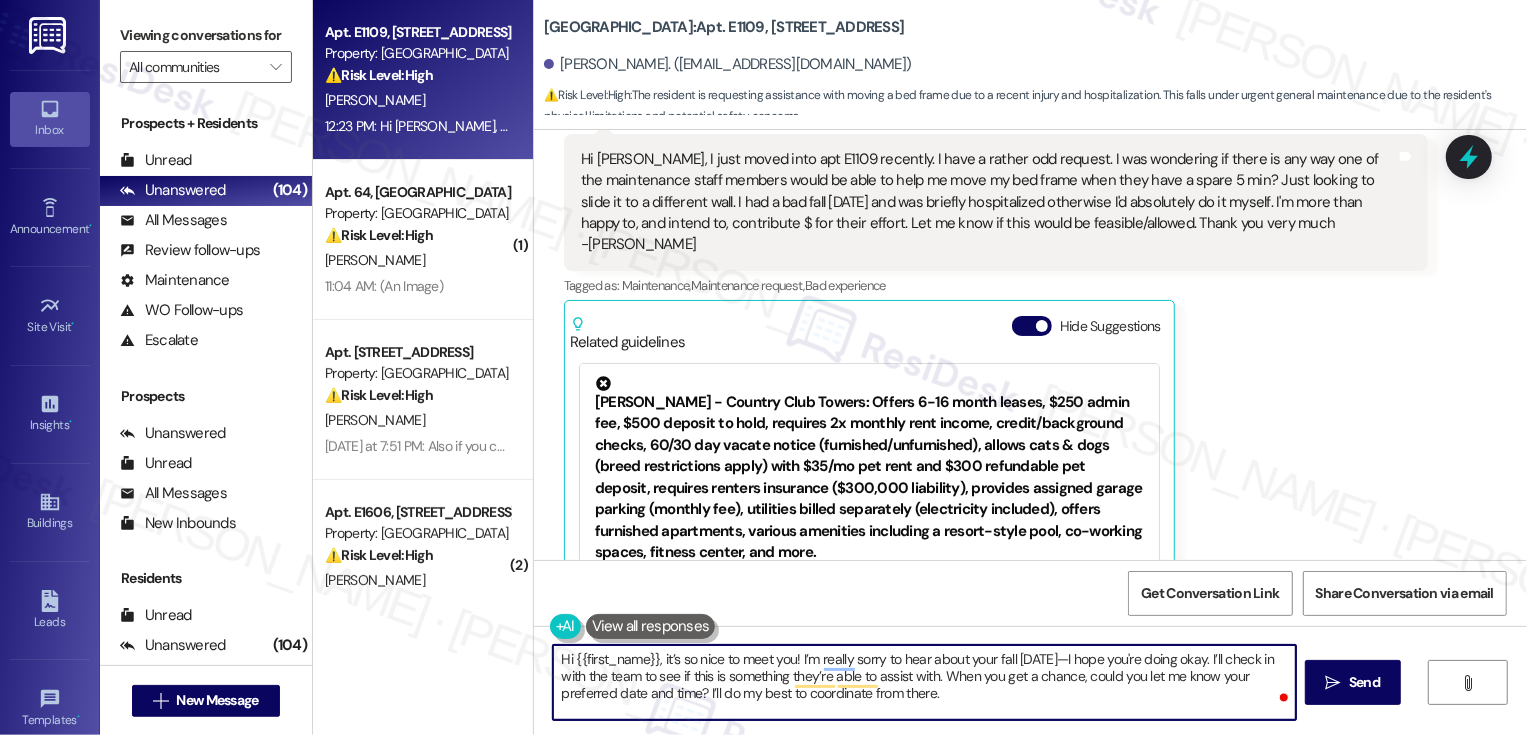 click on "Hi {{first_name}}, it’s so nice to meet you! I’m really sorry to hear about your fall [DATE]—I hope you're doing okay. I’ll check in with the team to see if this is something they’re able to assist with. When you get a chance, could you let me know your preferred date and time? I’ll do my best to coordinate from there." at bounding box center (924, 682) 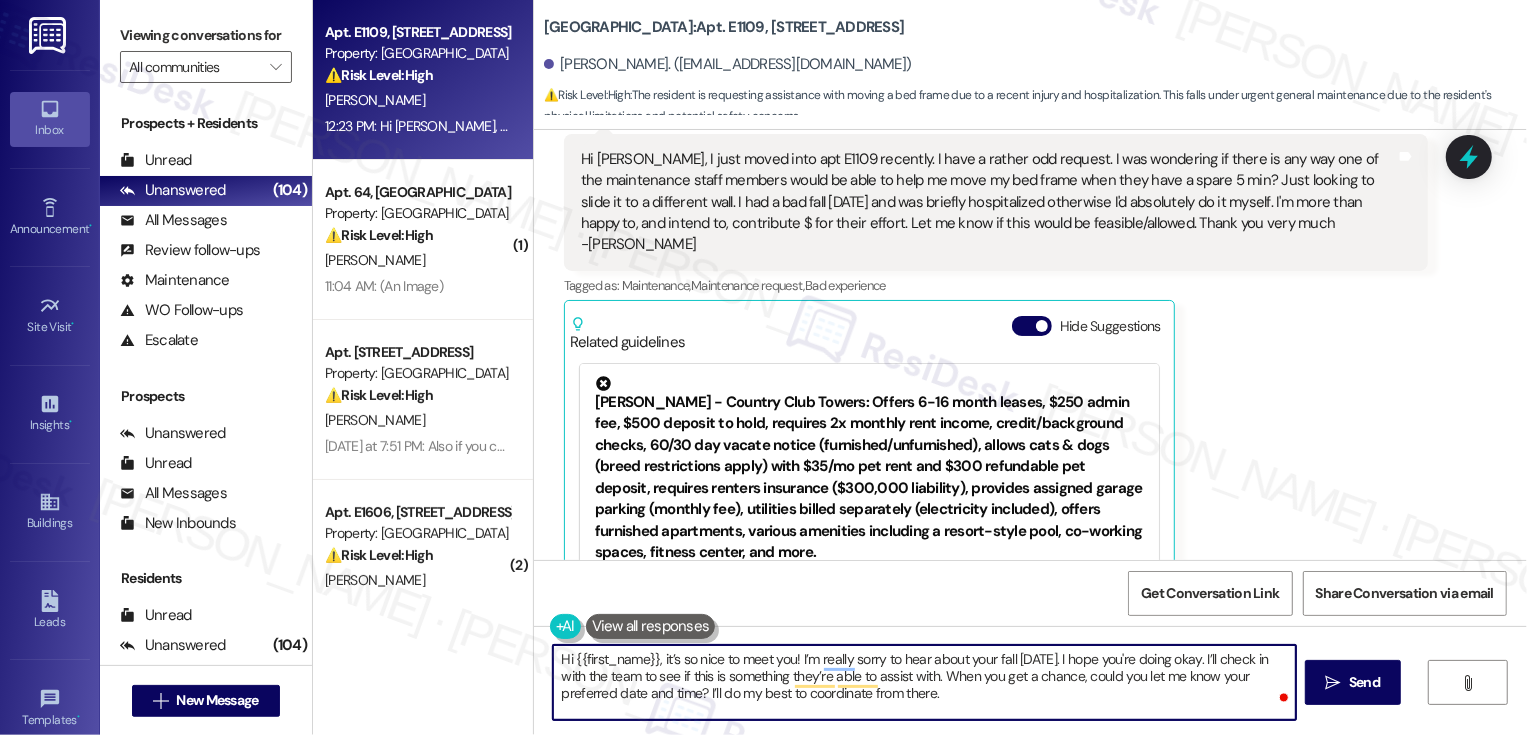 click on "Hi {{first_name}}, it’s so nice to meet you! I’m really sorry to hear about your fall [DATE]. I hope you're doing okay. I’ll check in with the team to see if this is something they’re able to assist with. When you get a chance, could you let me know your preferred date and time? I’ll do my best to coordinate from there." at bounding box center [924, 682] 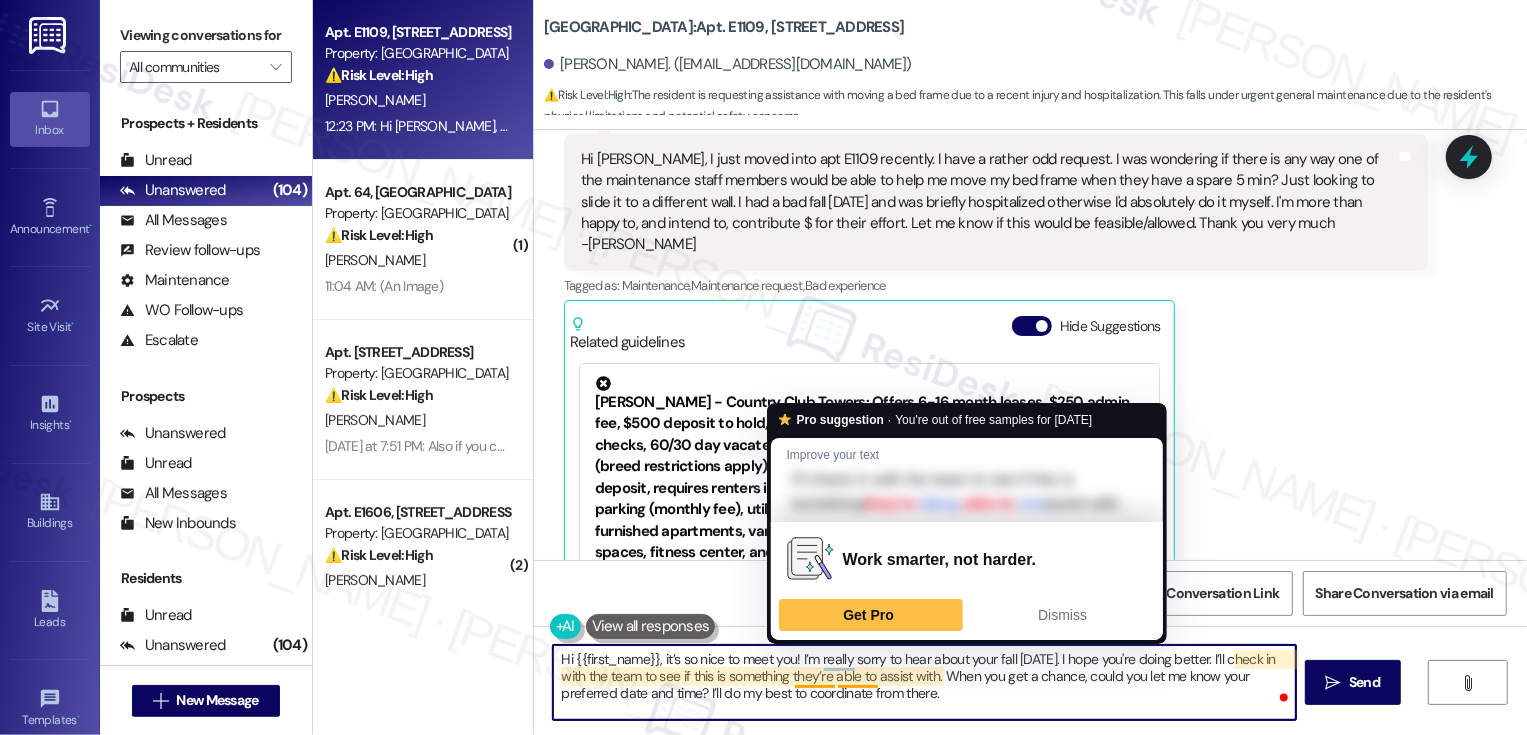 click on "Hi {{first_name}}, it’s so nice to meet you! I’m really sorry to hear about your fall [DATE]. I hope you're doing better. I’ll check in with the team to see if this is something they’re able to assist with. When you get a chance, could you let me know your preferred date and time? I’ll do my best to coordinate from there." at bounding box center (924, 682) 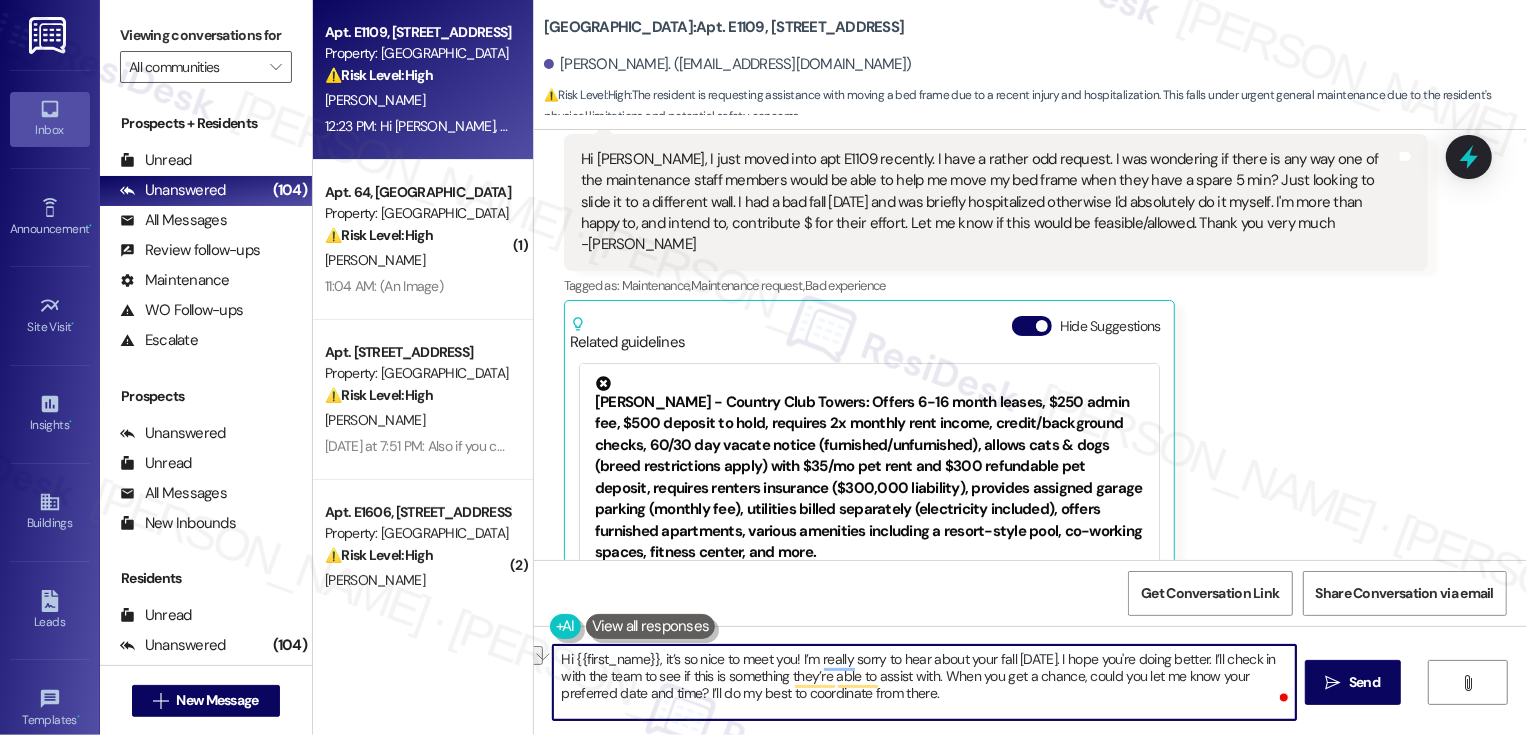 drag, startPoint x: 933, startPoint y: 676, endPoint x: 1080, endPoint y: 674, distance: 147.01361 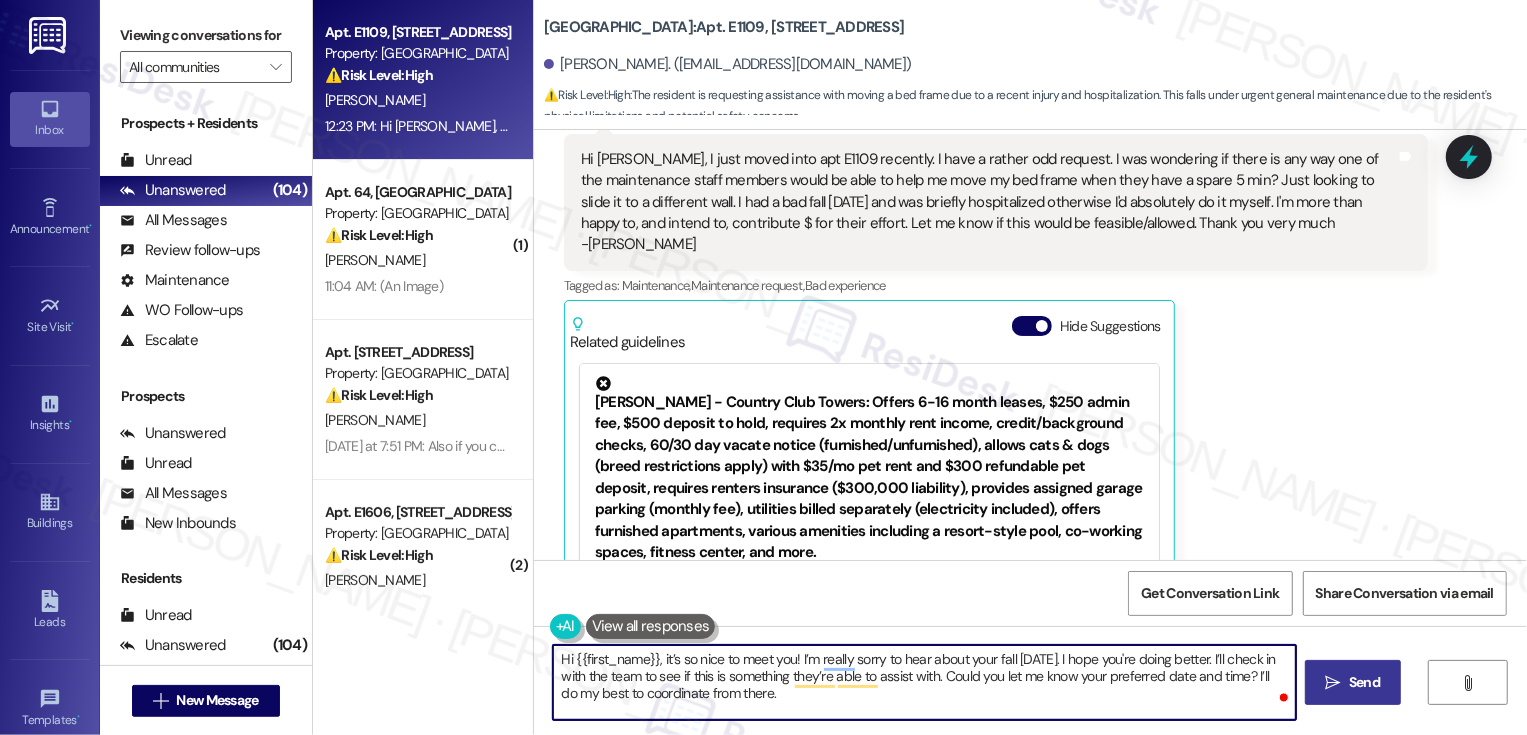type on "Hi {{first_name}}, it’s so nice to meet you! I’m really sorry to hear about your fall [DATE]. I hope you're doing better. I’ll check in with the team to see if this is something they’re able to assist with. Could you let me know your preferred date and time? I’ll do my best to coordinate from there." 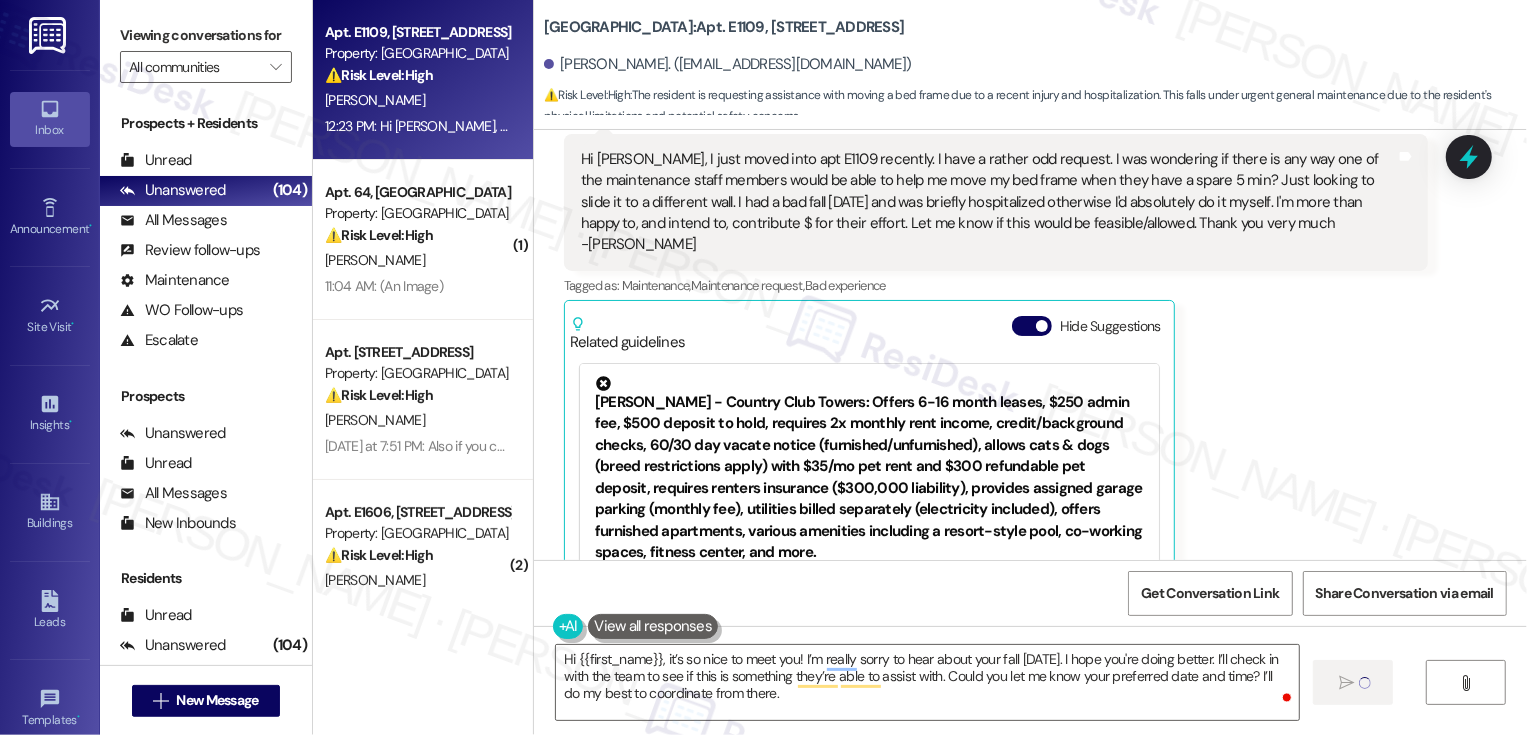 type 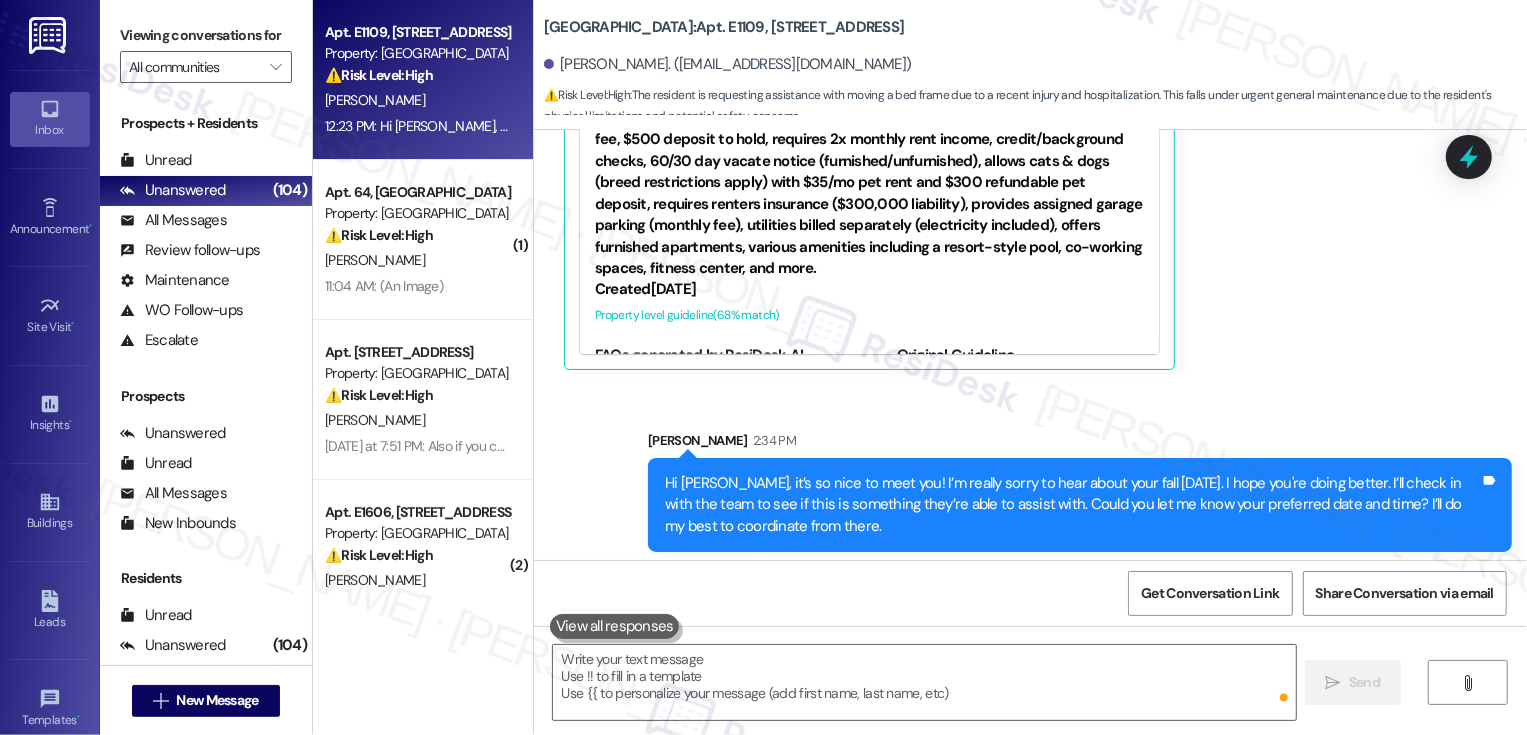 scroll, scrollTop: 872, scrollLeft: 0, axis: vertical 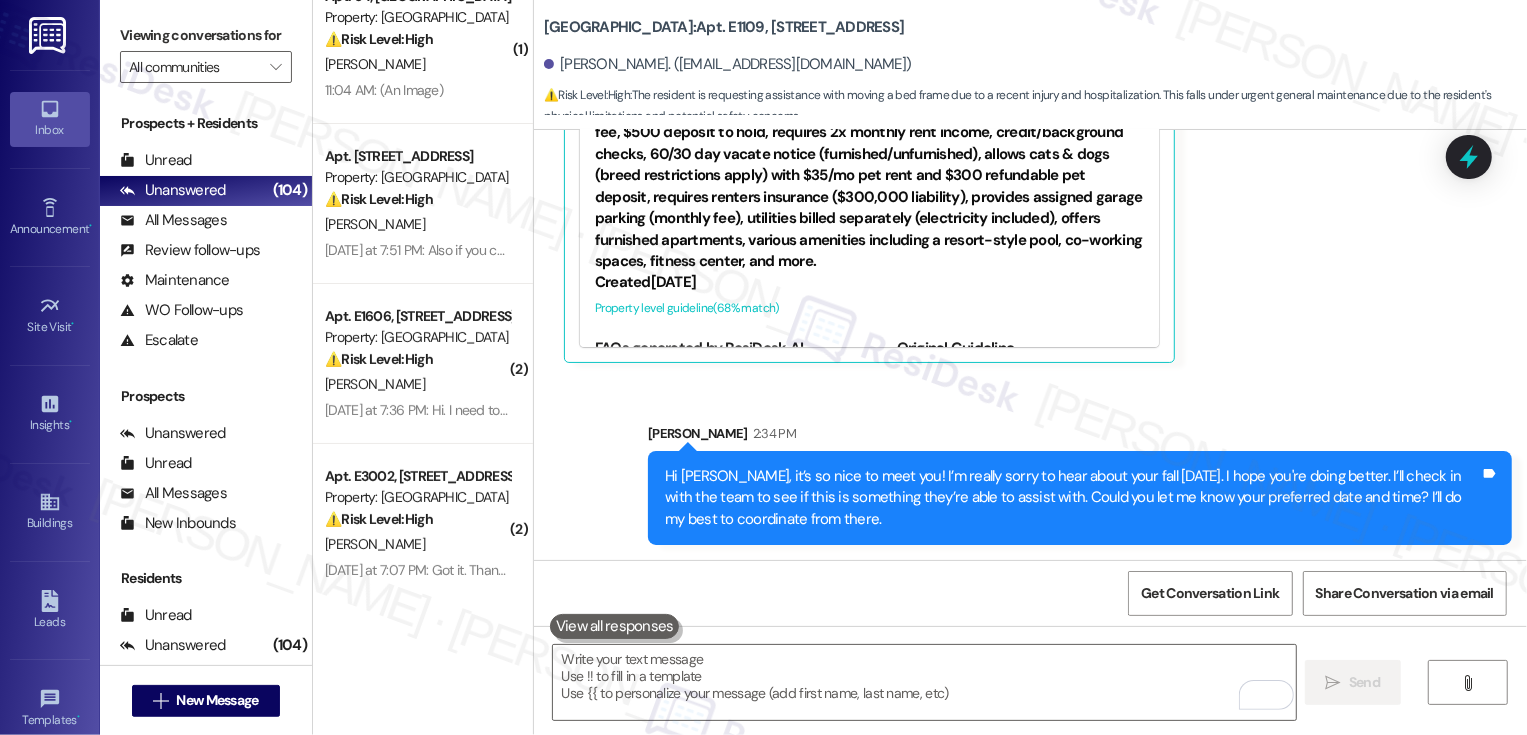 click on "[PERSON_NAME]" at bounding box center [417, 224] 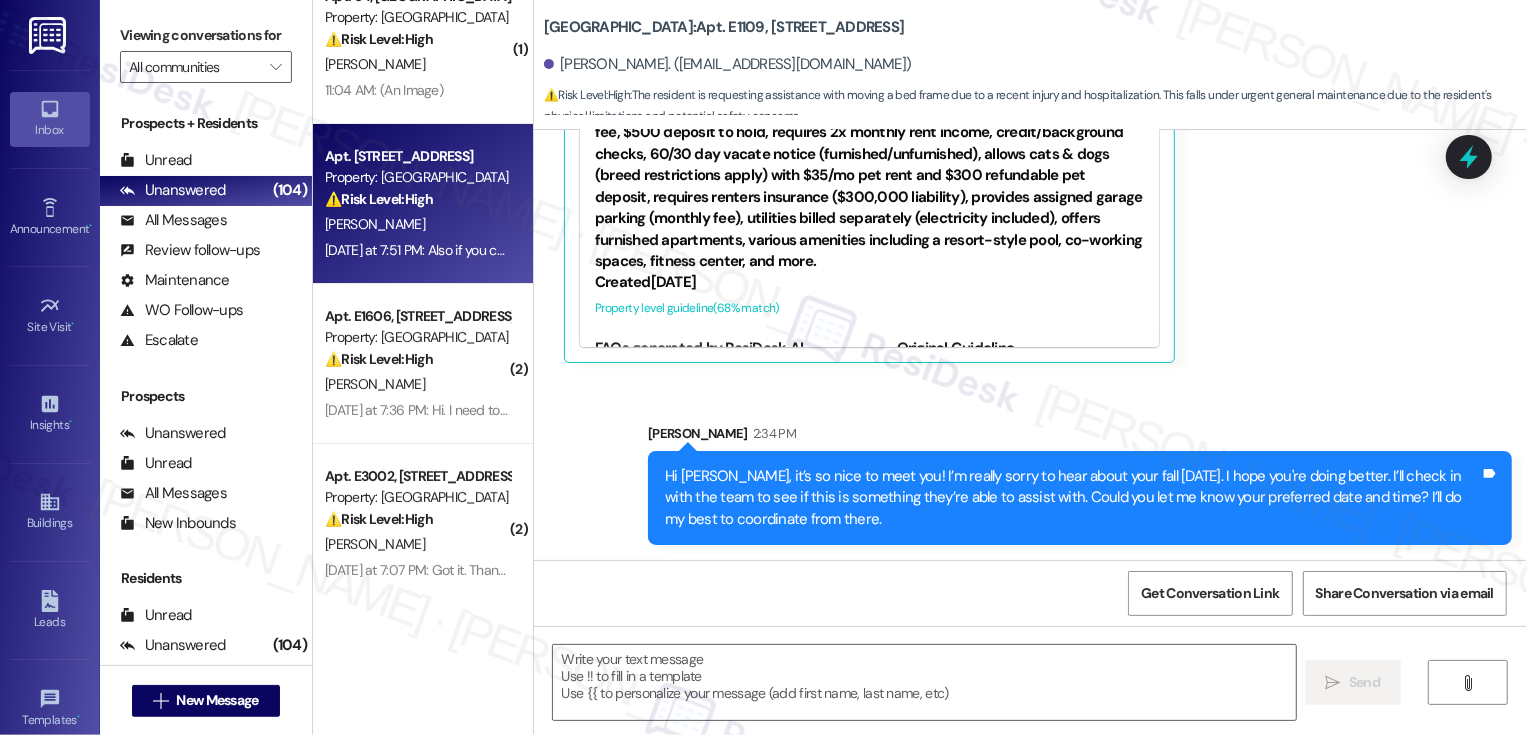 click on "[PERSON_NAME]" at bounding box center [417, 224] 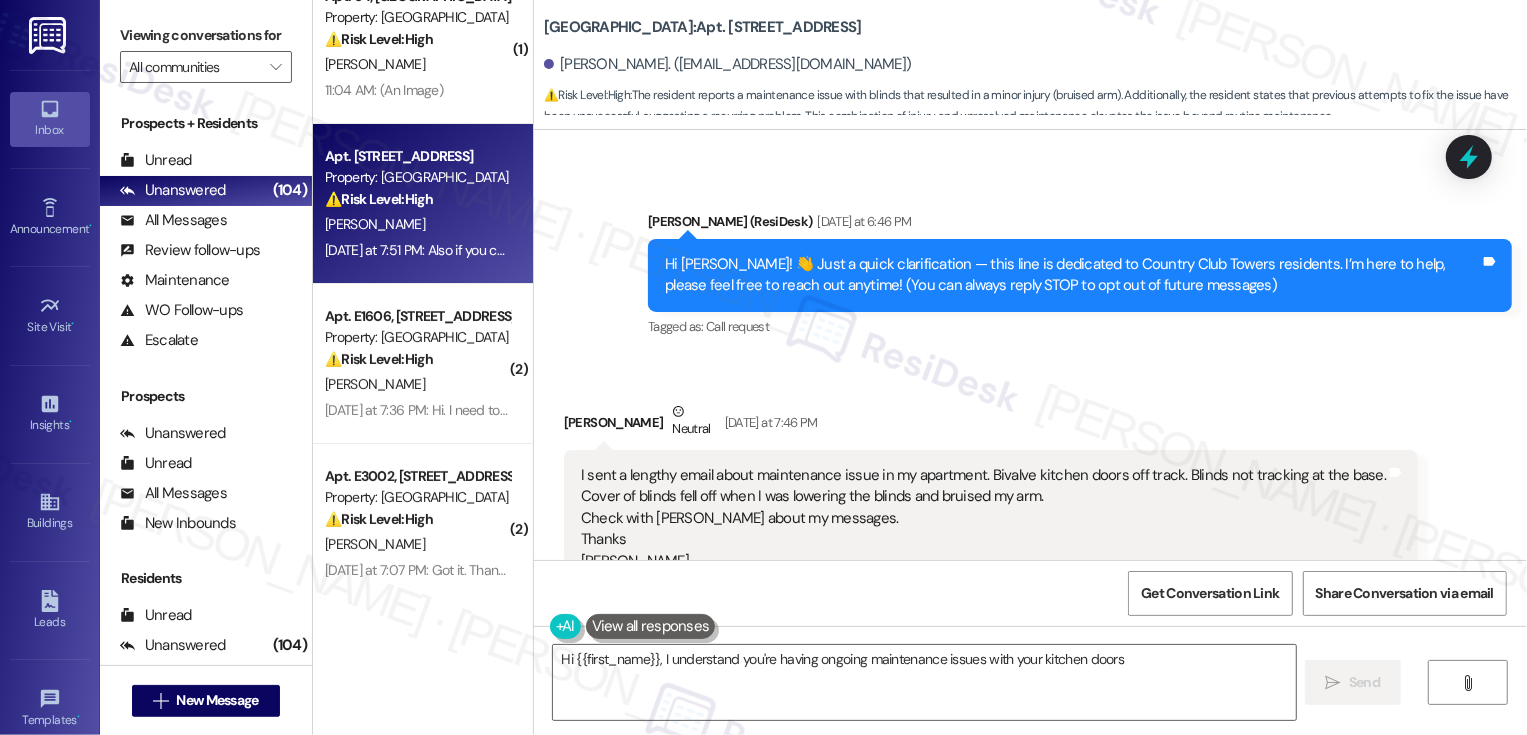 scroll, scrollTop: 0, scrollLeft: 0, axis: both 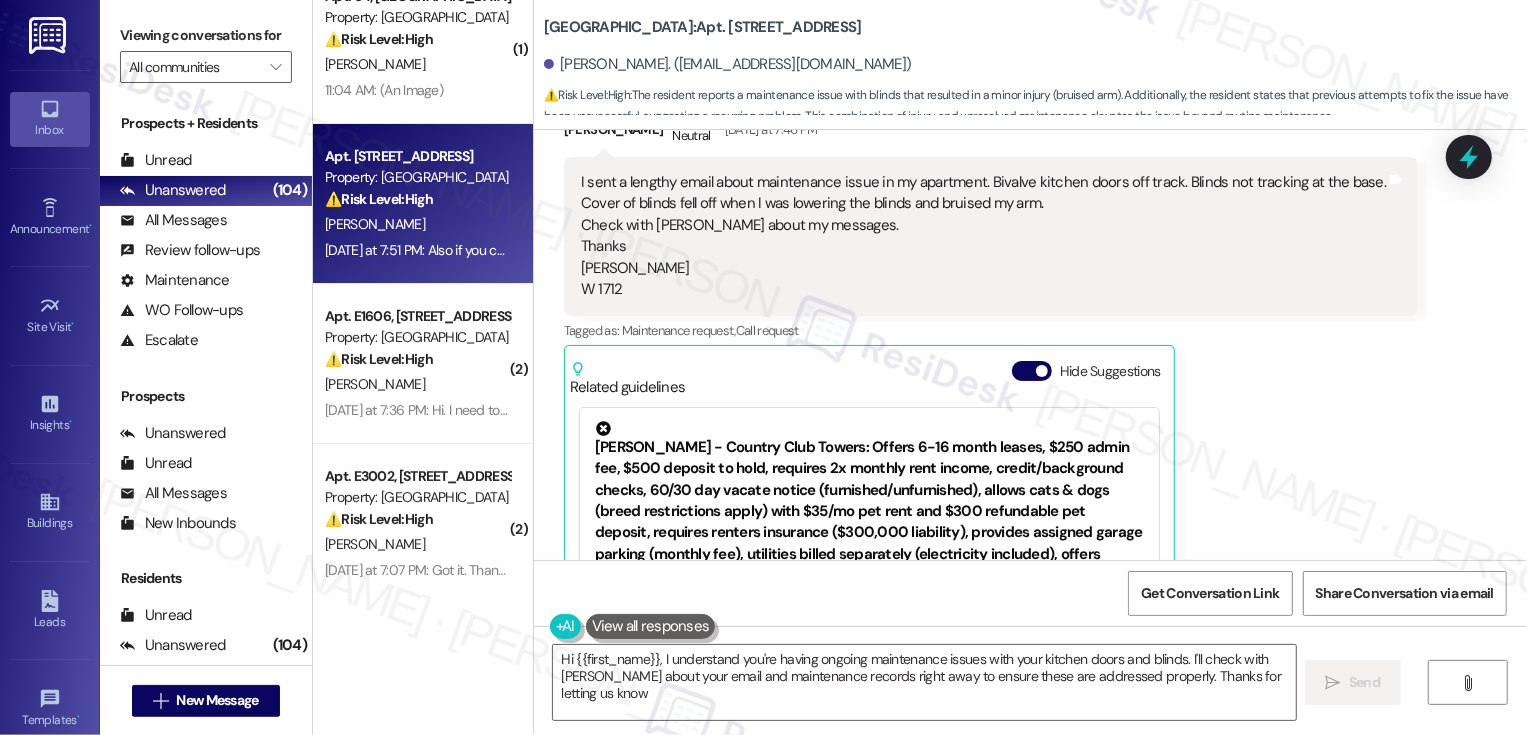 type on "Hi {{first_name}}, I understand you're having ongoing maintenance issues with your kitchen doors and blinds. I'll check with [PERSON_NAME] about your email and maintenance records right away to ensure these are addressed properly. Thanks for letting us know!" 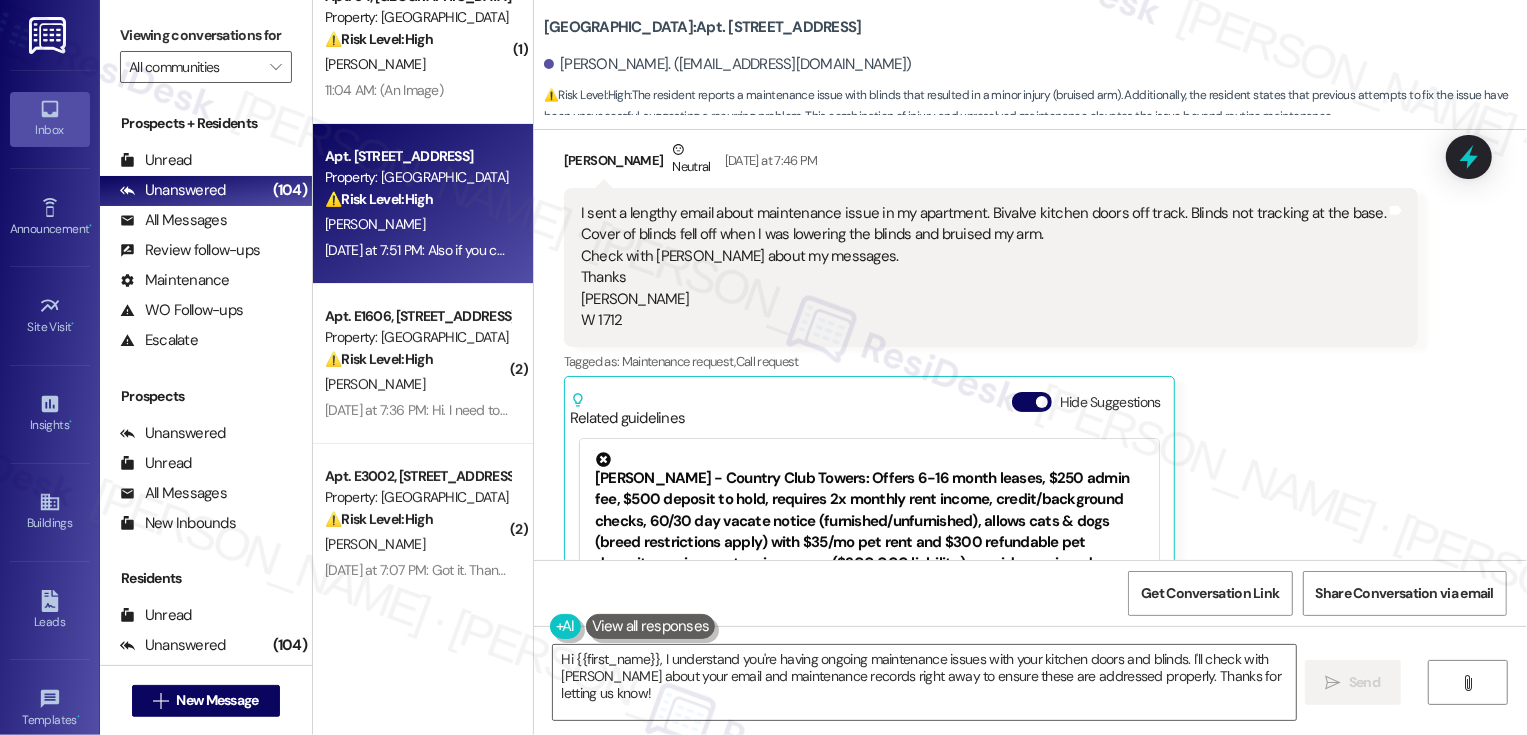 scroll, scrollTop: 352, scrollLeft: 0, axis: vertical 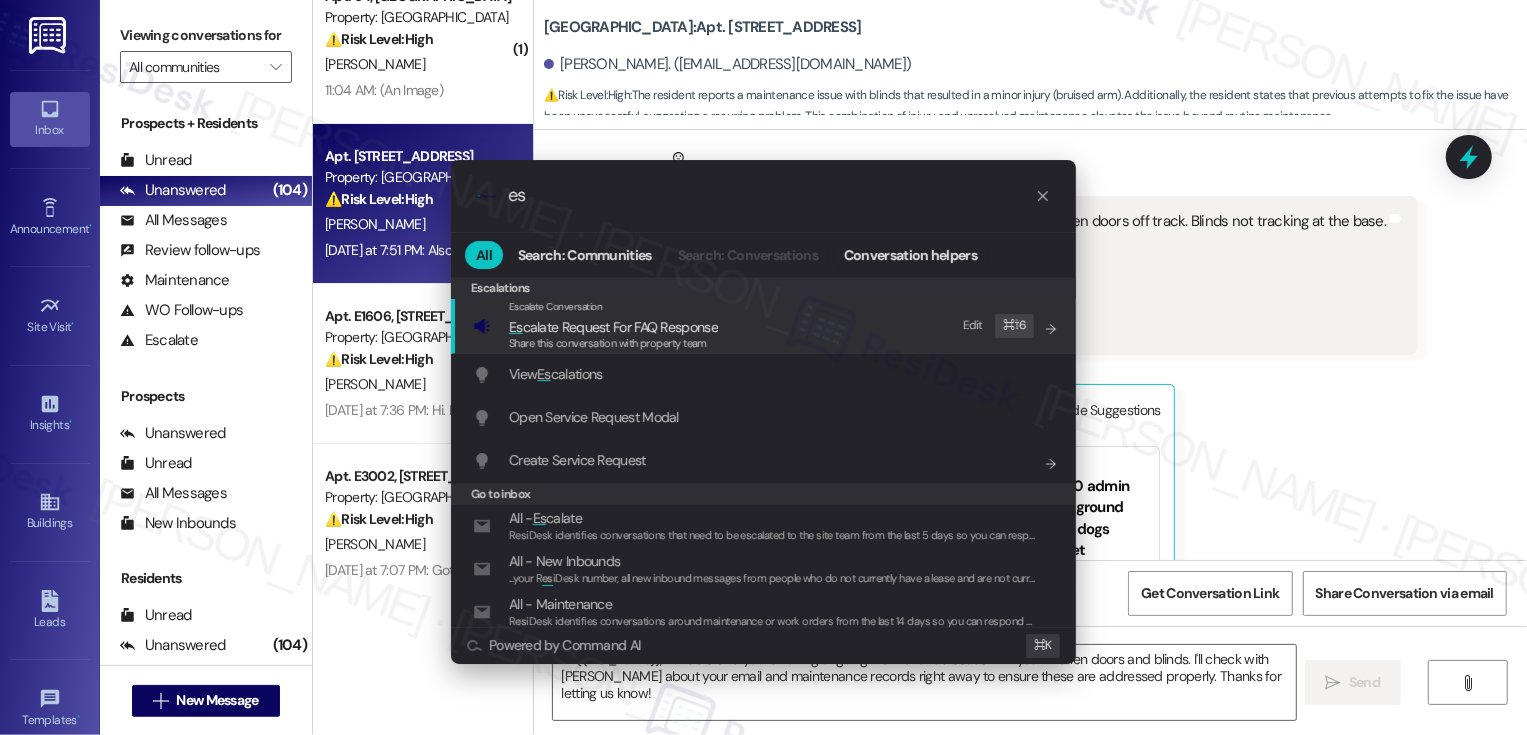 type on "e" 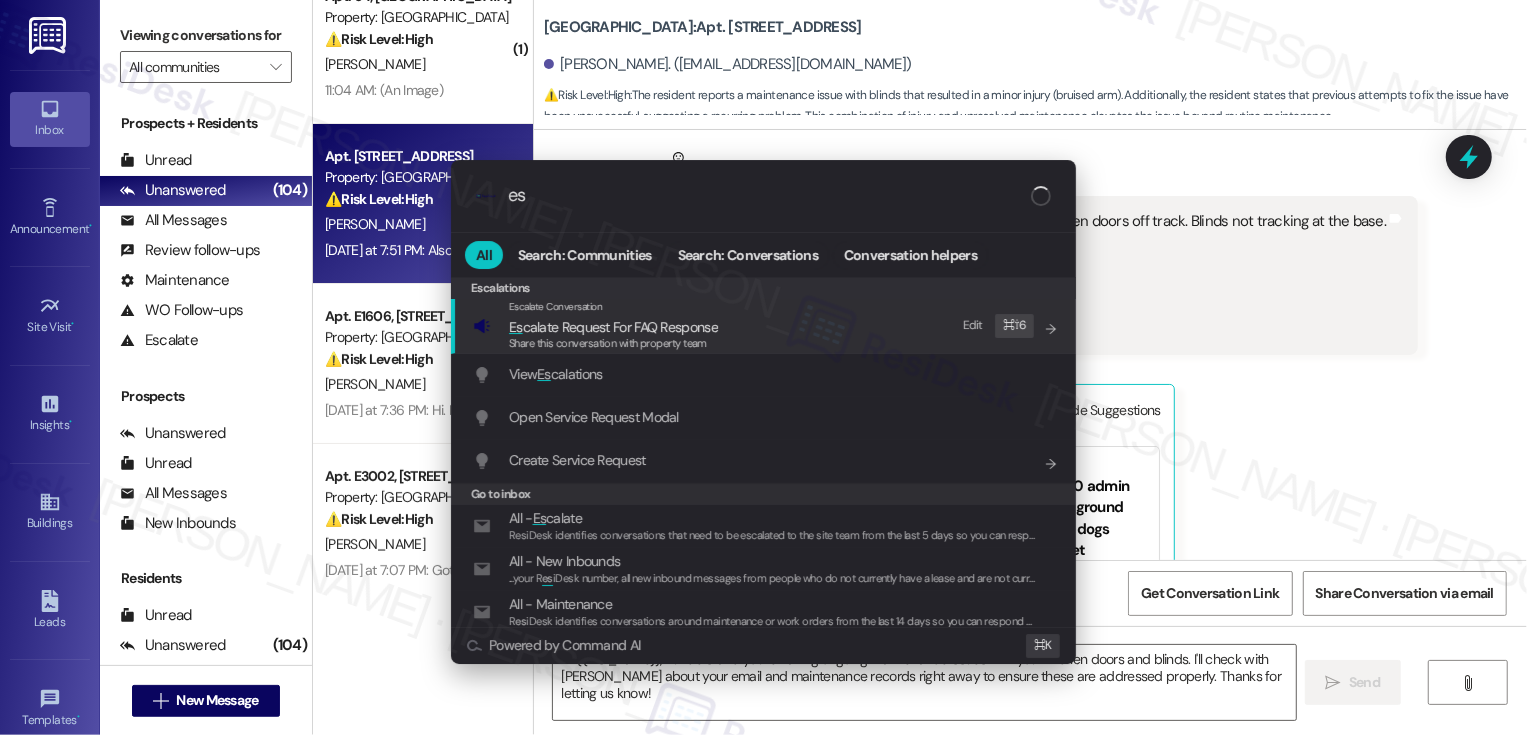type on "e" 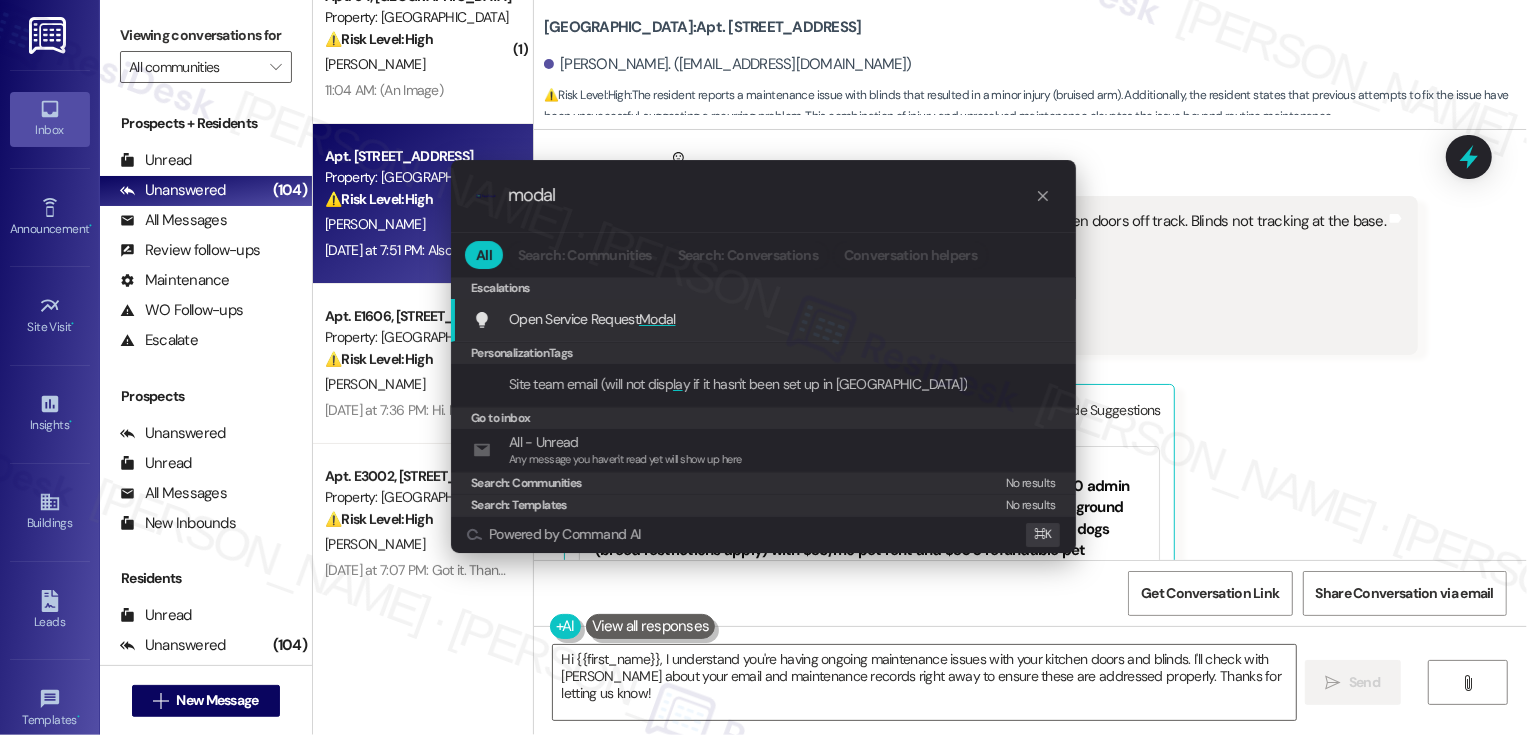click on "Modal" at bounding box center [657, 319] 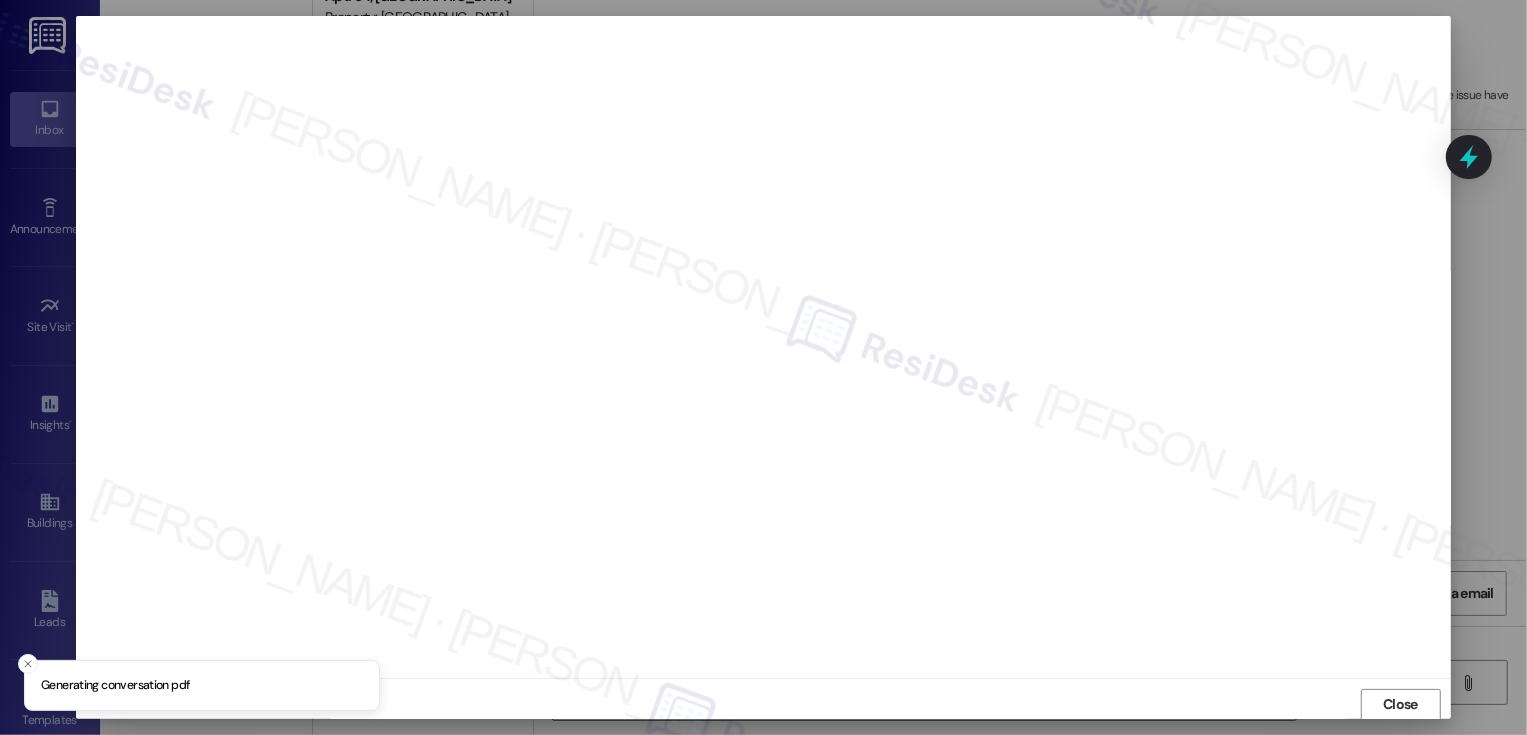 scroll, scrollTop: 1, scrollLeft: 0, axis: vertical 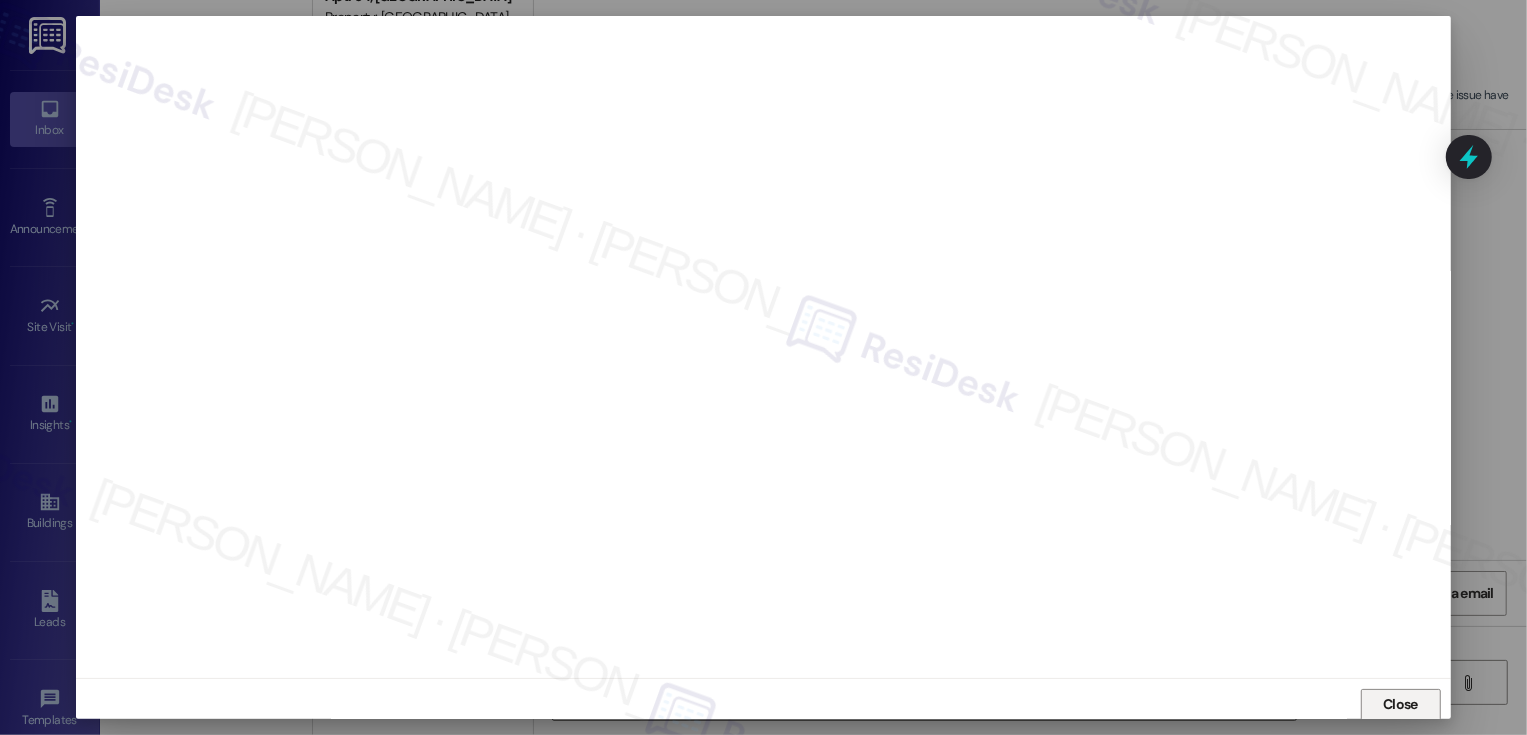 click on "Close" at bounding box center (1400, 704) 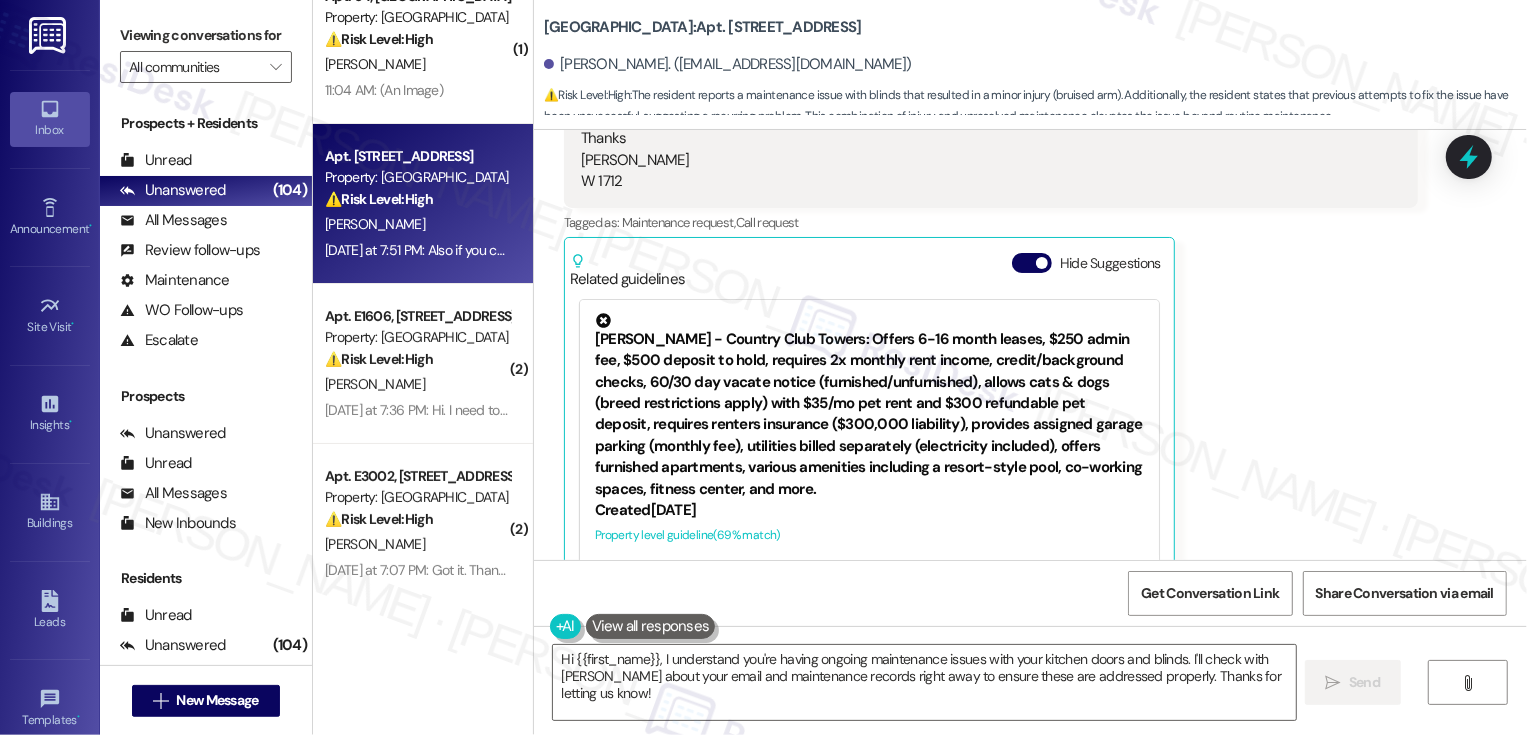 scroll, scrollTop: 497, scrollLeft: 0, axis: vertical 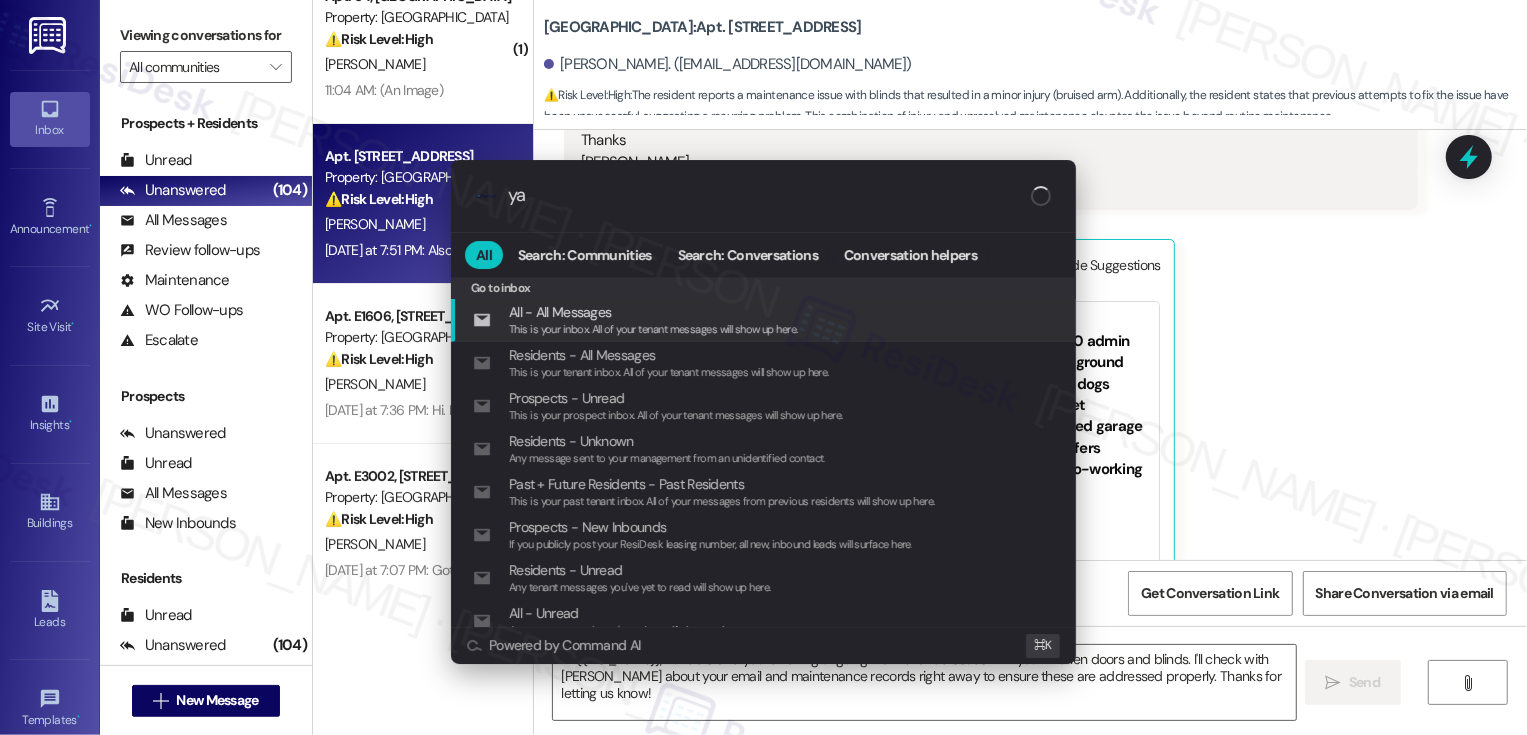type on "y" 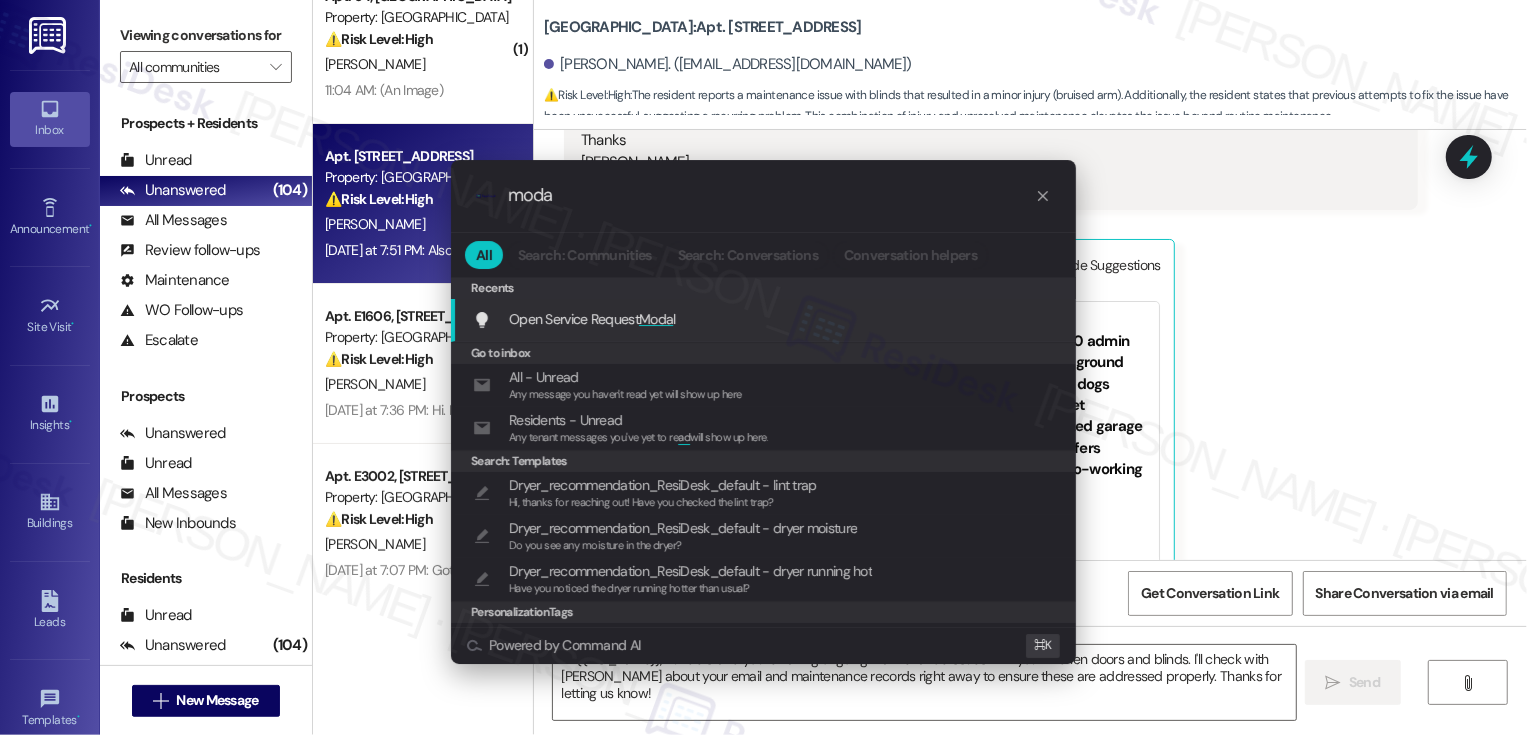 type on "modal" 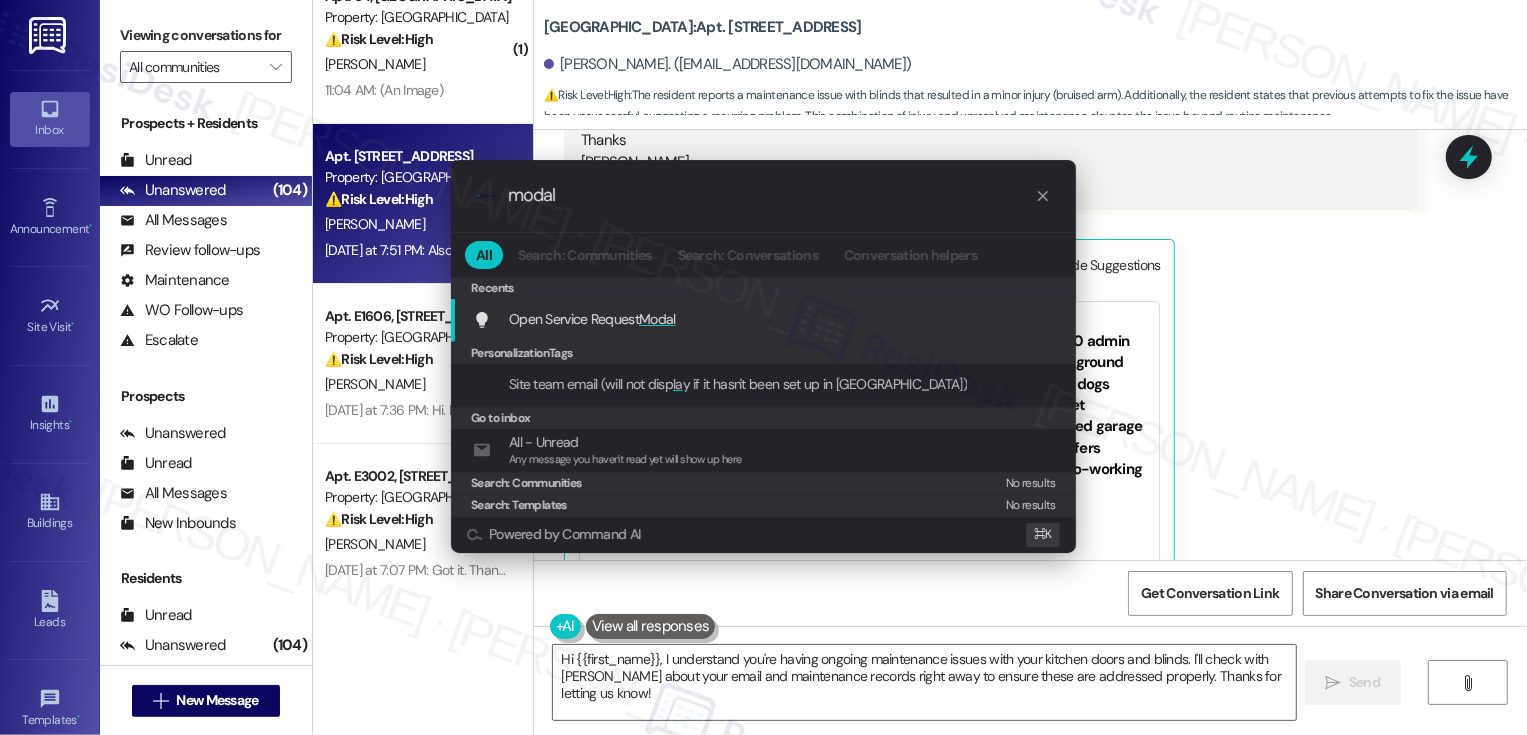 click on "Open Service Request  Modal" at bounding box center (592, 319) 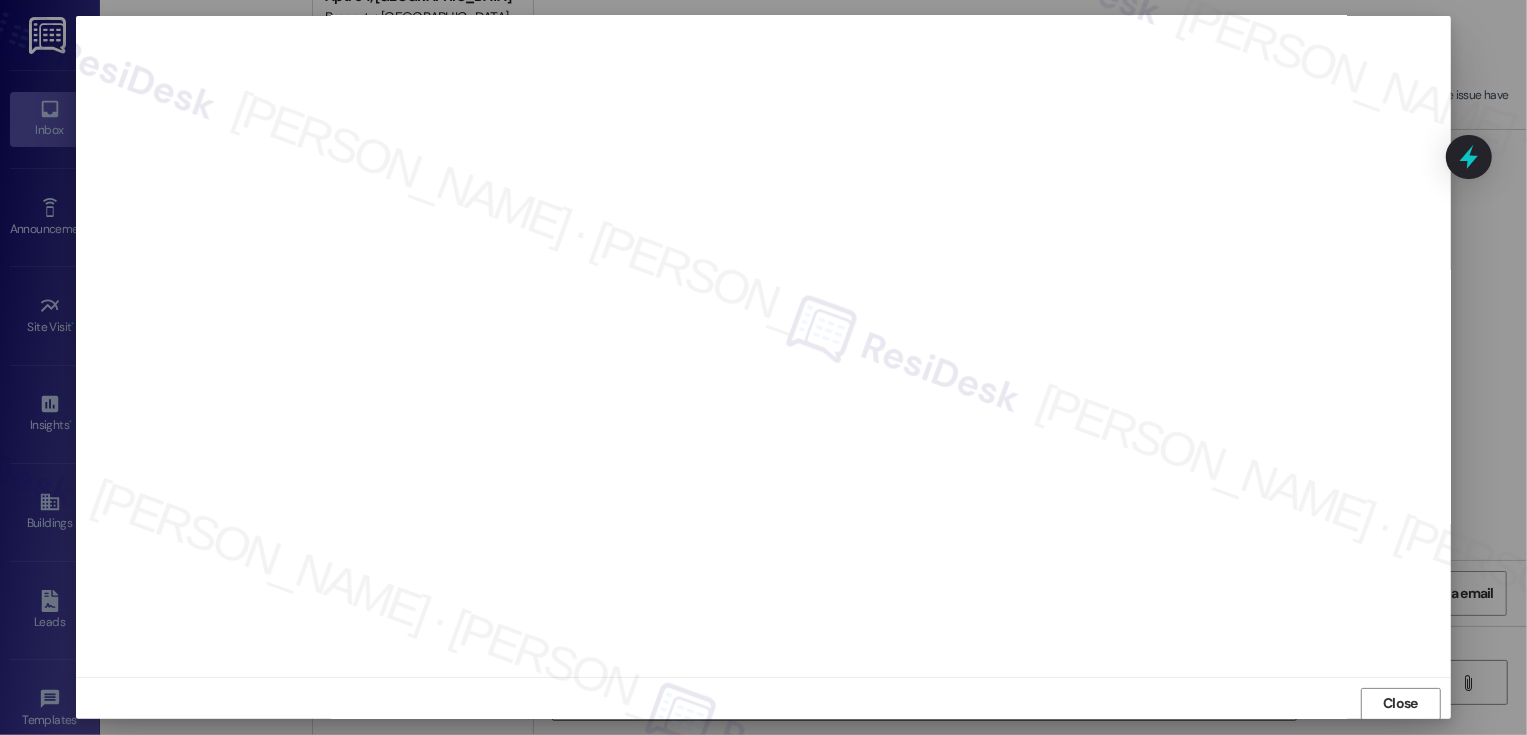 scroll, scrollTop: 0, scrollLeft: 0, axis: both 